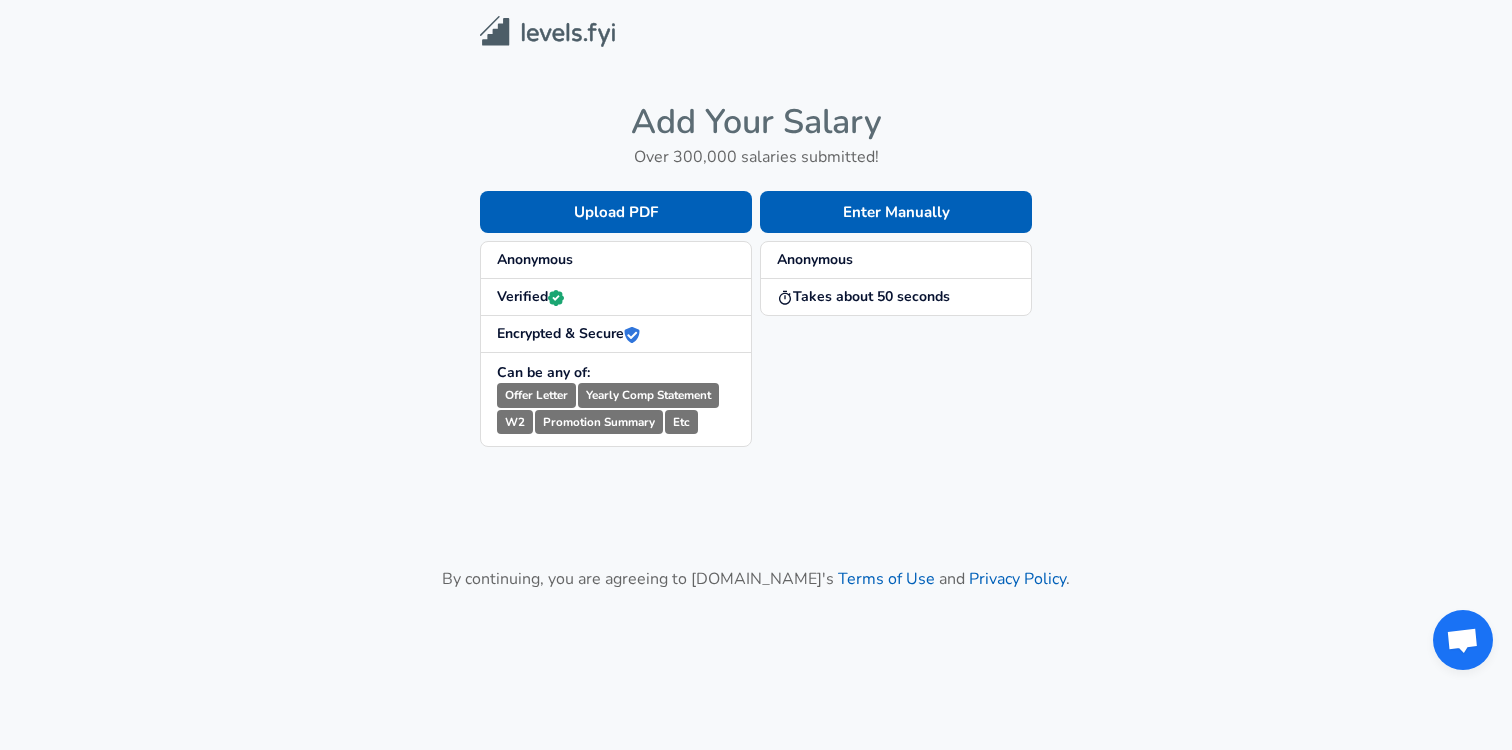 scroll, scrollTop: 0, scrollLeft: 0, axis: both 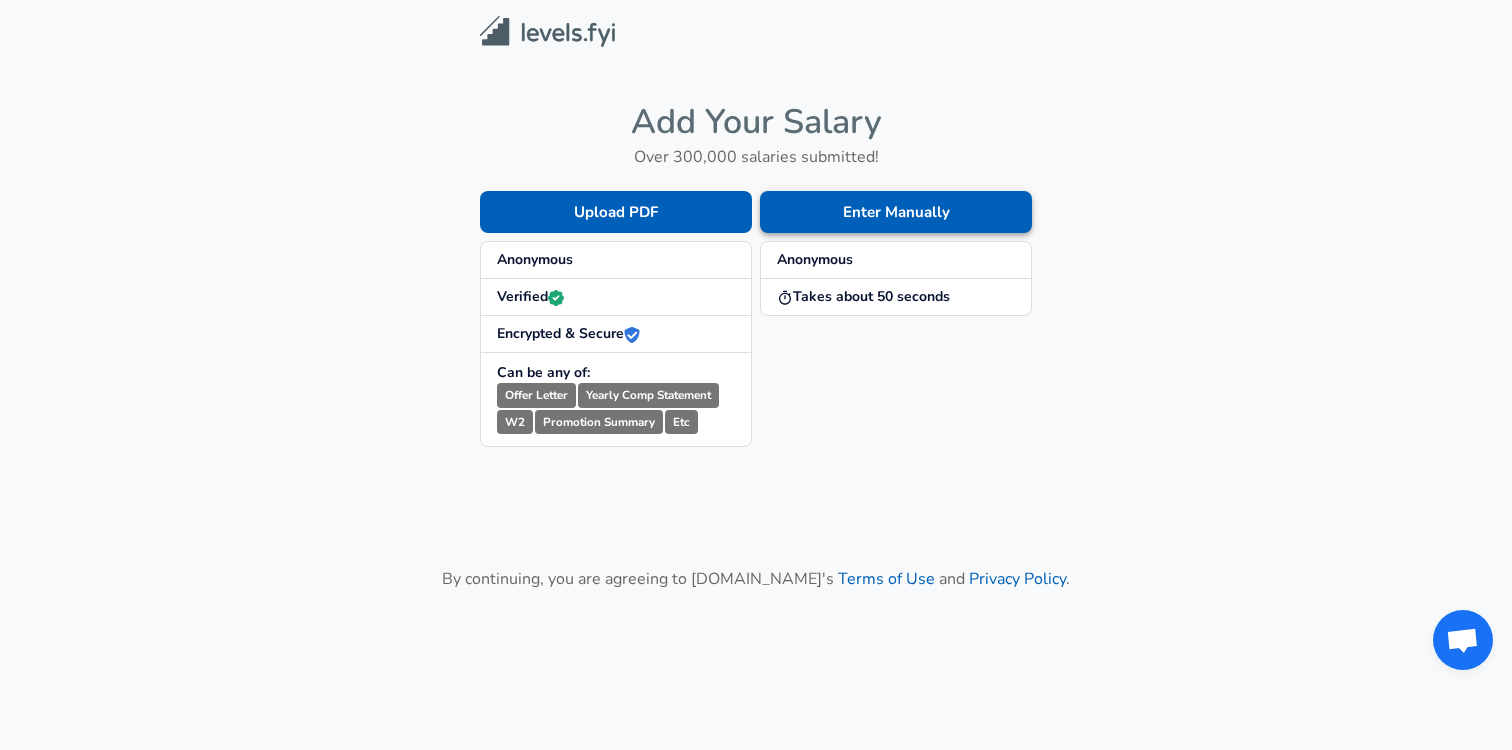click on "Enter Manually" at bounding box center [896, 212] 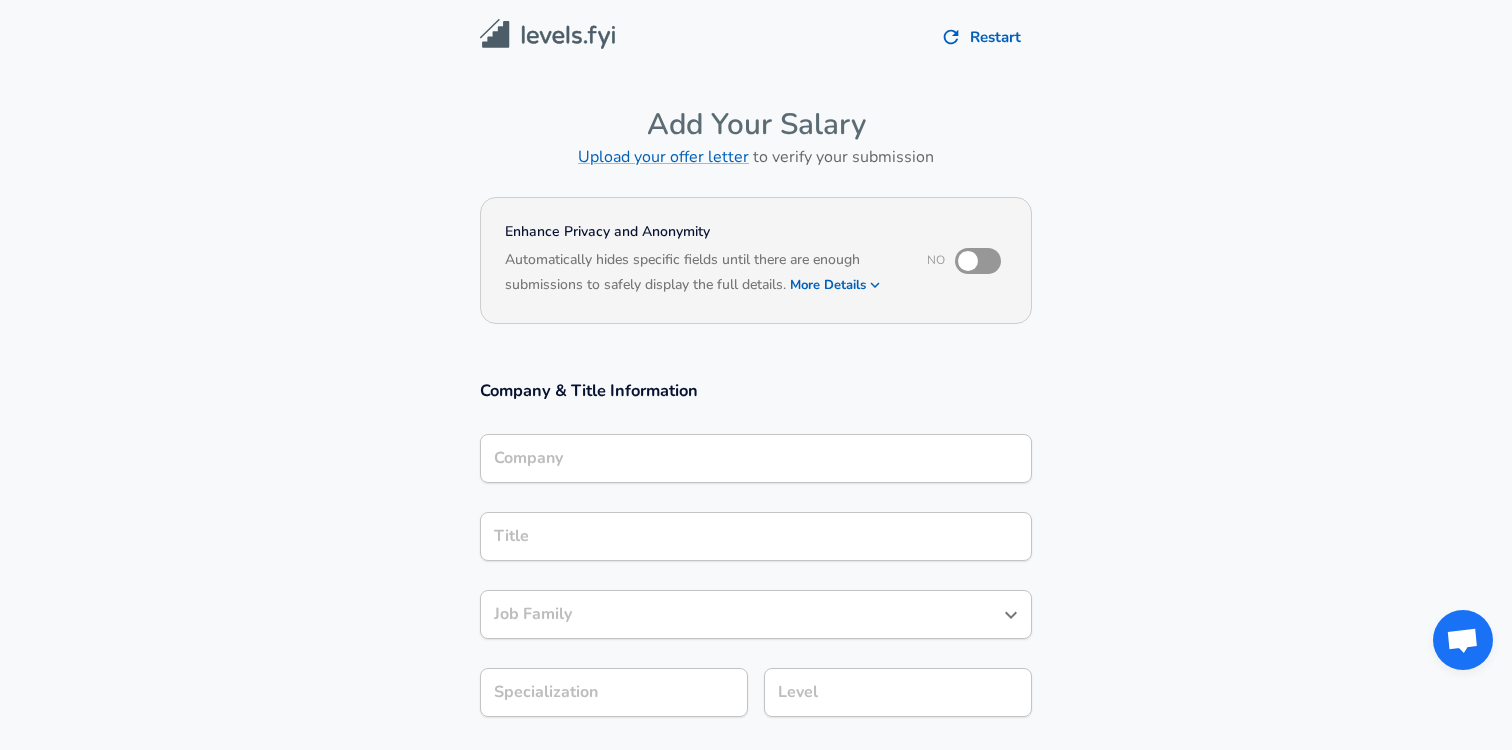 click on "Company" at bounding box center (756, 458) 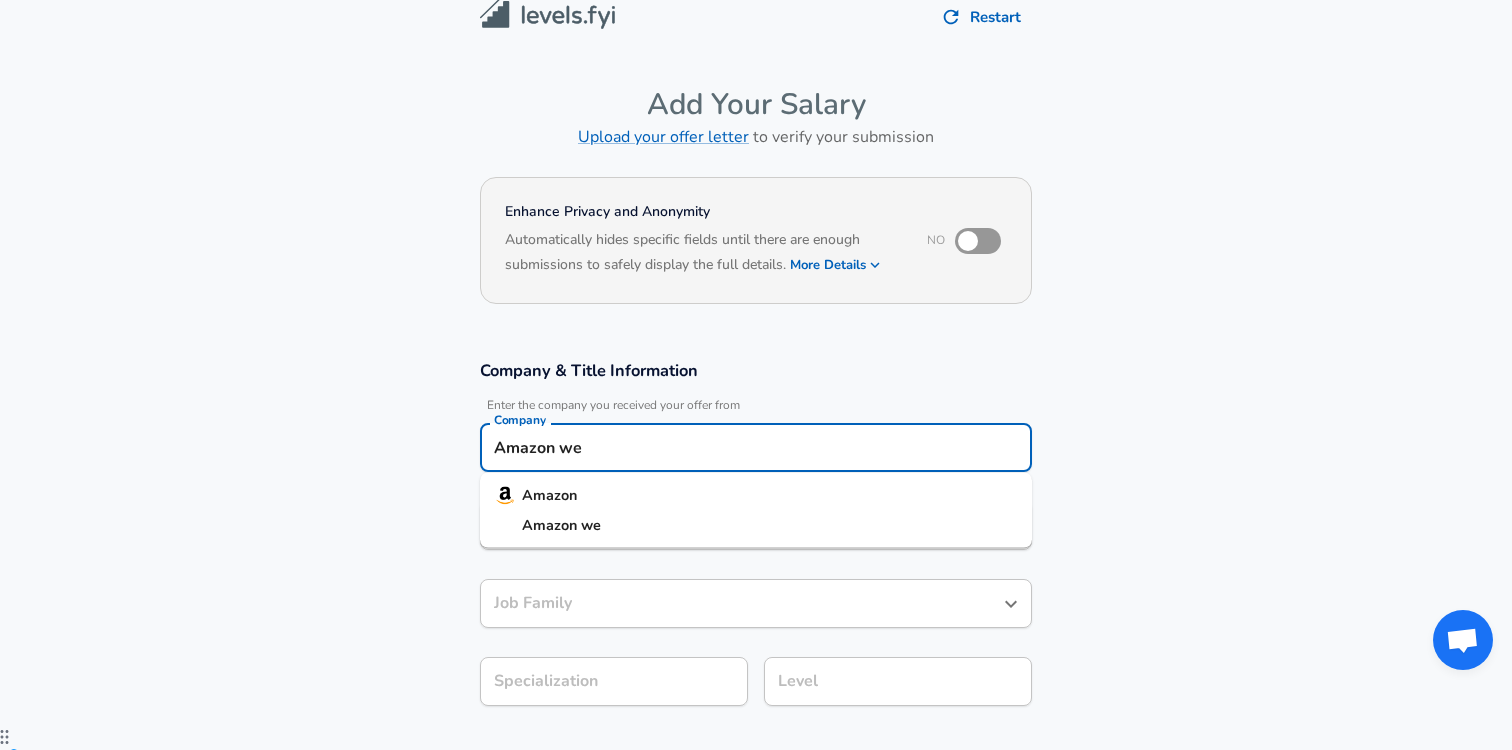 click on "Amazon" at bounding box center [756, 496] 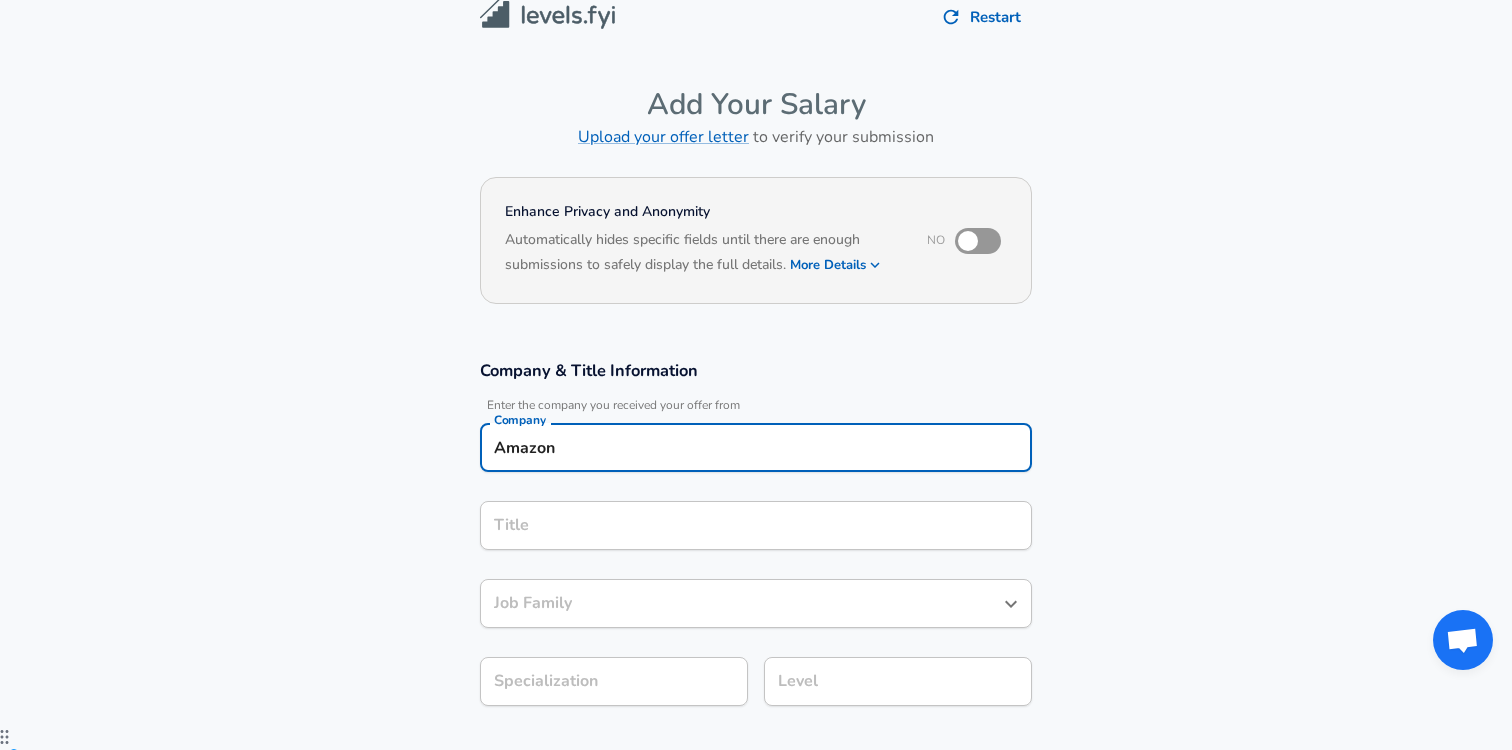type on "Amazon" 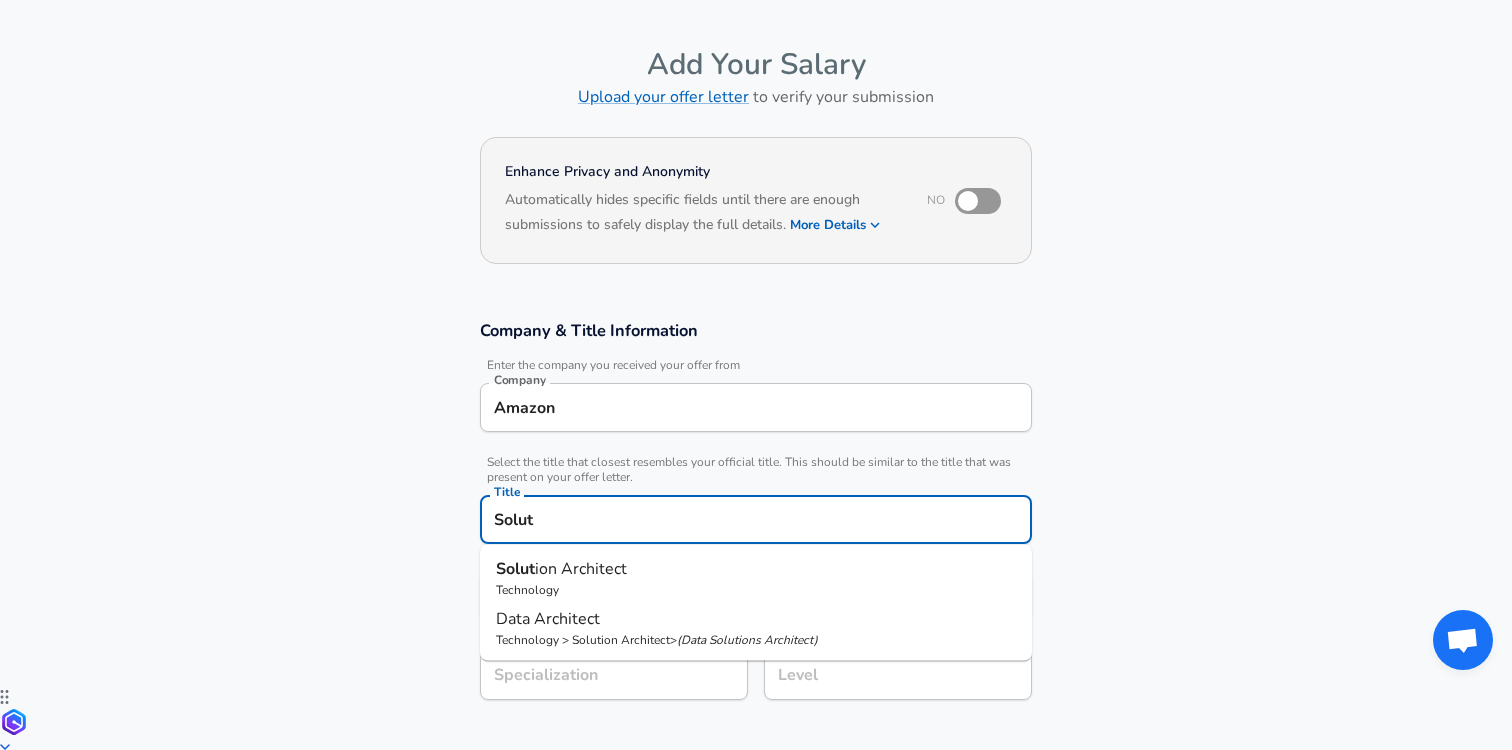 click on "ion Architect" at bounding box center (581, 569) 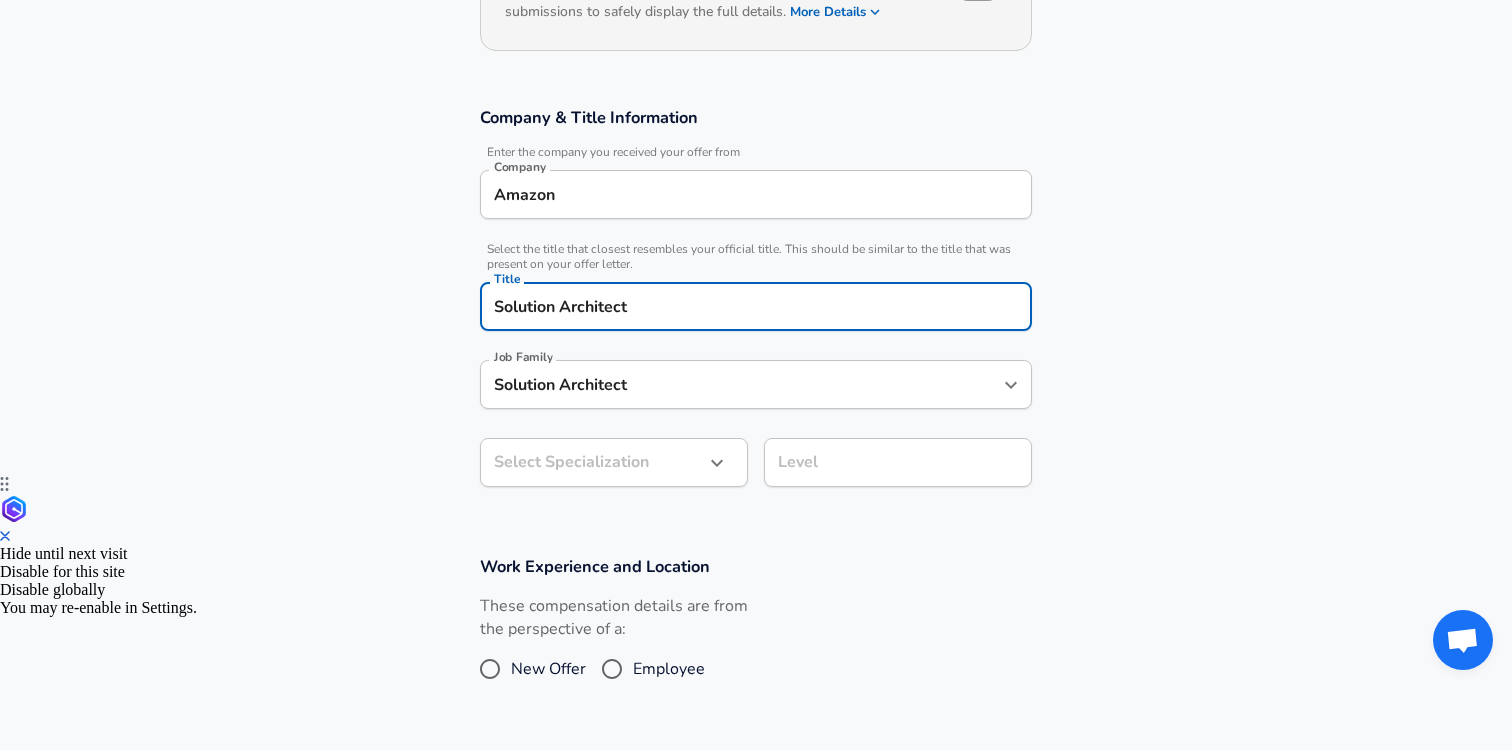 type on "Solution Architect" 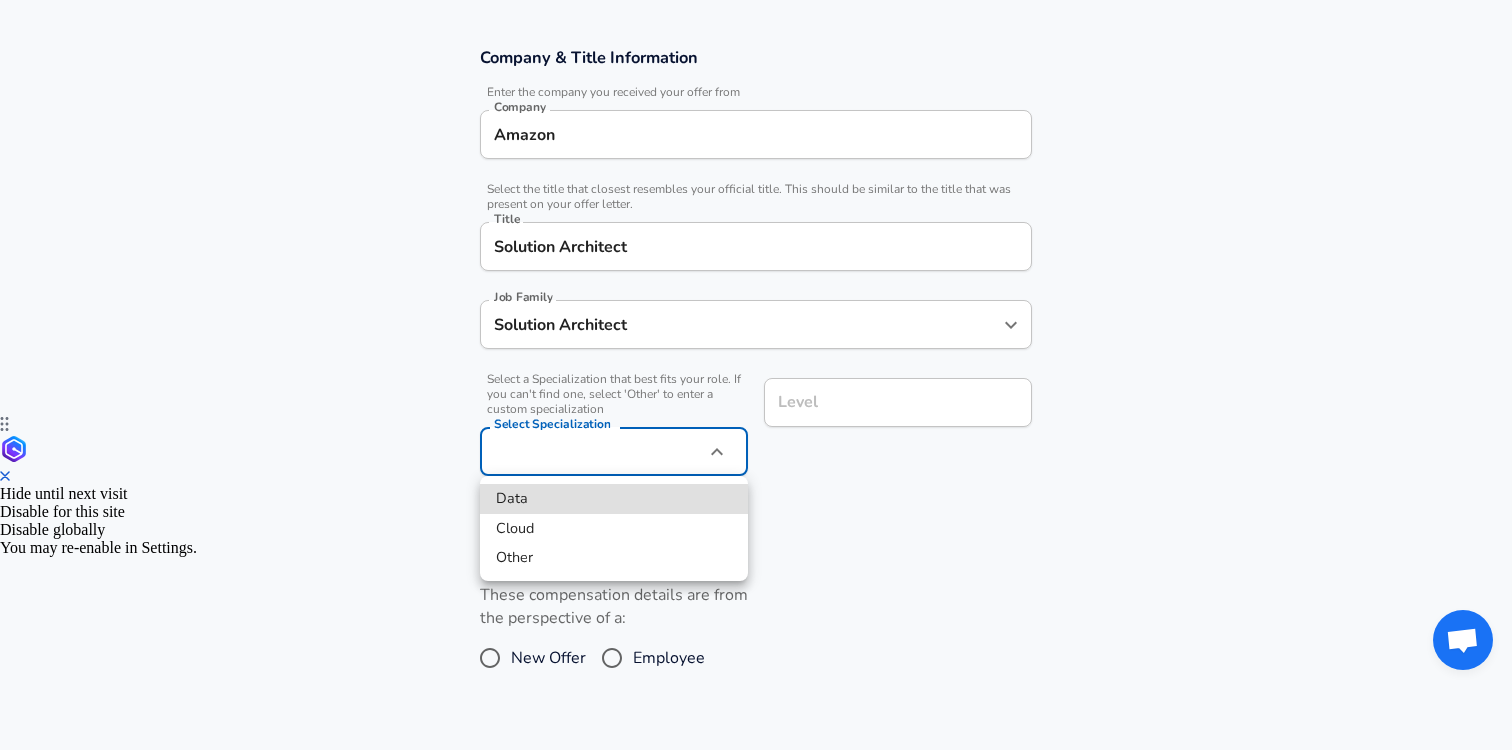 click on "Data" at bounding box center (614, 499) 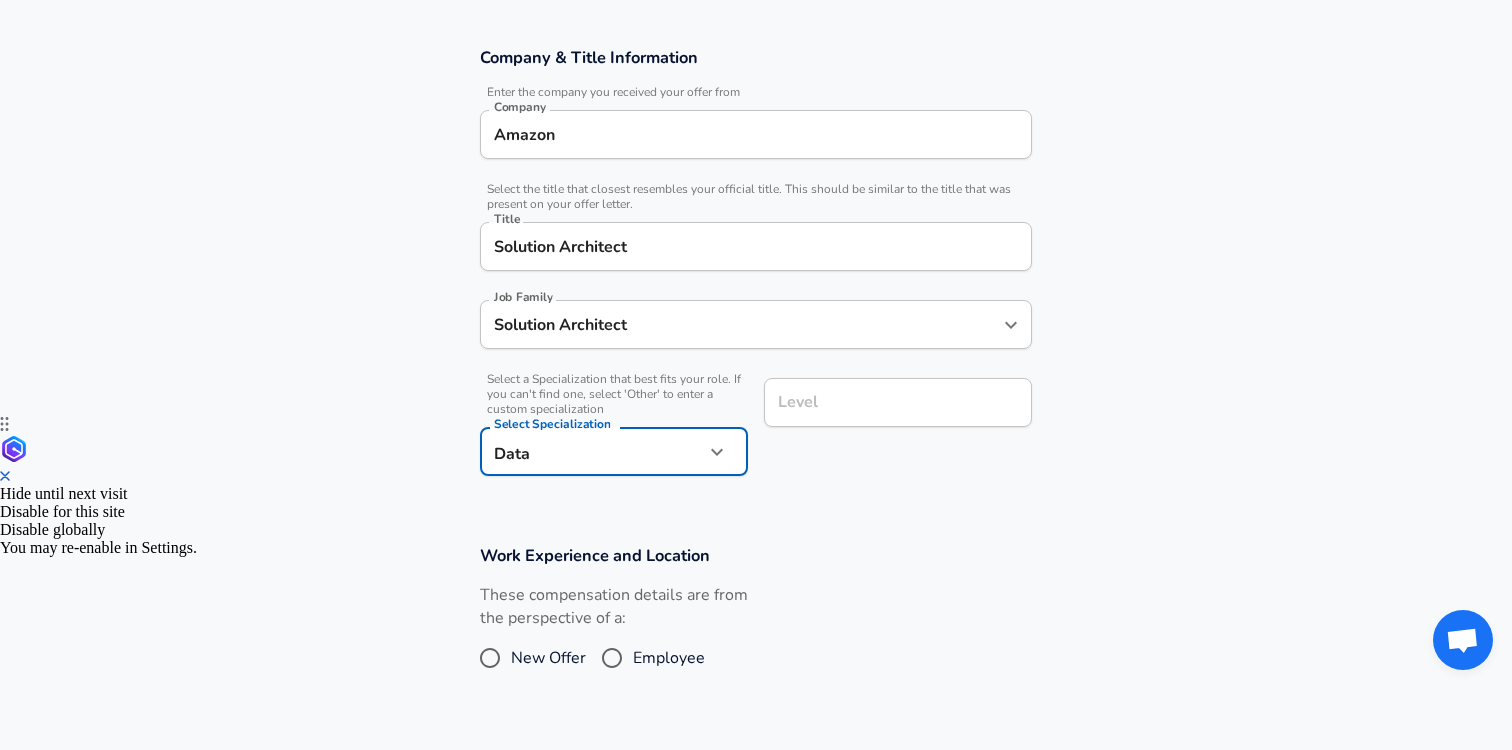 click on "Level" at bounding box center (898, 402) 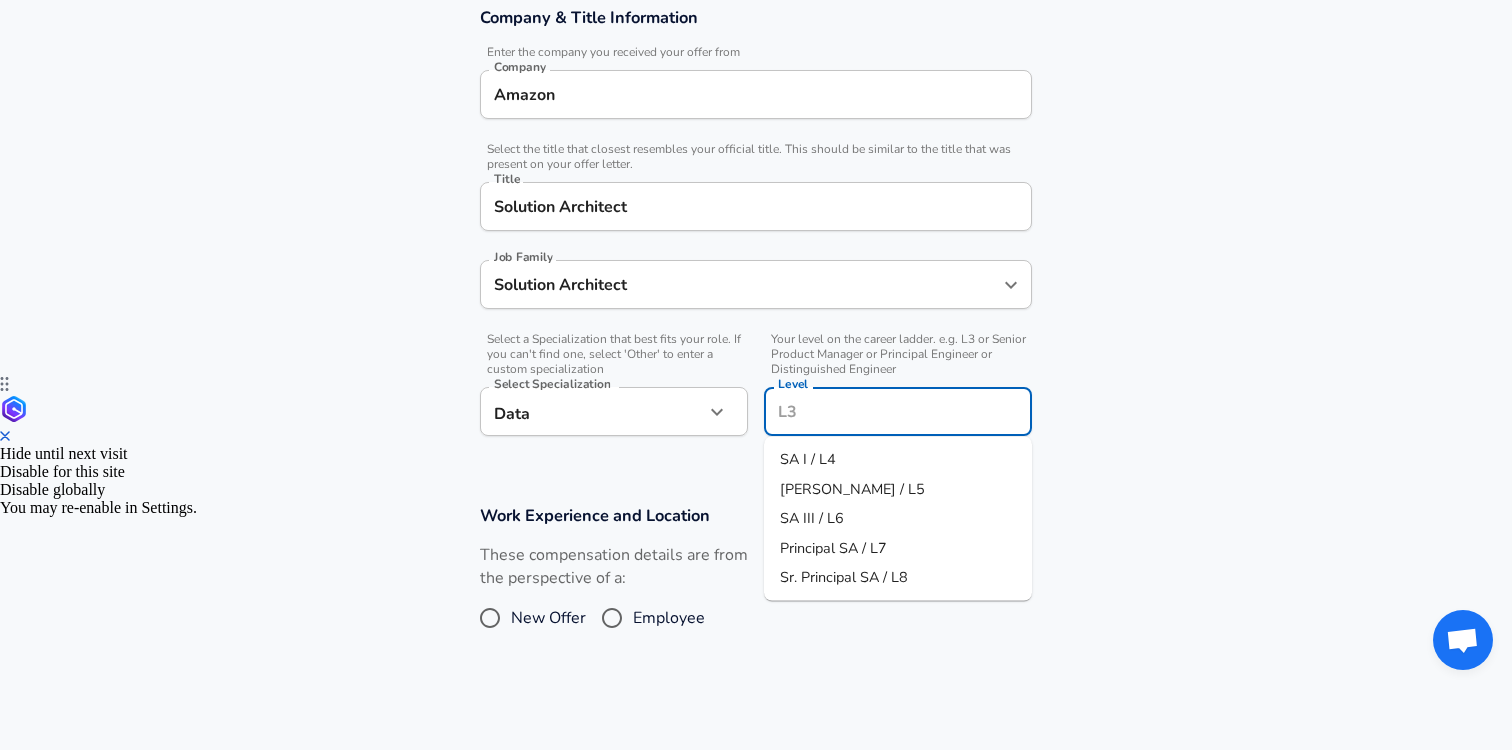 click on "[PERSON_NAME] / L5" at bounding box center (898, 489) 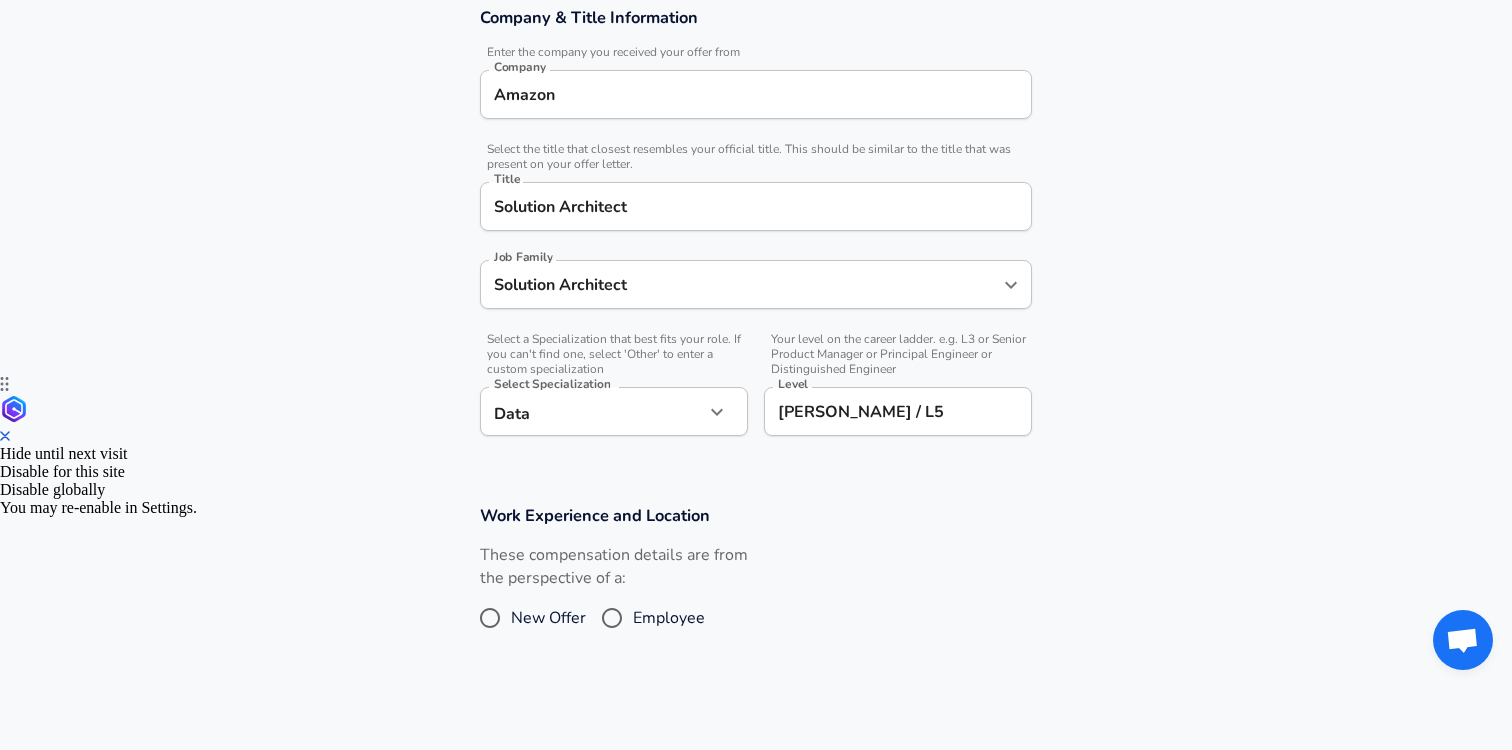 click on "New Offer" at bounding box center (548, 618) 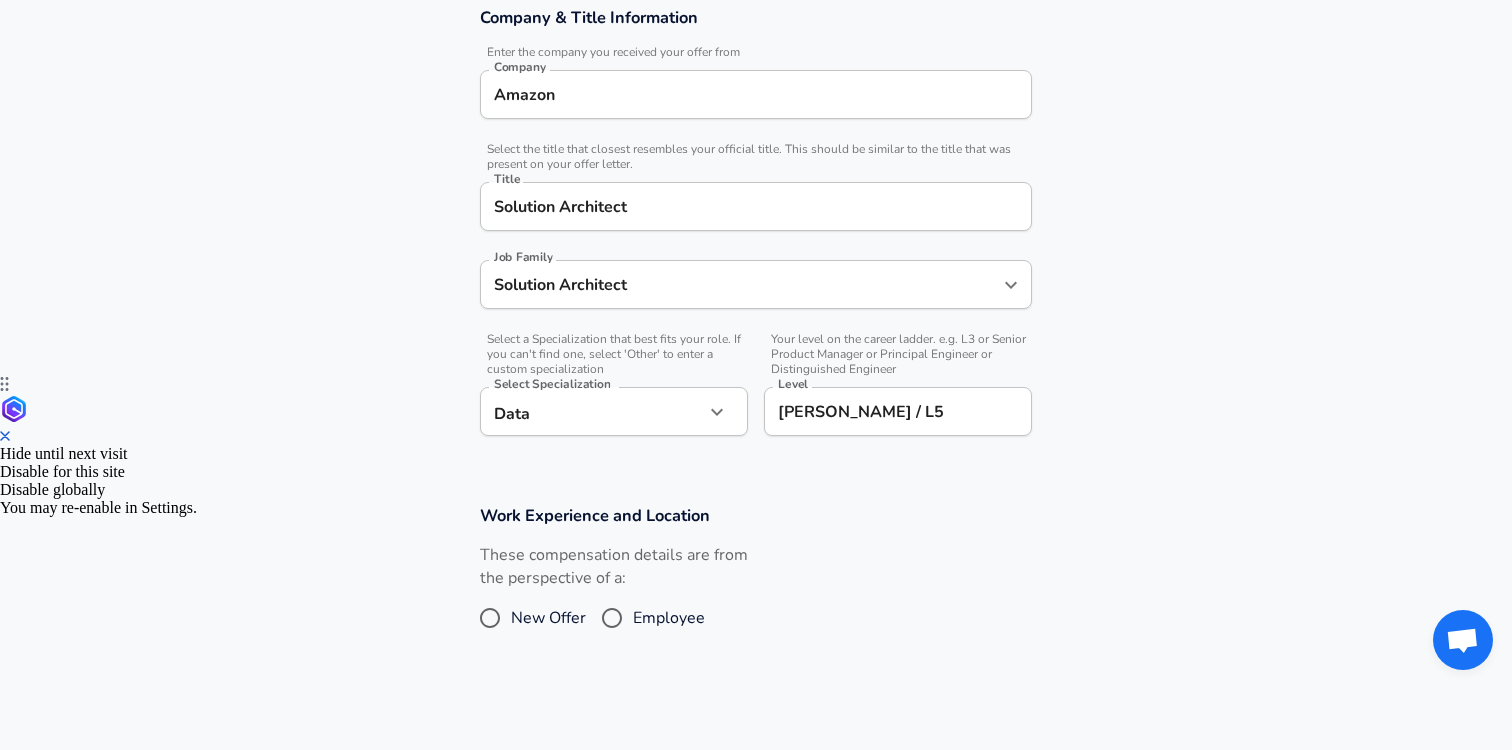 radio on "true" 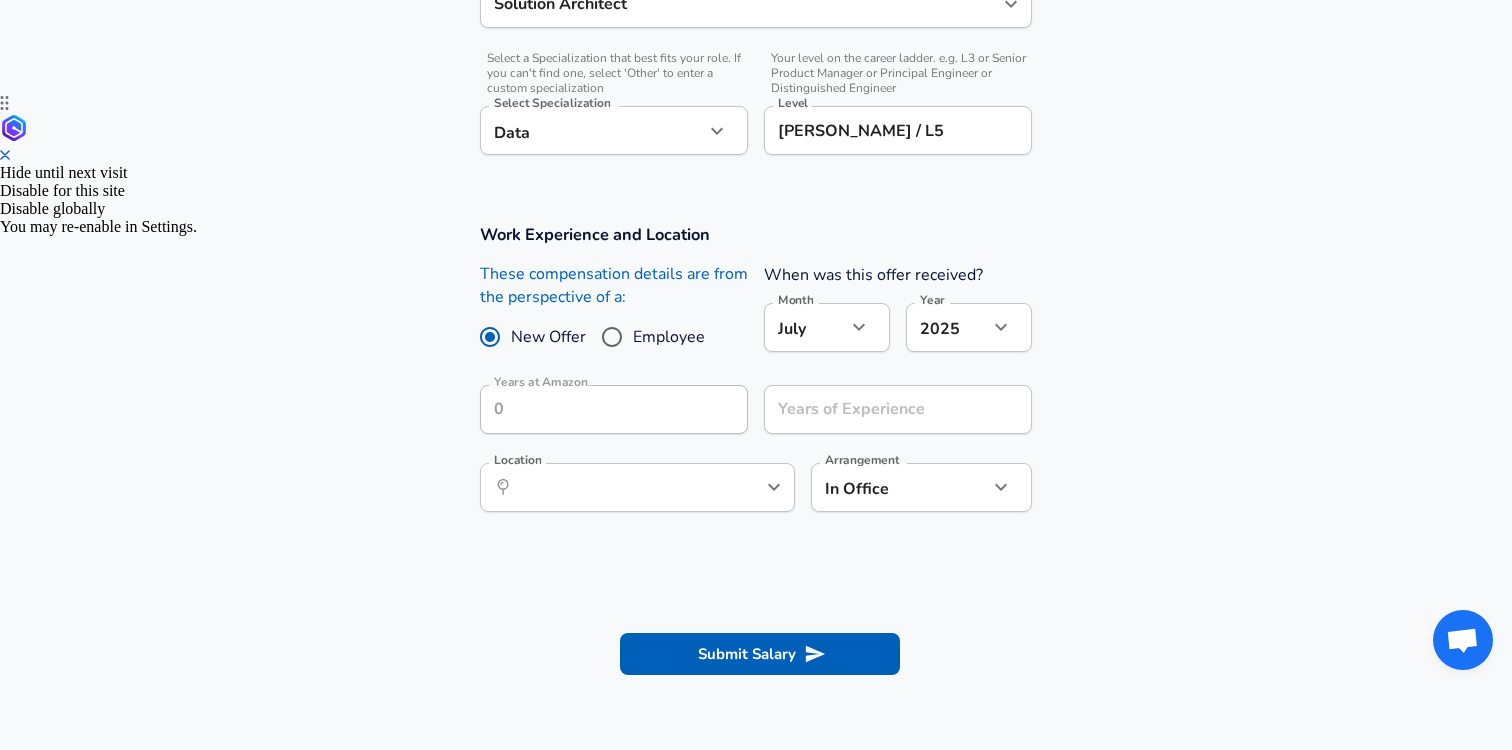 scroll, scrollTop: 668, scrollLeft: 0, axis: vertical 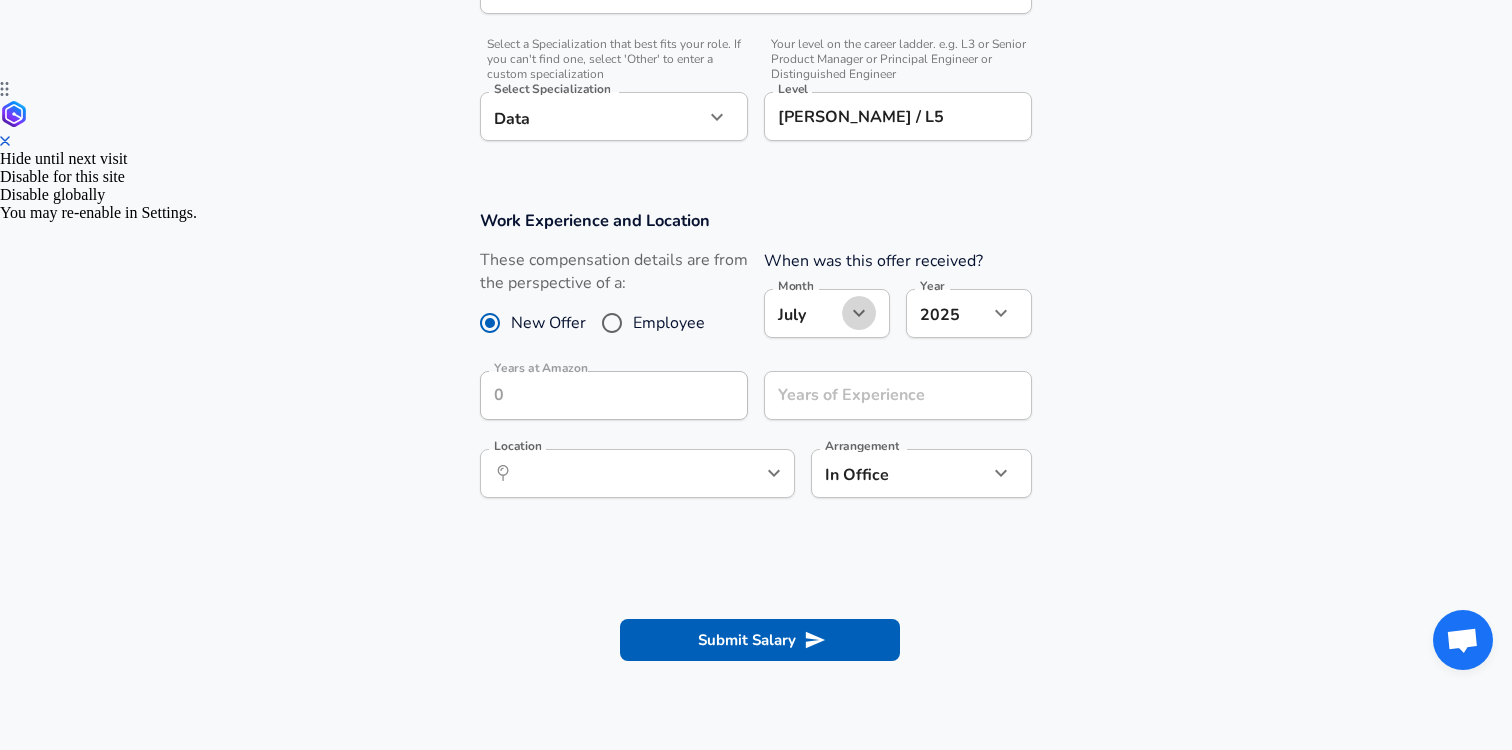 click 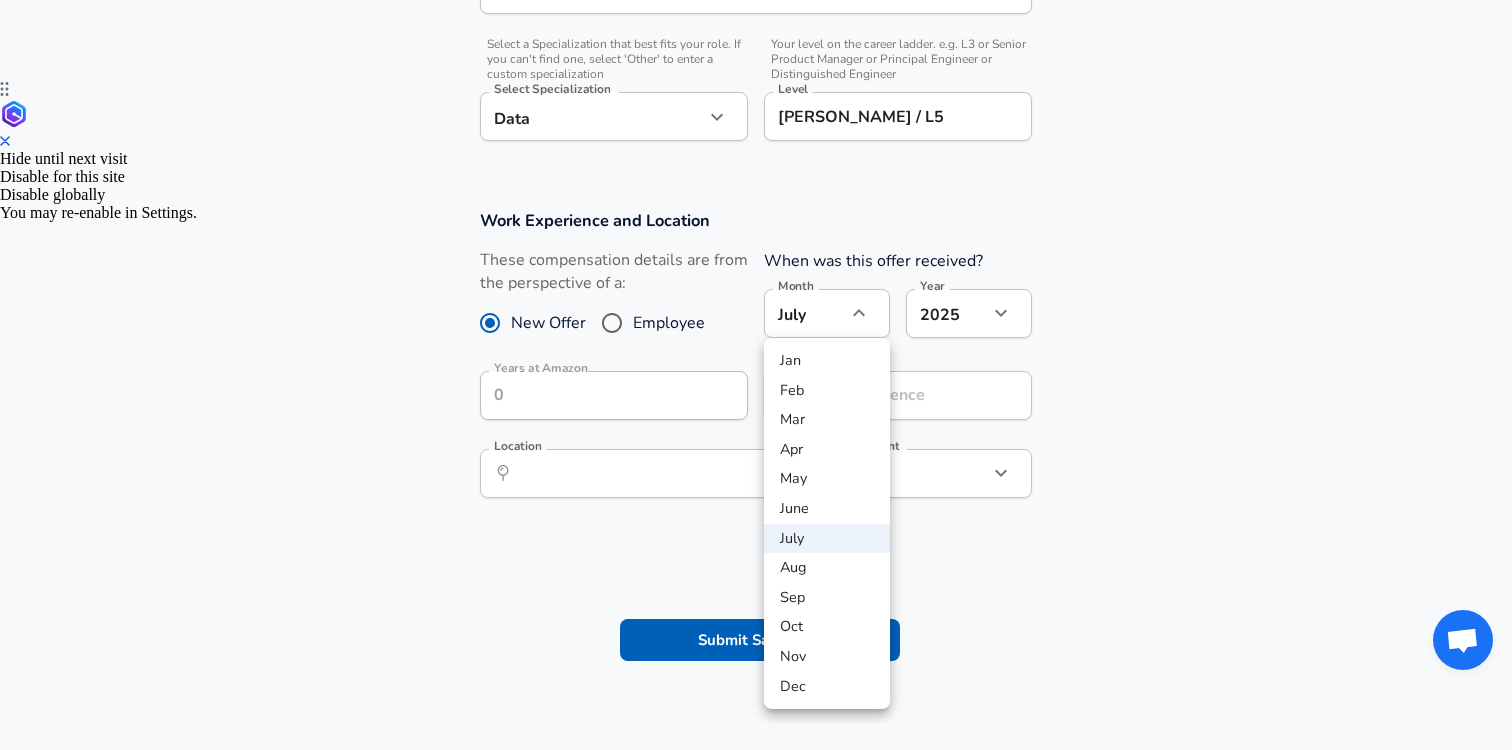 click on "Jan" at bounding box center [827, 361] 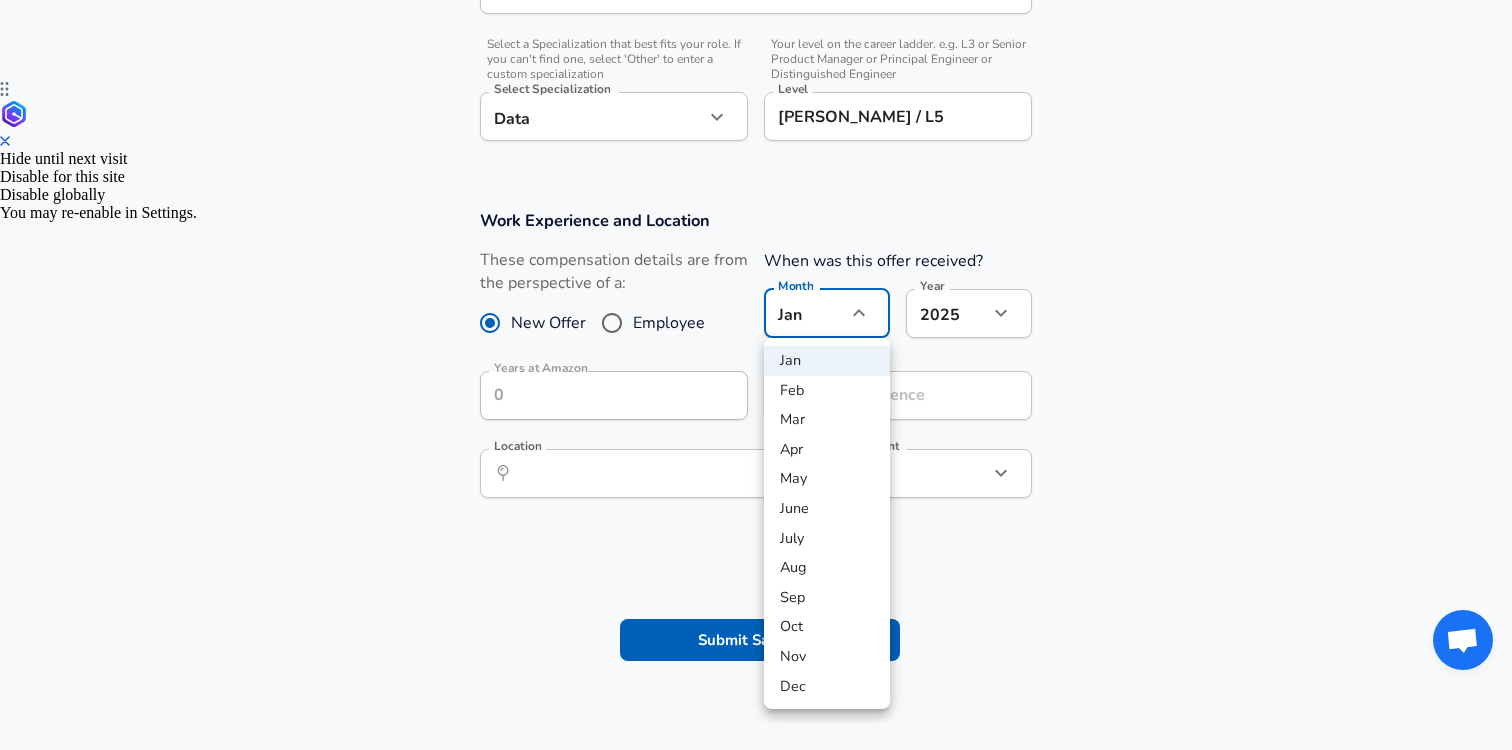 click on "We value your privacy We use cookies to enhance your browsing experience, serve personalized ads or content, and analyze our traffic. By clicking "Accept All", you consent to our use of cookies. Customize    Accept All   Customize Consent Preferences   We use cookies to help you navigate efficiently and perform certain functions. You will find detailed information about all cookies under each consent category below. The cookies that are categorized as "Necessary" are stored on your browser as they are essential for enabling the basic functionalities of the site. ...  Show more Necessary Always Active Necessary cookies are required to enable the basic features of this site, such as providing secure log-in or adjusting your consent preferences. These cookies do not store any personally identifiable data. Cookie _GRECAPTCHA Duration 5 months 27 days Description Google Recaptcha service sets this cookie to identify bots to protect the website against malicious spam attacks. Cookie __stripe_mid Duration 1 year MR" at bounding box center [756, -293] 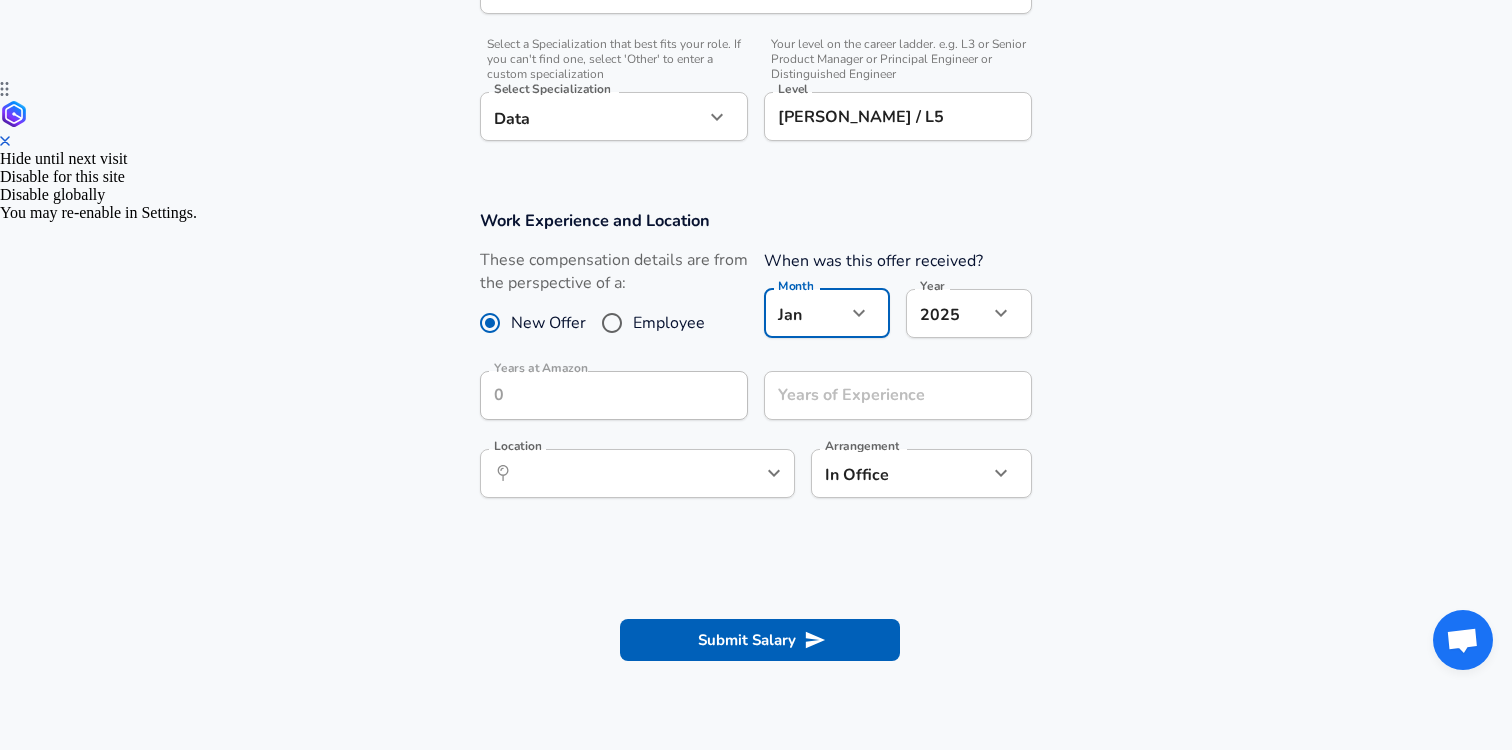 click on "We value your privacy We use cookies to enhance your browsing experience, serve personalized ads or content, and analyze our traffic. By clicking "Accept All", you consent to our use of cookies. Customize    Accept All   Customize Consent Preferences   We use cookies to help you navigate efficiently and perform certain functions. You will find detailed information about all cookies under each consent category below. The cookies that are categorized as "Necessary" are stored on your browser as they are essential for enabling the basic functionalities of the site. ...  Show more Necessary Always Active Necessary cookies are required to enable the basic features of this site, such as providing secure log-in or adjusting your consent preferences. These cookies do not store any personally identifiable data. Cookie _GRECAPTCHA Duration 5 months 27 days Description Google Recaptcha service sets this cookie to identify bots to protect the website against malicious spam attacks. Cookie __stripe_mid Duration 1 year MR" at bounding box center (756, -293) 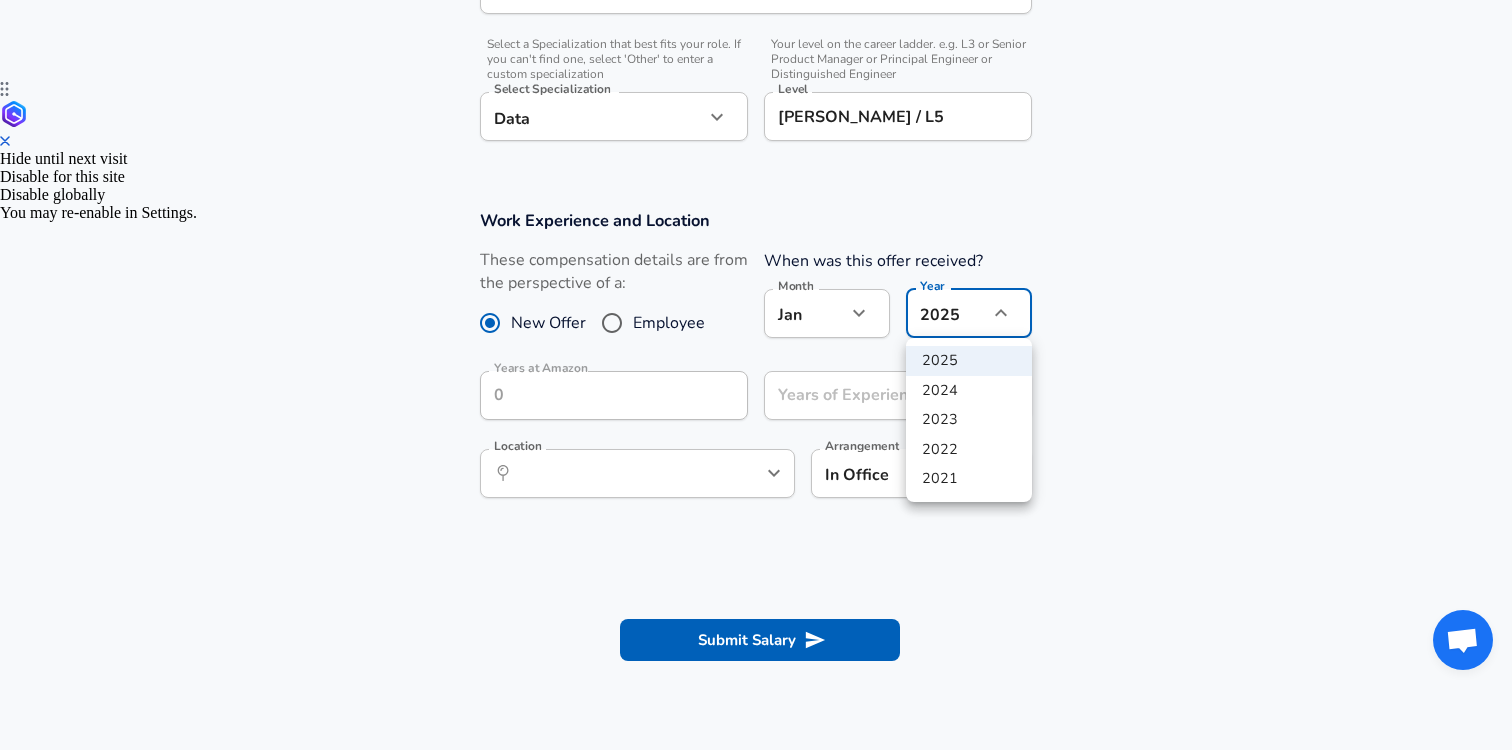 click on "2024" at bounding box center (969, 391) 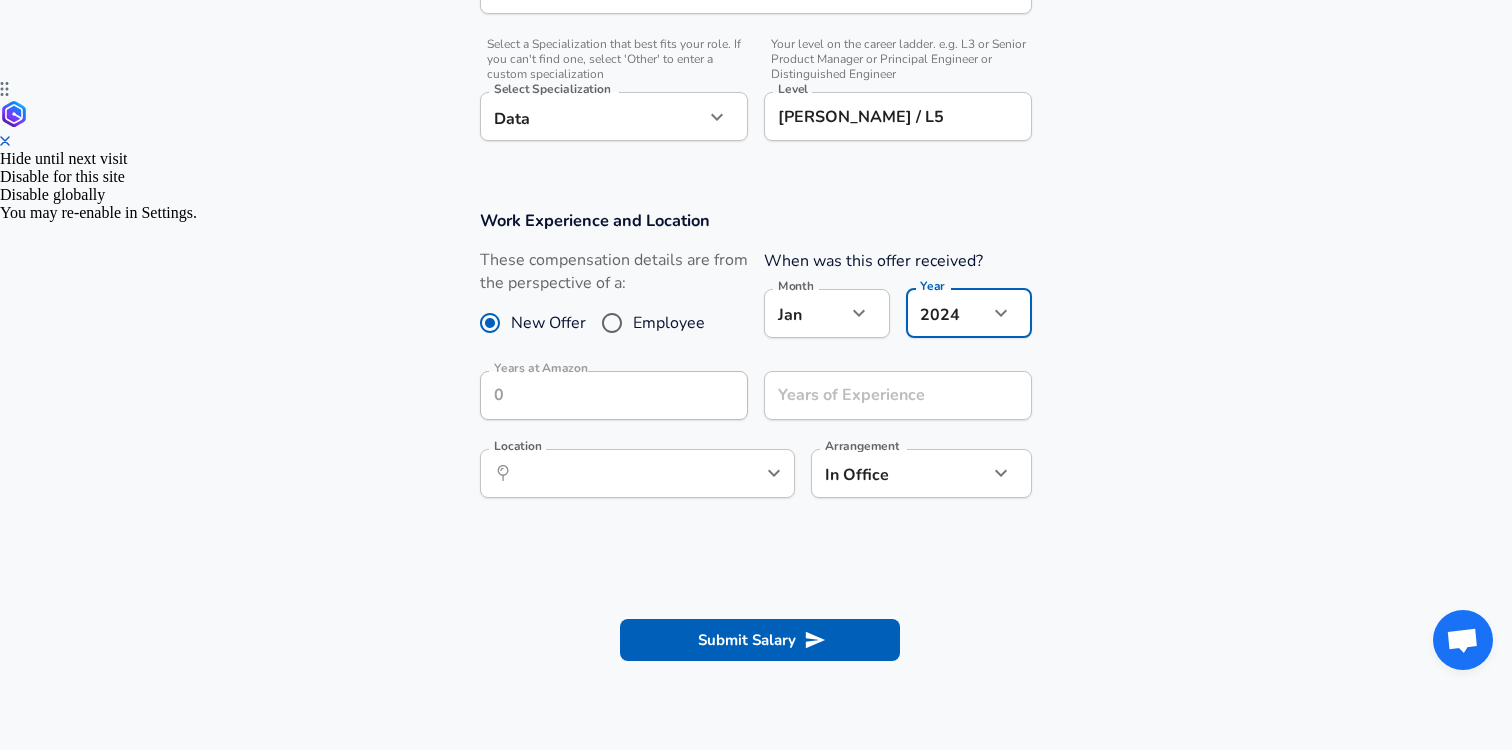 click on "We value your privacy We use cookies to enhance your browsing experience, serve personalized ads or content, and analyze our traffic. By clicking "Accept All", you consent to our use of cookies. Customize    Accept All   Customize Consent Preferences   We use cookies to help you navigate efficiently and perform certain functions. You will find detailed information about all cookies under each consent category below. The cookies that are categorized as "Necessary" are stored on your browser as they are essential for enabling the basic functionalities of the site. ...  Show more Necessary Always Active Necessary cookies are required to enable the basic features of this site, such as providing secure log-in or adjusting your consent preferences. These cookies do not store any personally identifiable data. Cookie _GRECAPTCHA Duration 5 months 27 days Description Google Recaptcha service sets this cookie to identify bots to protect the website against malicious spam attacks. Cookie __stripe_mid Duration 1 year MR" at bounding box center [756, -293] 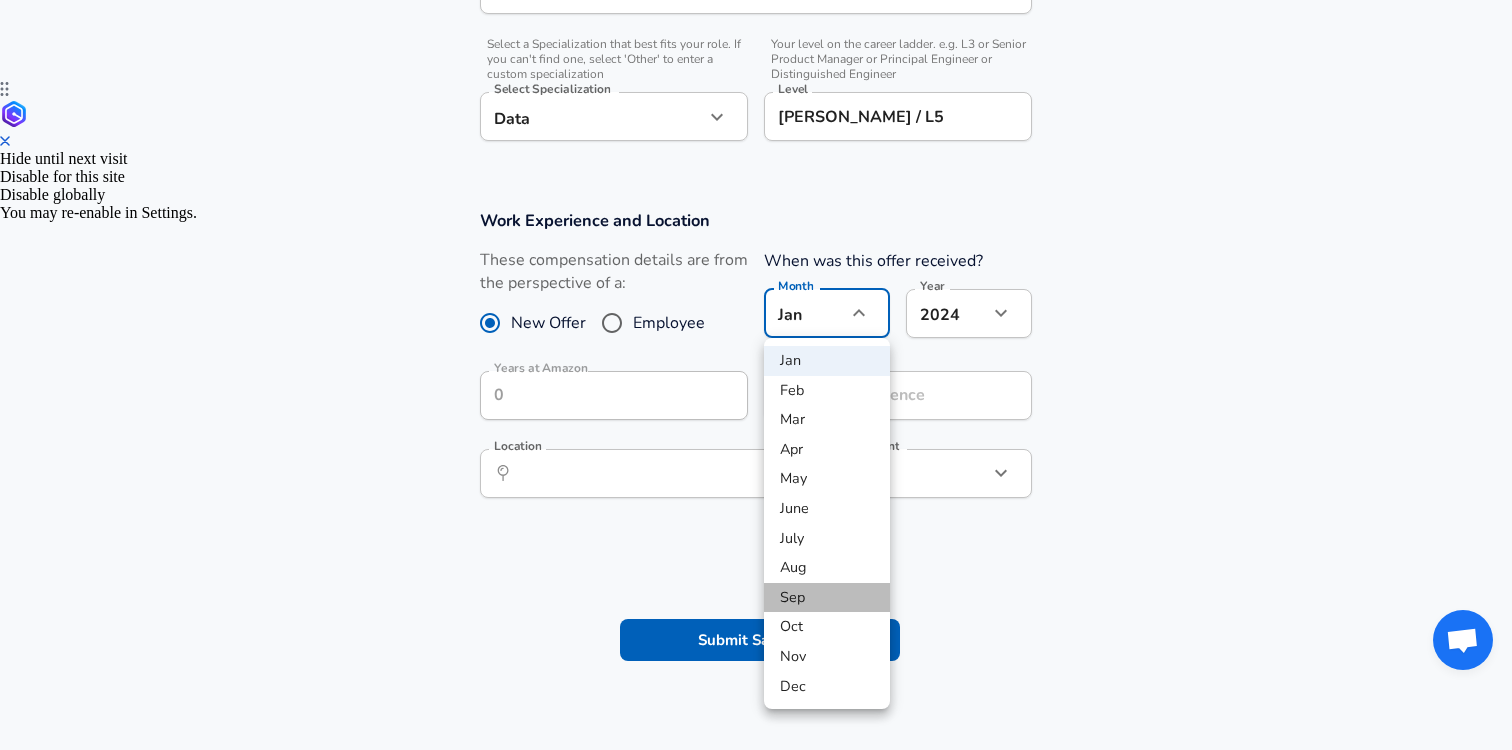 click on "Sep" at bounding box center [827, 598] 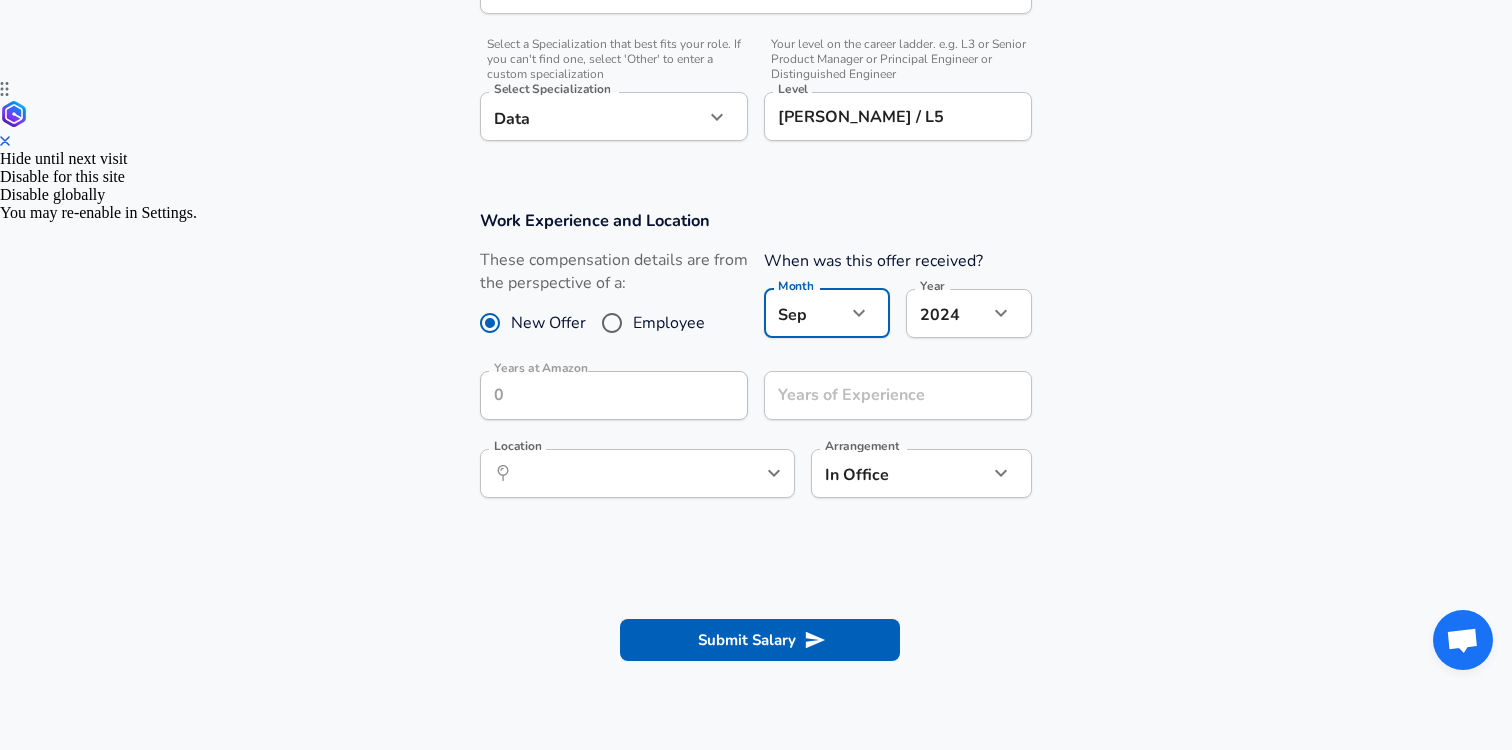 click on "We value your privacy We use cookies to enhance your browsing experience, serve personalized ads or content, and analyze our traffic. By clicking "Accept All", you consent to our use of cookies. Customize    Accept All   Customize Consent Preferences   We use cookies to help you navigate efficiently and perform certain functions. You will find detailed information about all cookies under each consent category below. The cookies that are categorized as "Necessary" are stored on your browser as they are essential for enabling the basic functionalities of the site. ...  Show more Necessary Always Active Necessary cookies are required to enable the basic features of this site, such as providing secure log-in or adjusting your consent preferences. These cookies do not store any personally identifiable data. Cookie _GRECAPTCHA Duration 5 months 27 days Description Google Recaptcha service sets this cookie to identify bots to protect the website against malicious spam attacks. Cookie __stripe_mid Duration 1 year MR" at bounding box center (756, -293) 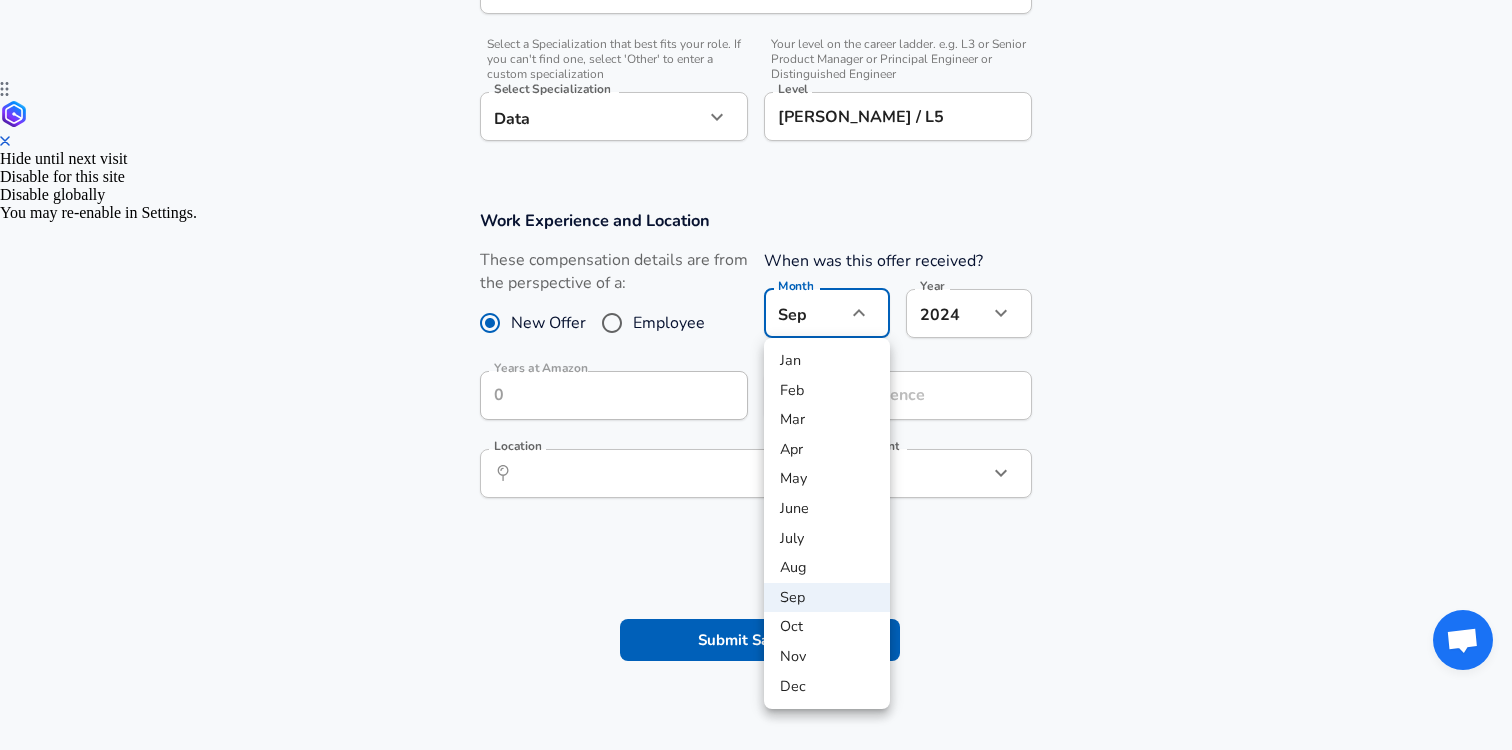 click on "Oct" at bounding box center [827, 627] 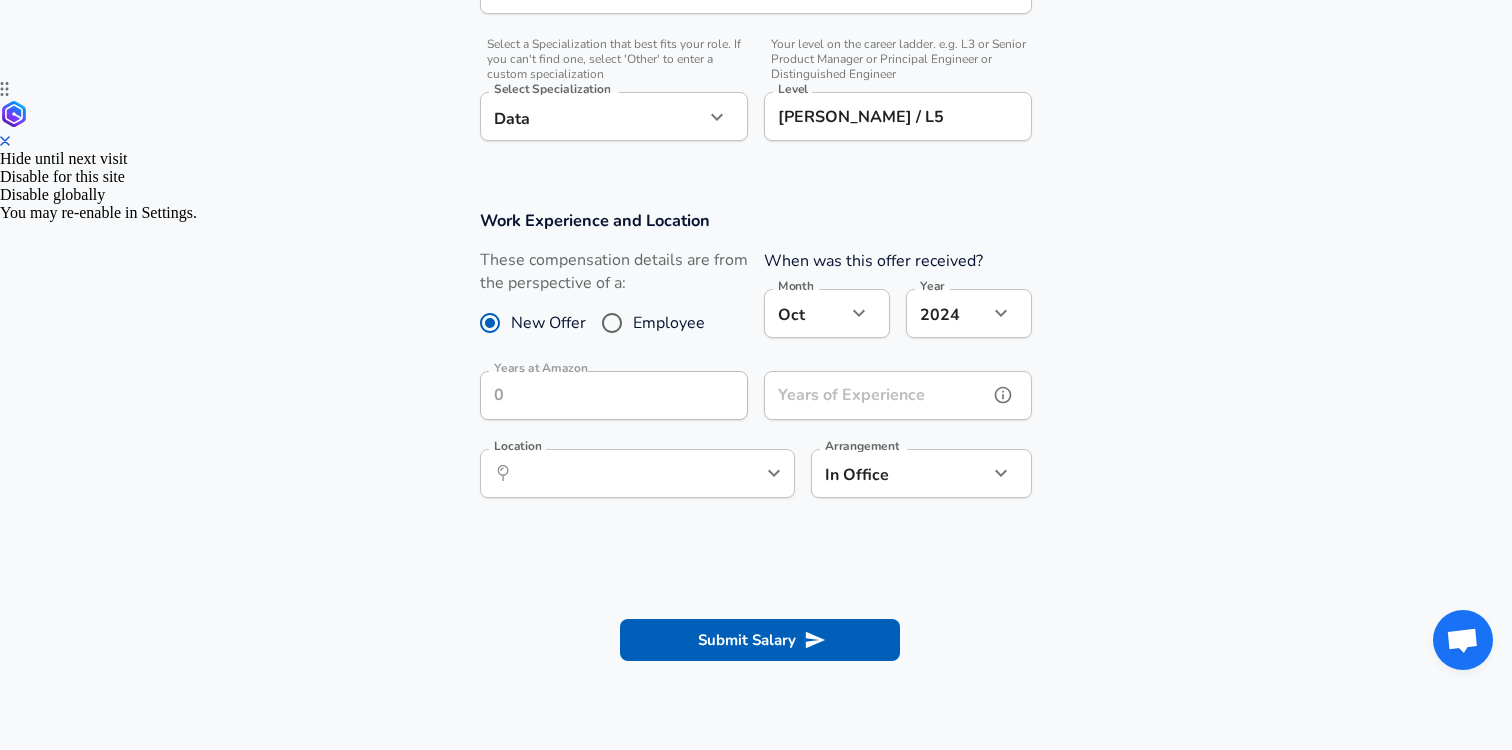 click on "Years of Experience Years of Experience" at bounding box center [898, 398] 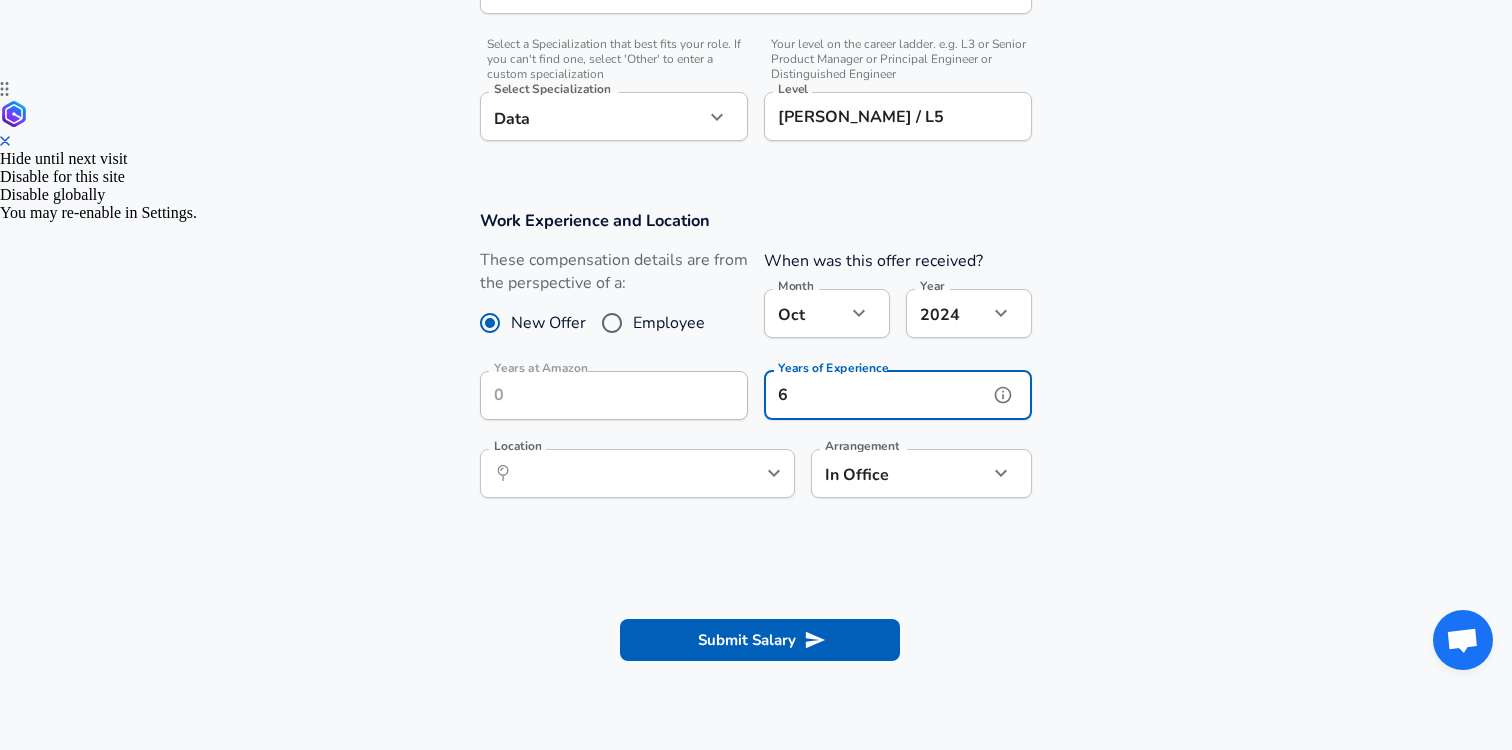 type on "6" 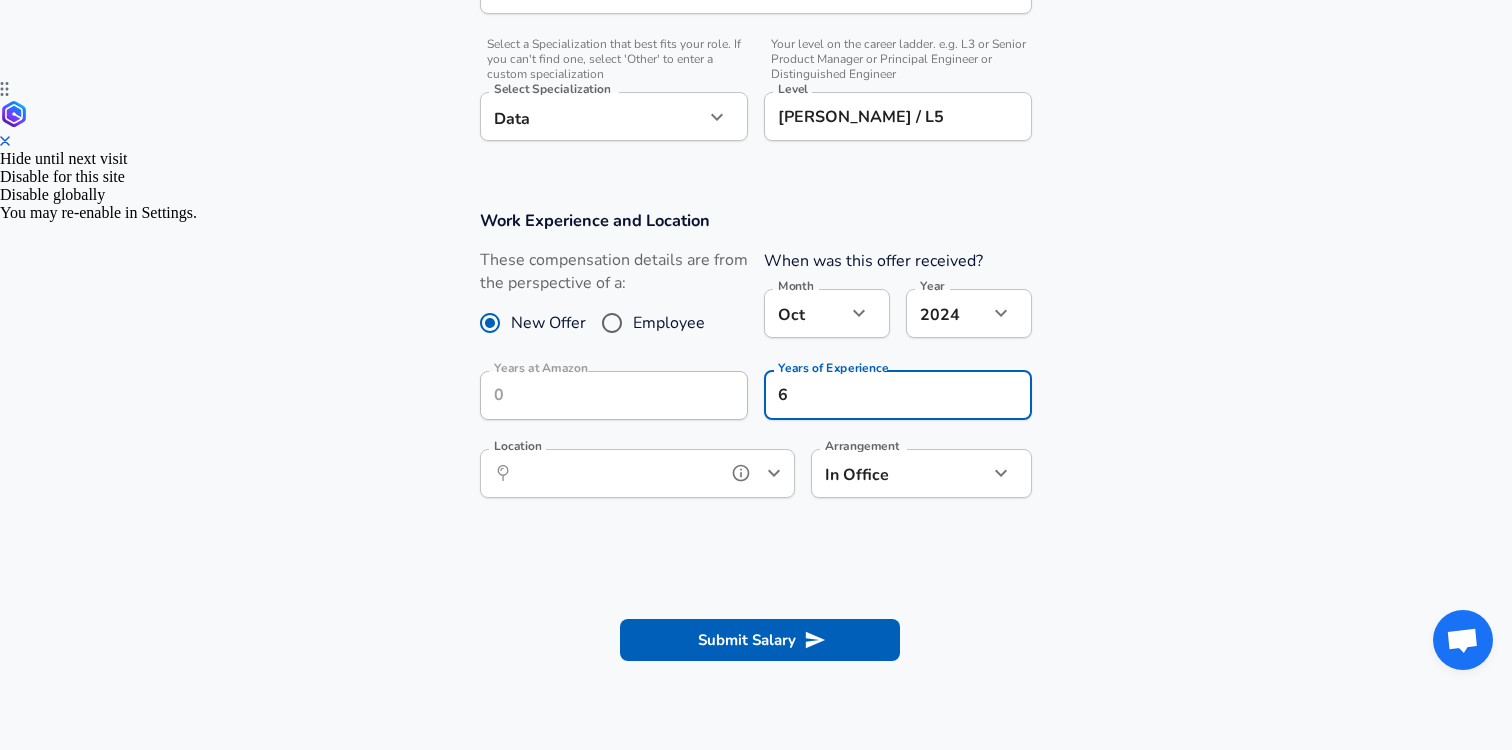 click on "Location" at bounding box center (615, 473) 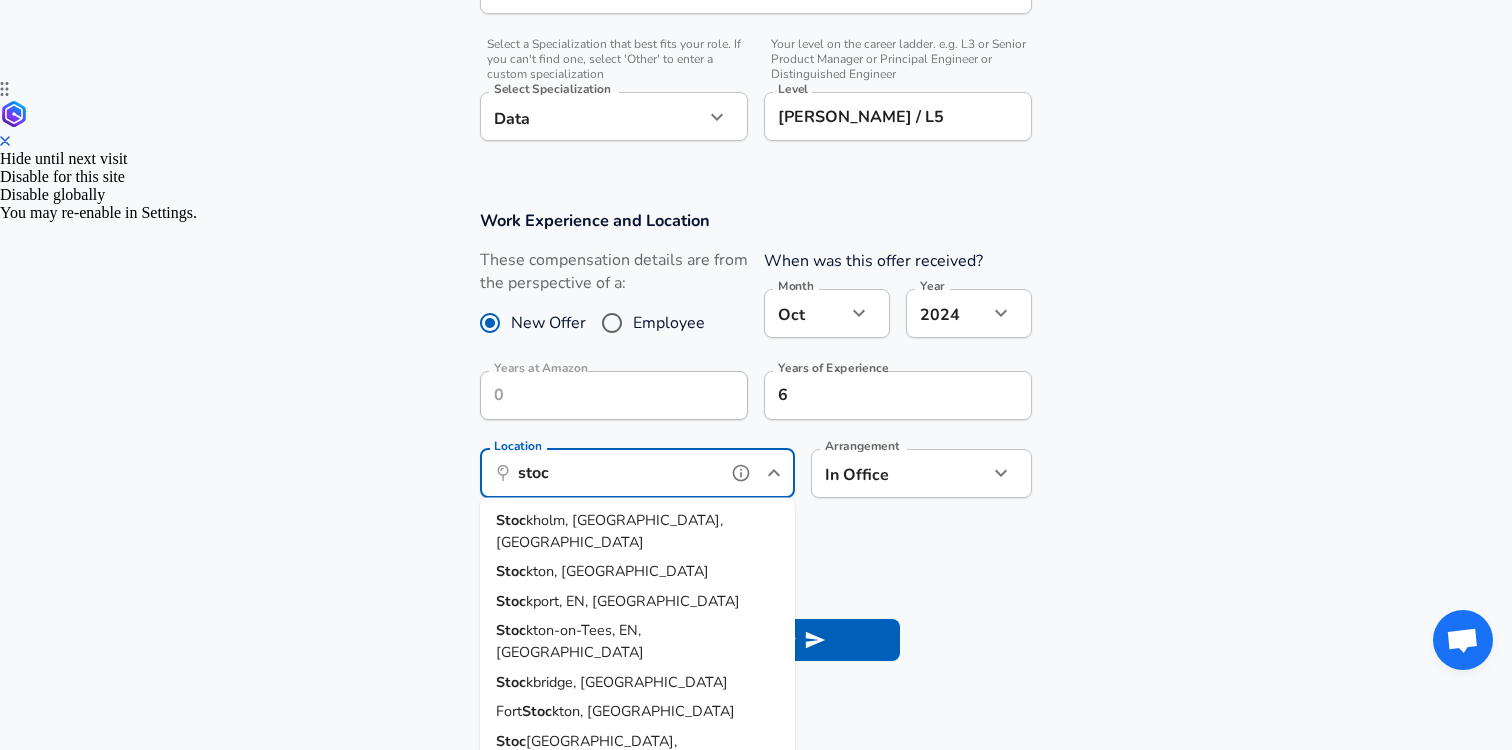 click on "kholm, [GEOGRAPHIC_DATA], [GEOGRAPHIC_DATA]" at bounding box center [609, 531] 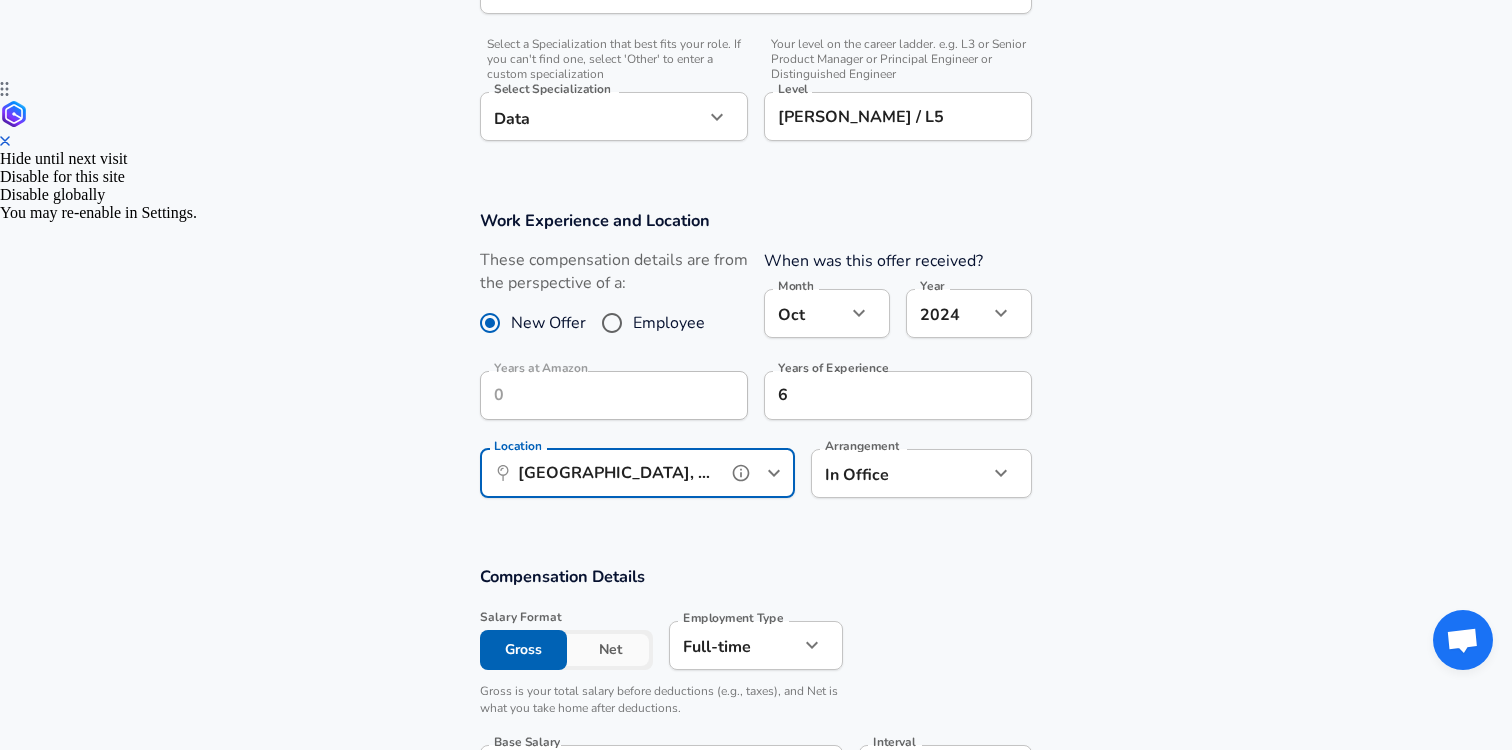 type on "[GEOGRAPHIC_DATA], [GEOGRAPHIC_DATA], [GEOGRAPHIC_DATA]" 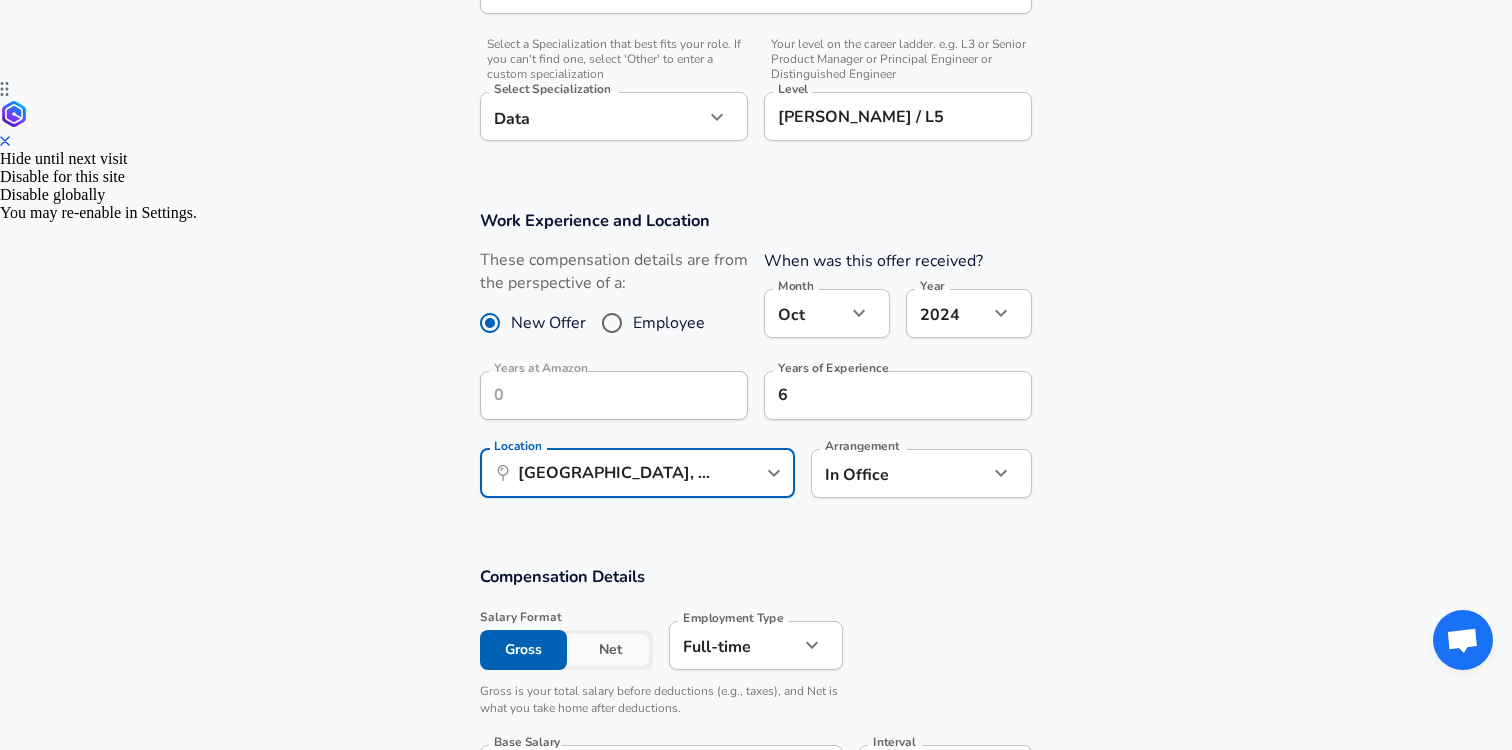 click on "We value your privacy We use cookies to enhance your browsing experience, serve personalized ads or content, and analyze our traffic. By clicking "Accept All", you consent to our use of cookies. Customize    Accept All   Customize Consent Preferences   We use cookies to help you navigate efficiently and perform certain functions. You will find detailed information about all cookies under each consent category below. The cookies that are categorized as "Necessary" are stored on your browser as they are essential for enabling the basic functionalities of the site. ...  Show more Necessary Always Active Necessary cookies are required to enable the basic features of this site, such as providing secure log-in or adjusting your consent preferences. These cookies do not store any personally identifiable data. Cookie _GRECAPTCHA Duration 5 months 27 days Description Google Recaptcha service sets this cookie to identify bots to protect the website against malicious spam attacks. Cookie __stripe_mid Duration 1 year MR" at bounding box center (756, -293) 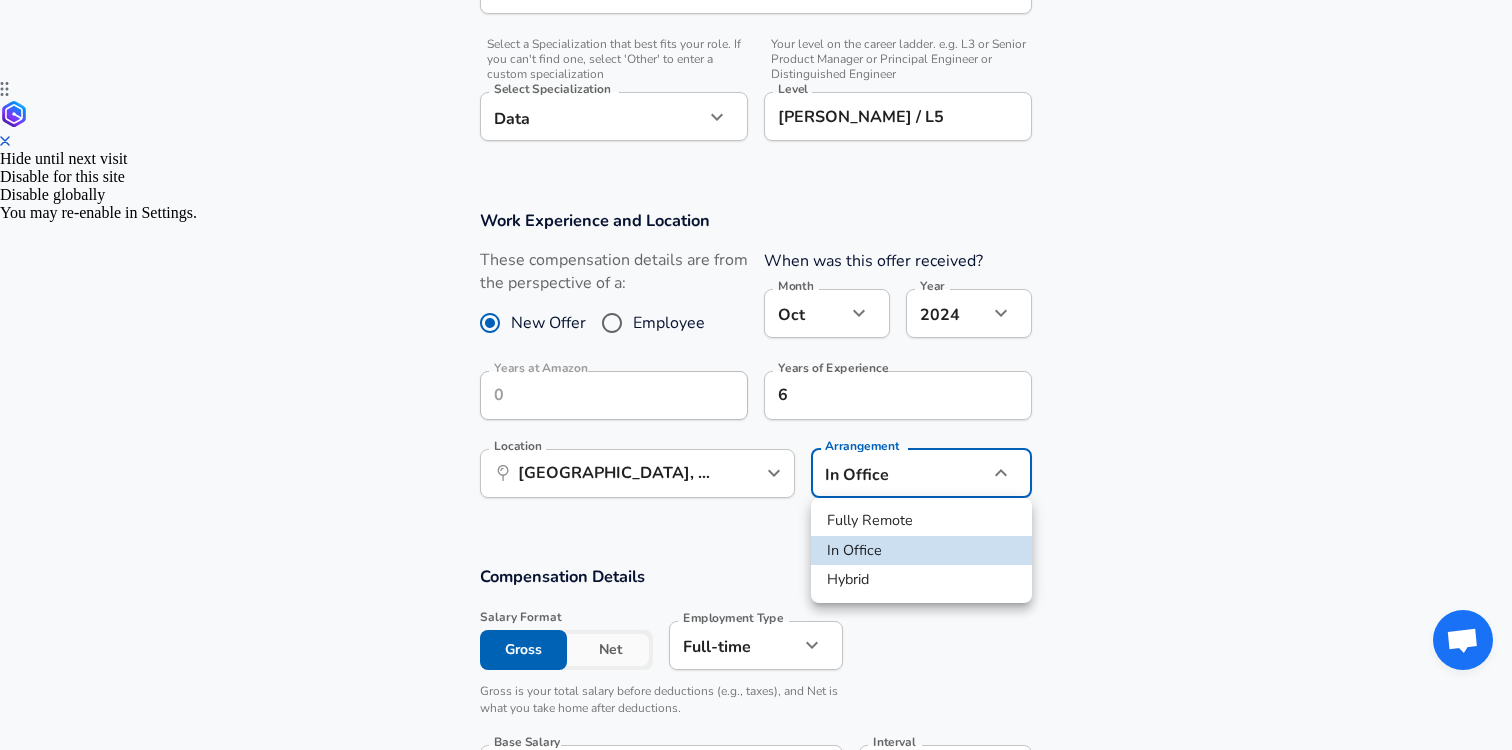 click on "Hybrid" at bounding box center [921, 580] 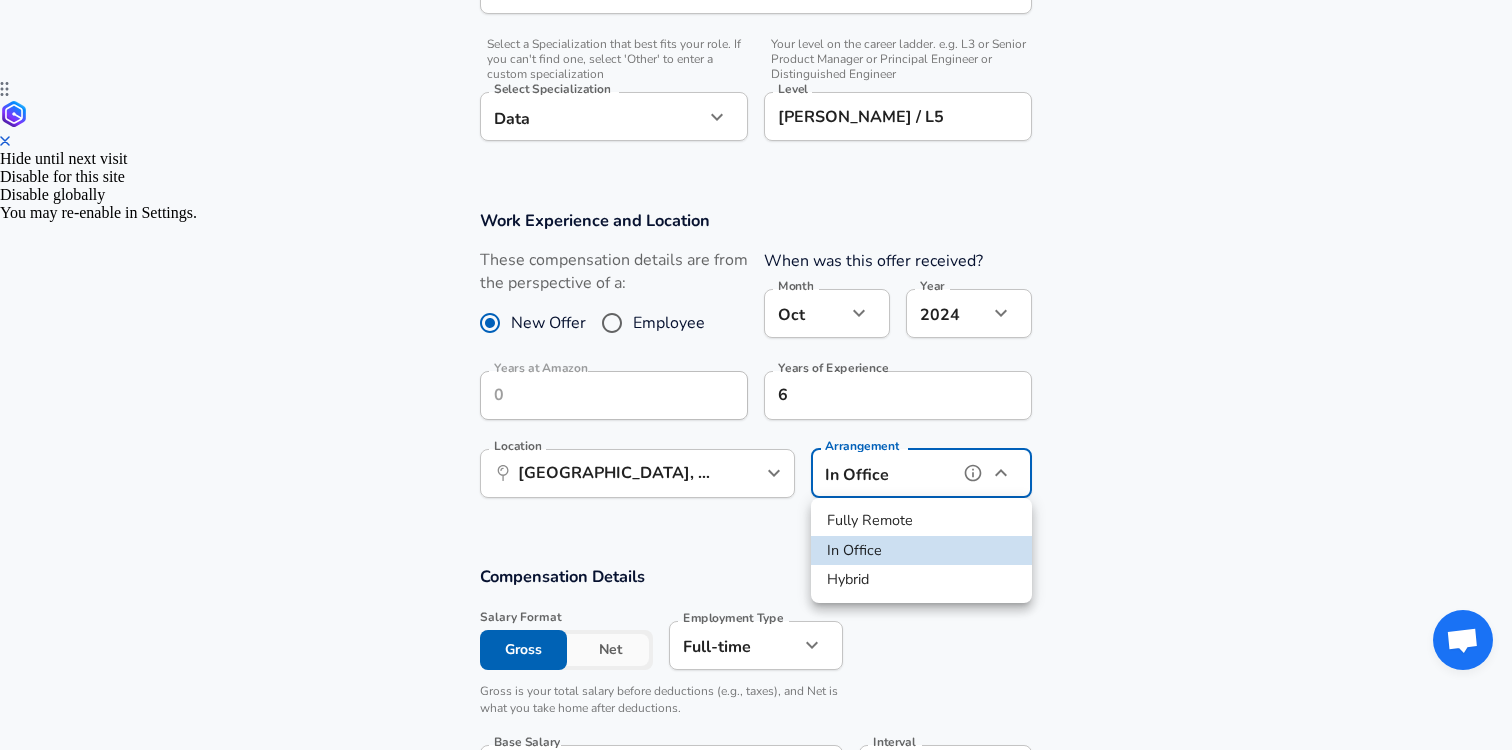 type on "hybrid" 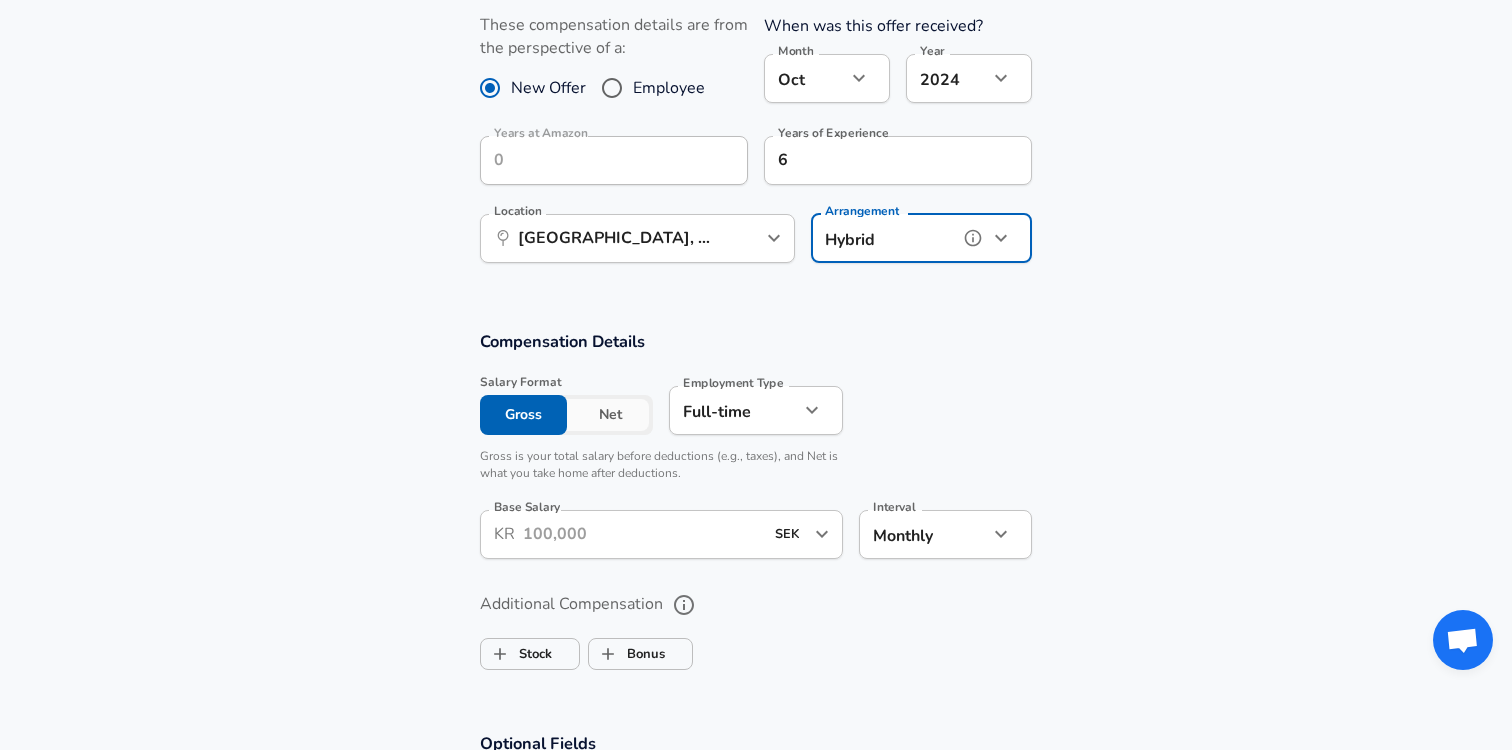 scroll, scrollTop: 924, scrollLeft: 0, axis: vertical 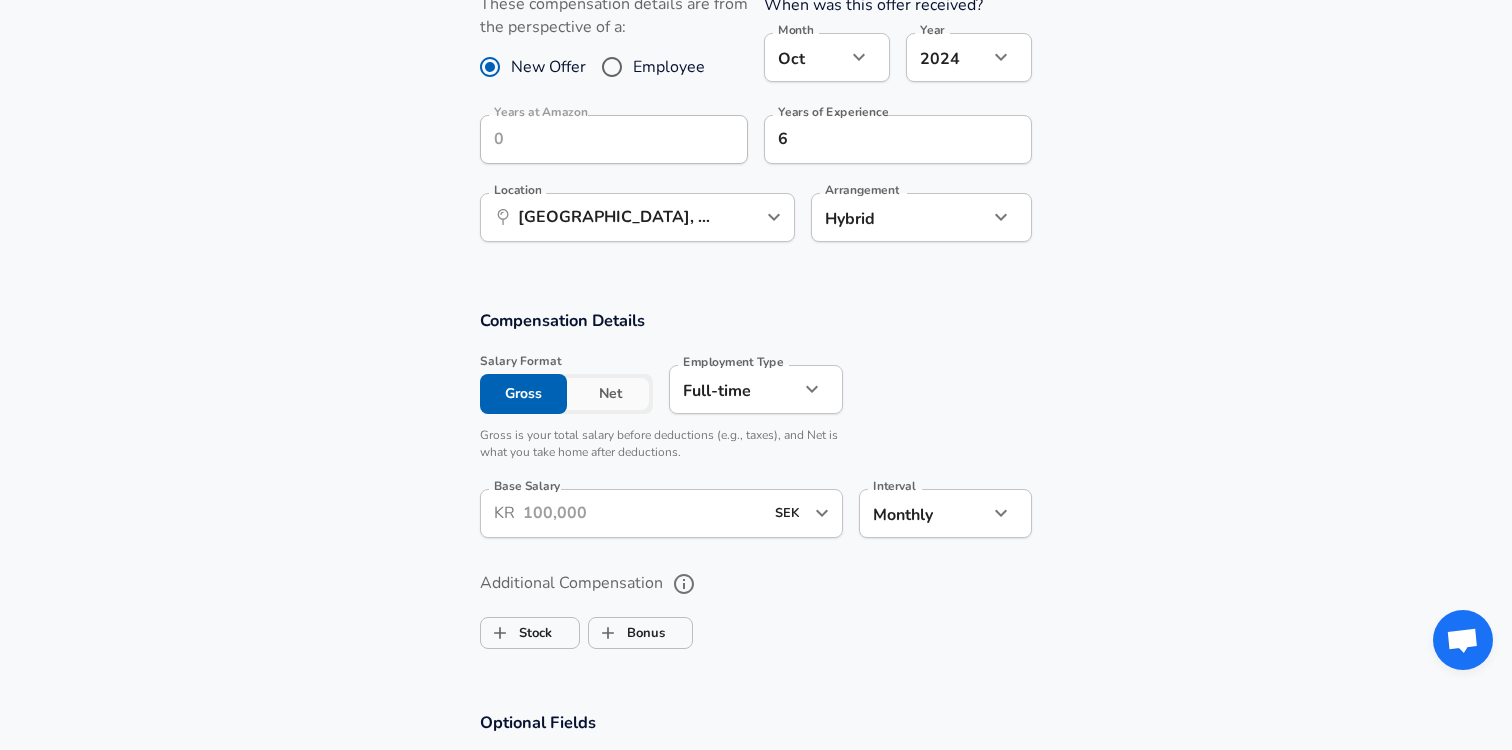 click on "Base Salary" at bounding box center [643, 513] 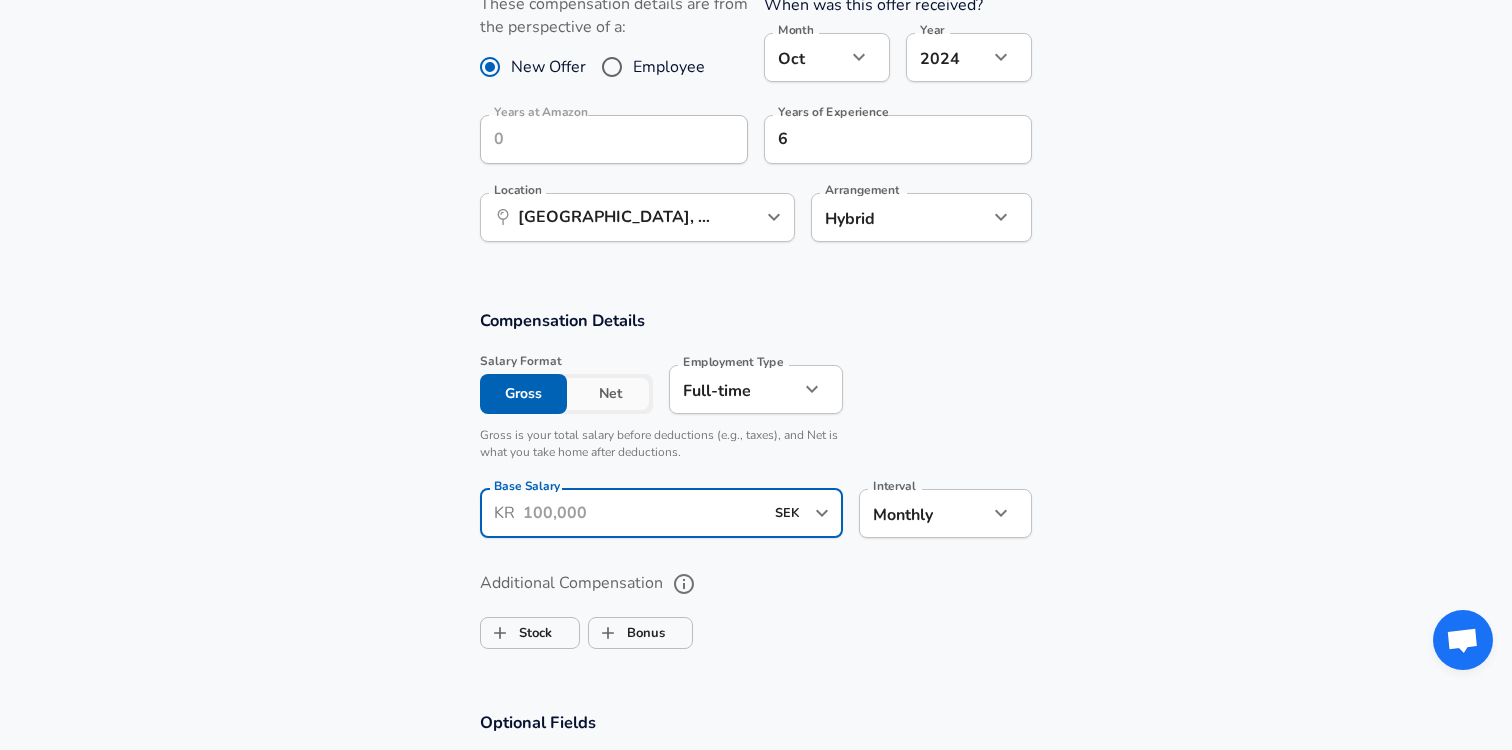 click on "We value your privacy We use cookies to enhance your browsing experience, serve personalized ads or content, and analyze our traffic. By clicking "Accept All", you consent to our use of cookies. Customize    Accept All   Customize Consent Preferences   We use cookies to help you navigate efficiently and perform certain functions. You will find detailed information about all cookies under each consent category below. The cookies that are categorized as "Necessary" are stored on your browser as they are essential for enabling the basic functionalities of the site. ...  Show more Necessary Always Active Necessary cookies are required to enable the basic features of this site, such as providing secure log-in or adjusting your consent preferences. These cookies do not store any personally identifiable data. Cookie _GRECAPTCHA Duration 5 months 27 days Description Google Recaptcha service sets this cookie to identify bots to protect the website against malicious spam attacks. Cookie __stripe_mid Duration 1 year MR" at bounding box center [756, -549] 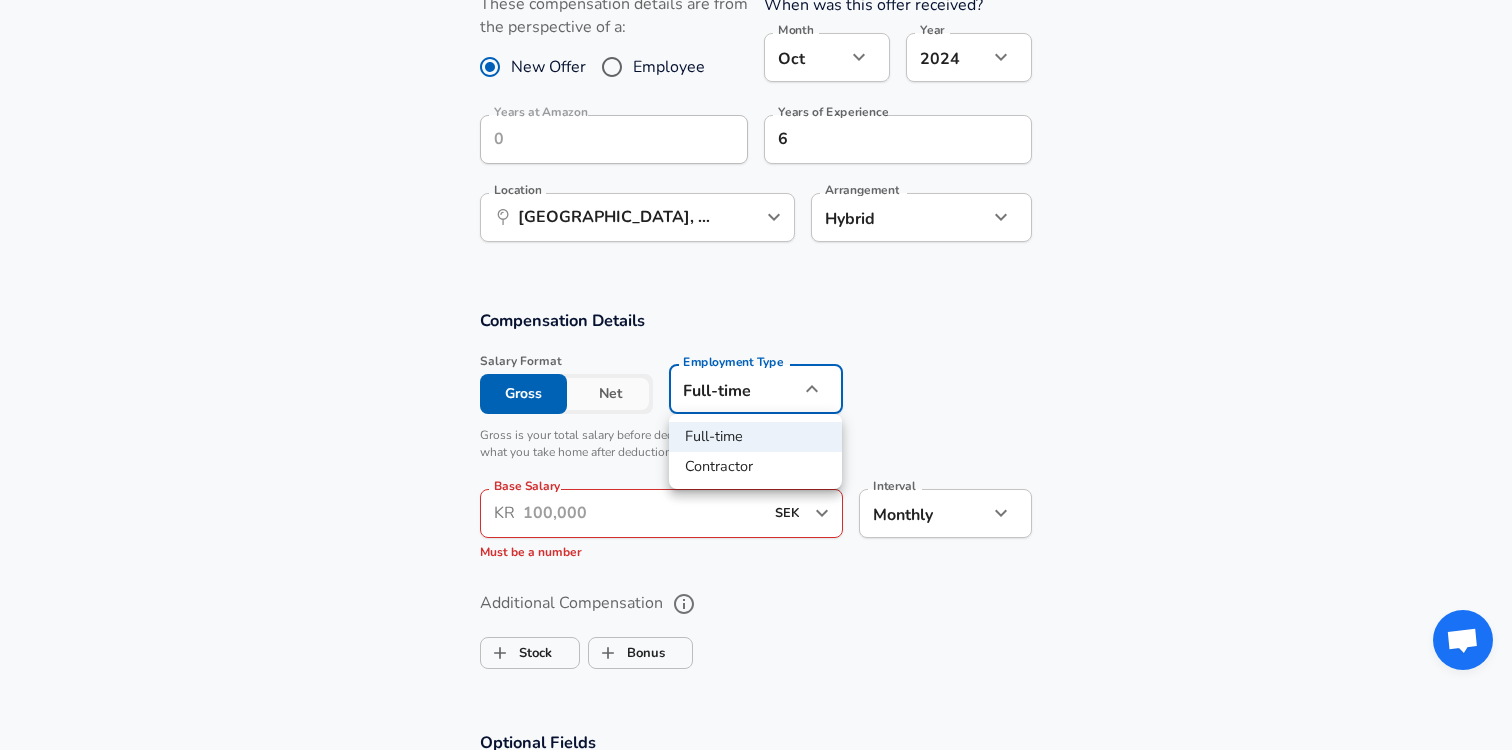 click at bounding box center [756, 375] 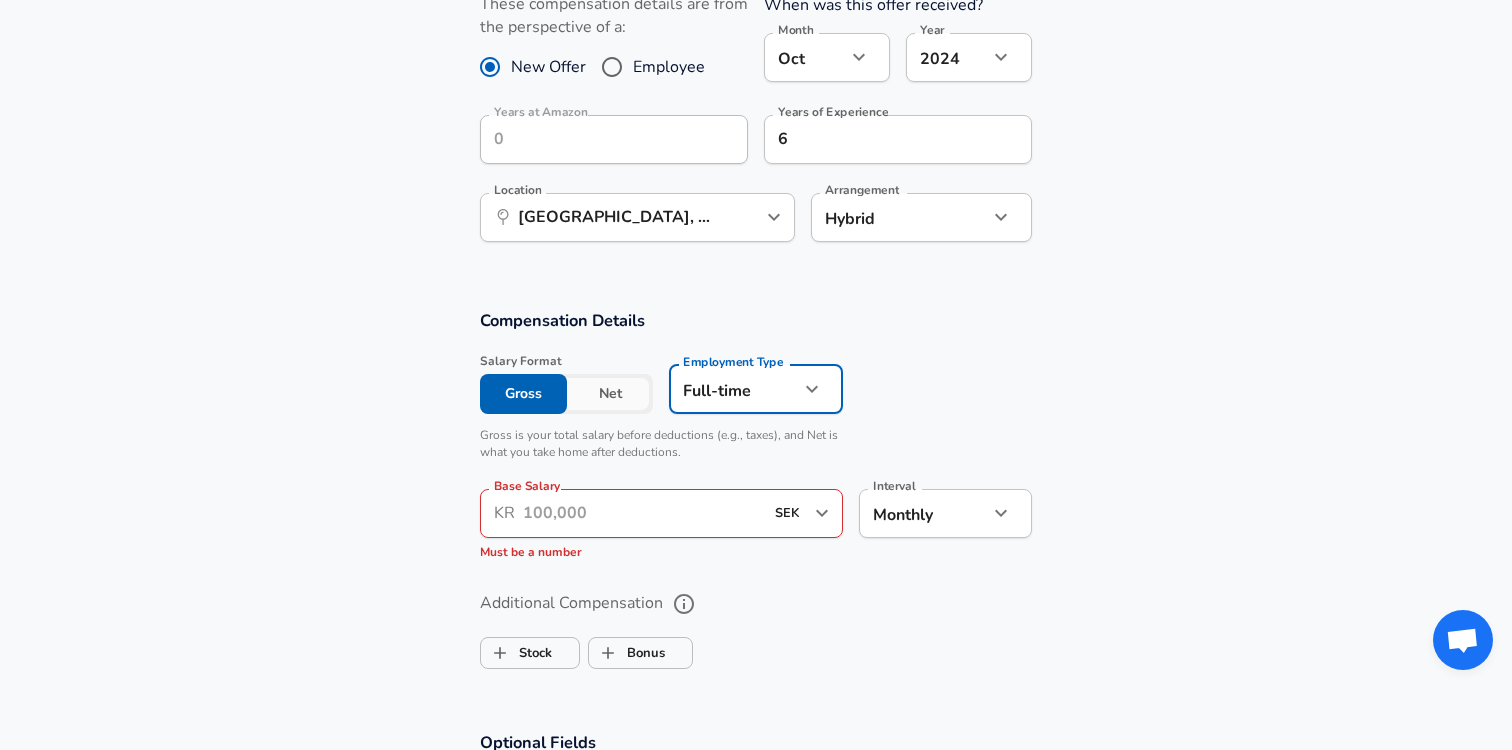 click on "Base Salary" at bounding box center [643, 513] 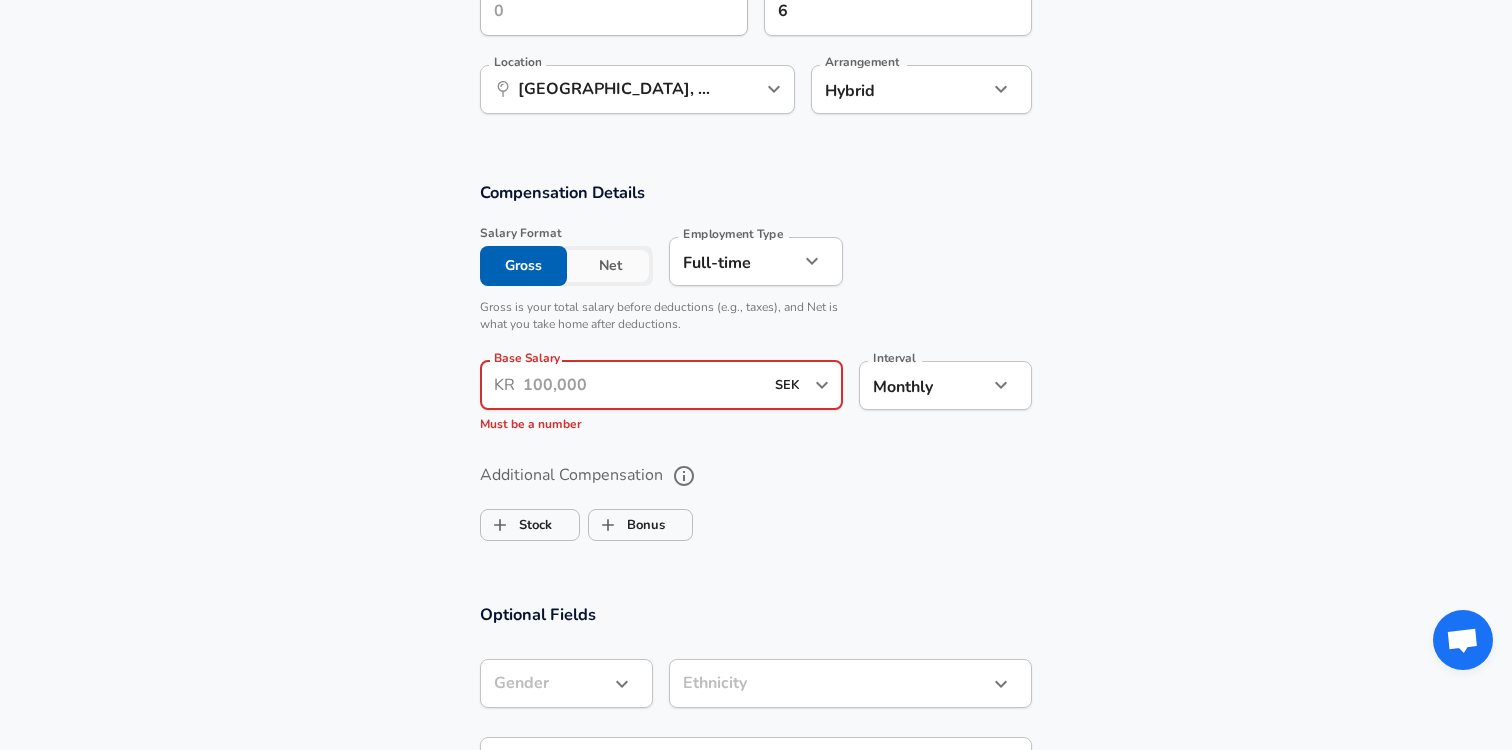 scroll, scrollTop: 1053, scrollLeft: 0, axis: vertical 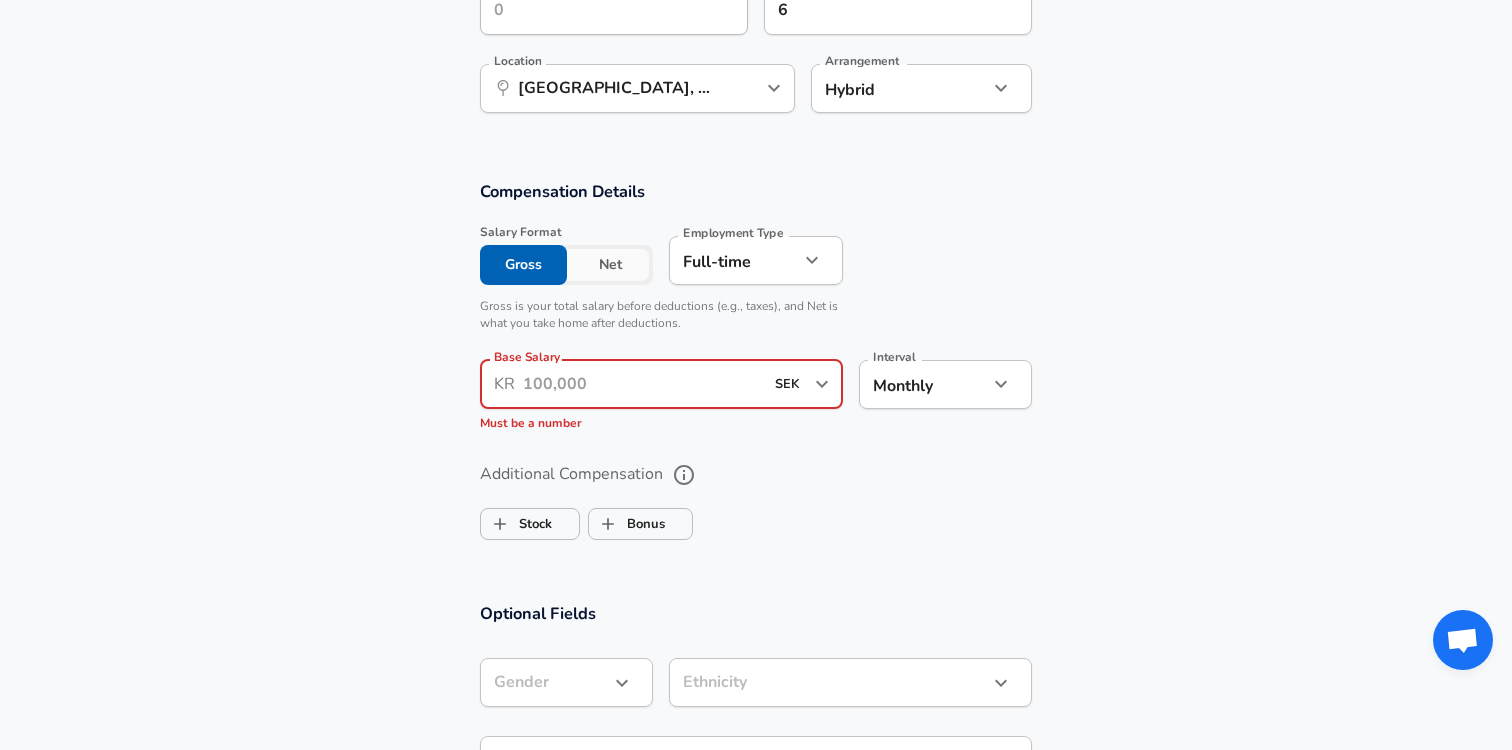 click on "Base Salary" at bounding box center (643, 384) 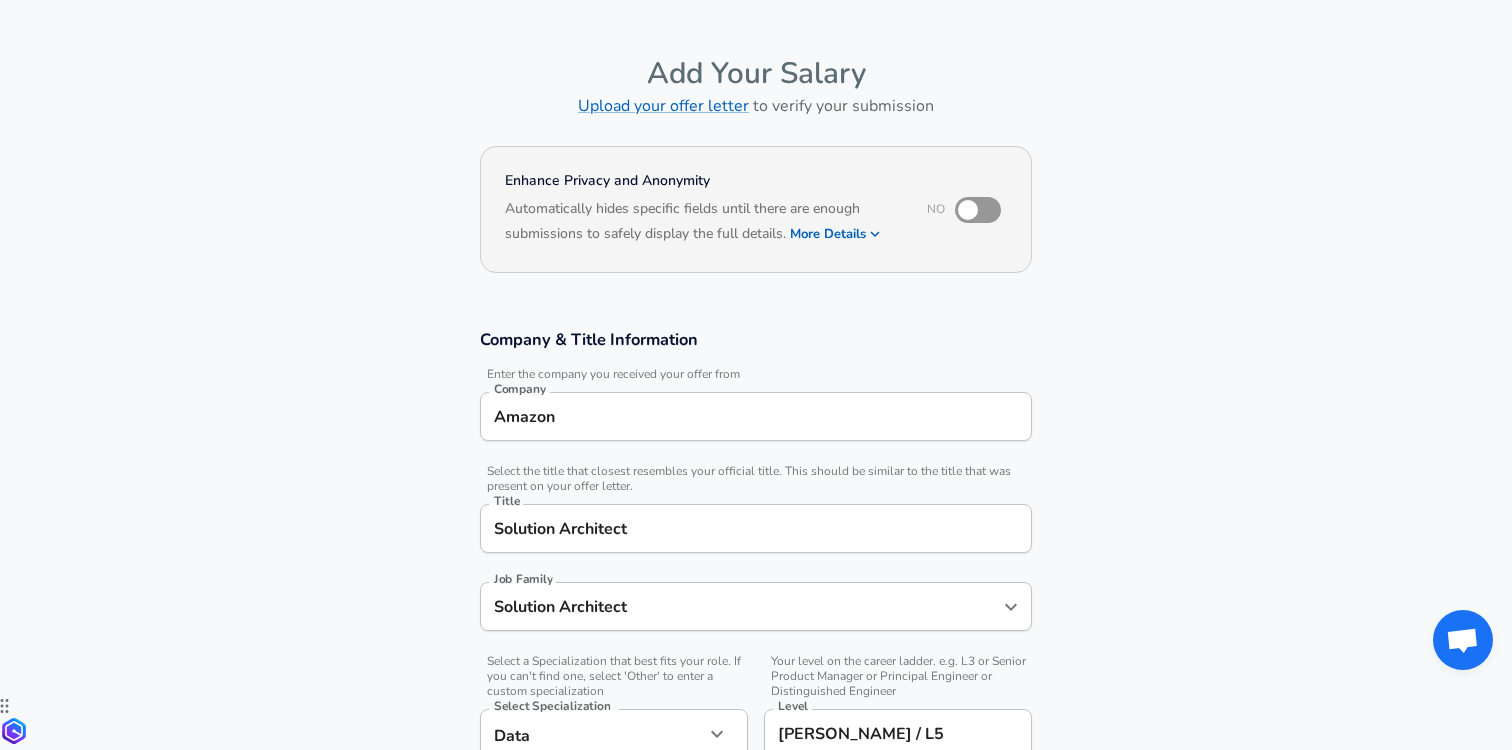 scroll, scrollTop: 0, scrollLeft: 0, axis: both 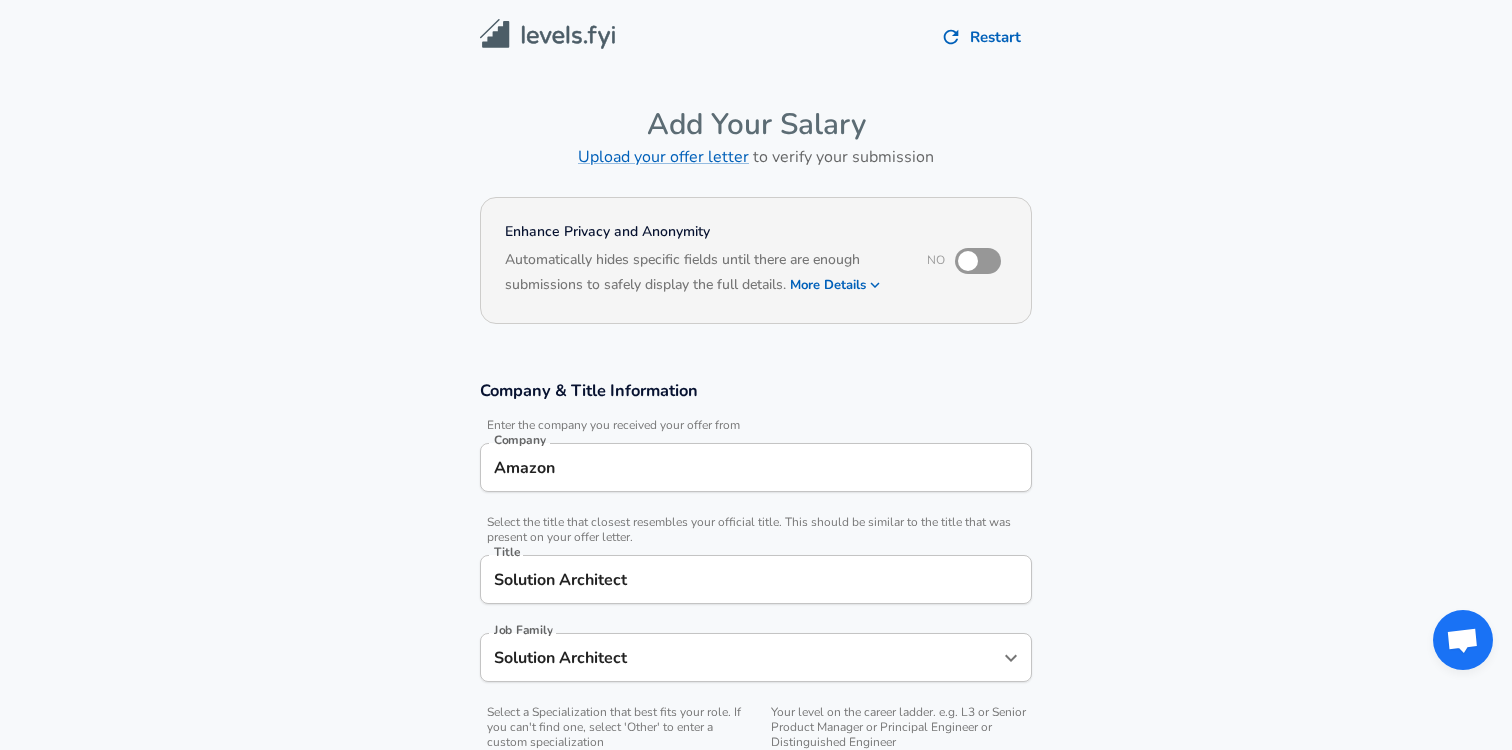 click on "Enhance Privacy and Anonymity No Automatically hides specific fields until there are enough submissions to safely display the full details.   More Details Based on your submission and the data points that we have already collected, we will automatically hide and anonymize specific fields if there aren't enough data points to remain sufficiently anonymous." at bounding box center [756, 273] 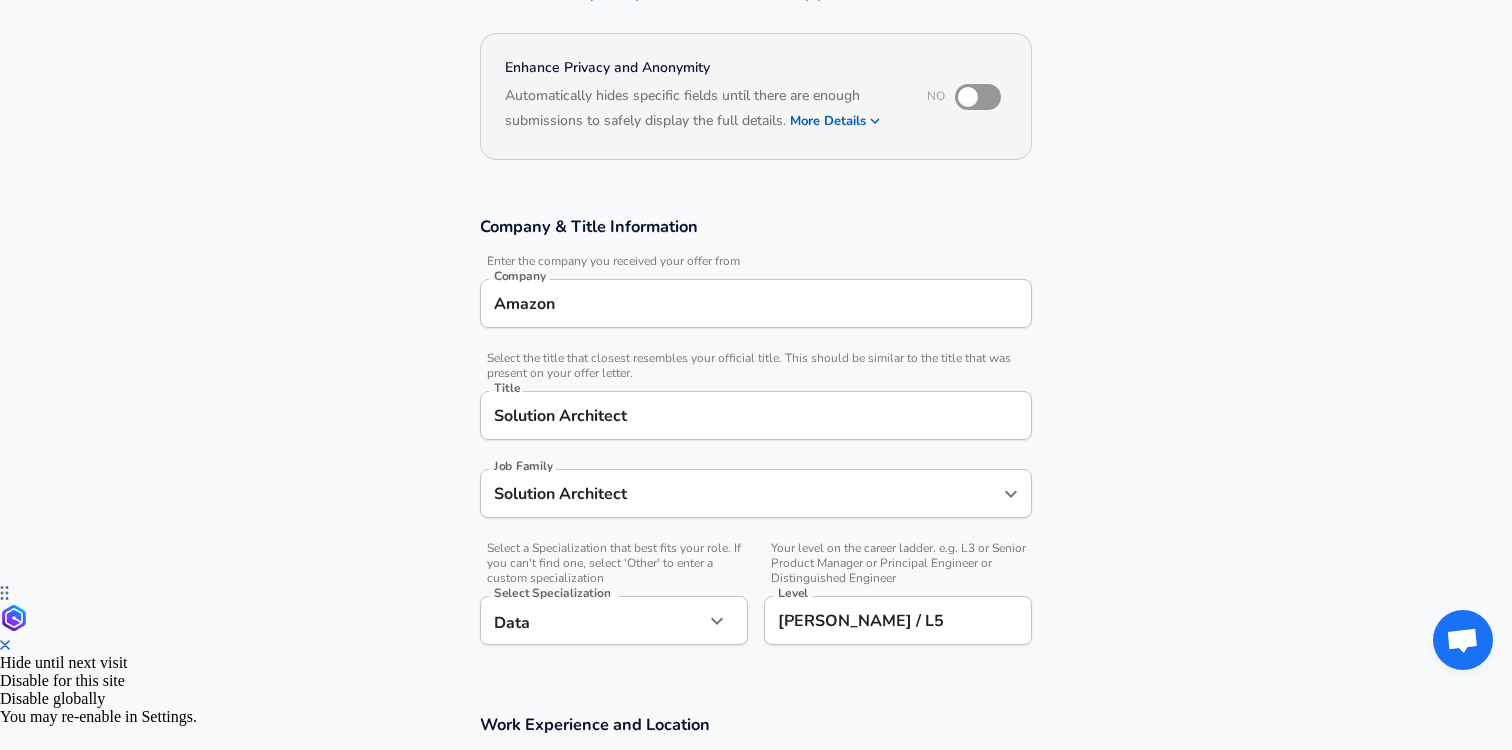 scroll, scrollTop: 167, scrollLeft: 0, axis: vertical 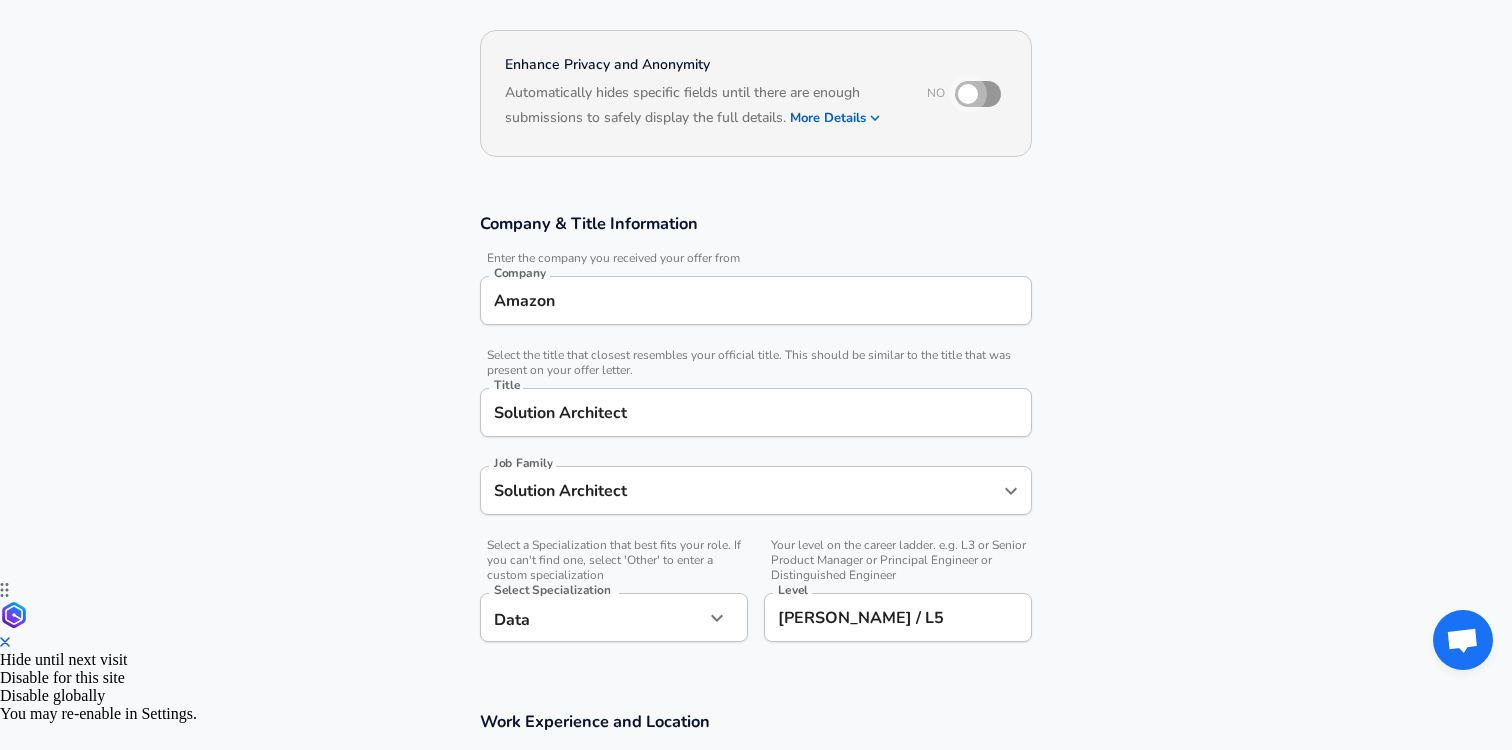 click at bounding box center [968, 94] 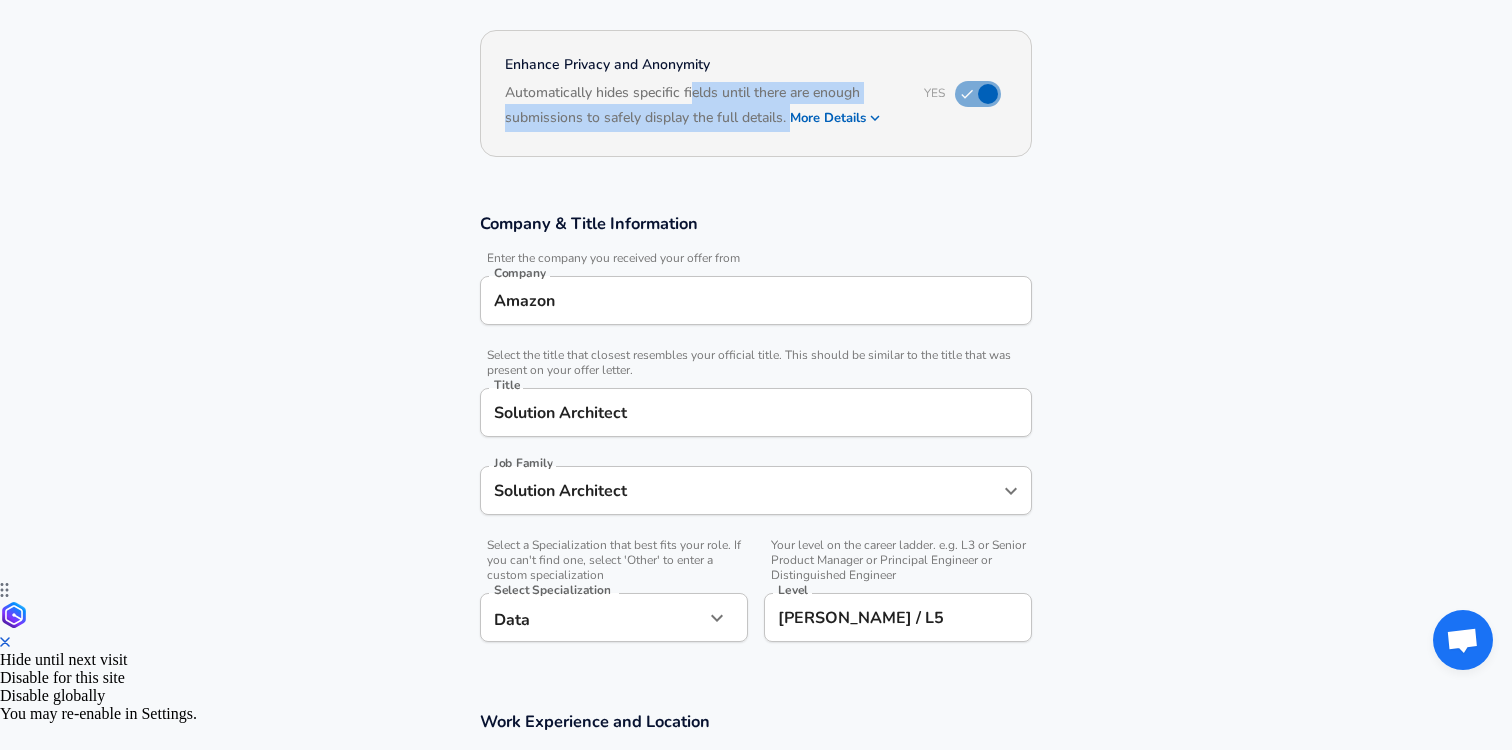drag, startPoint x: 693, startPoint y: 83, endPoint x: 723, endPoint y: 123, distance: 50 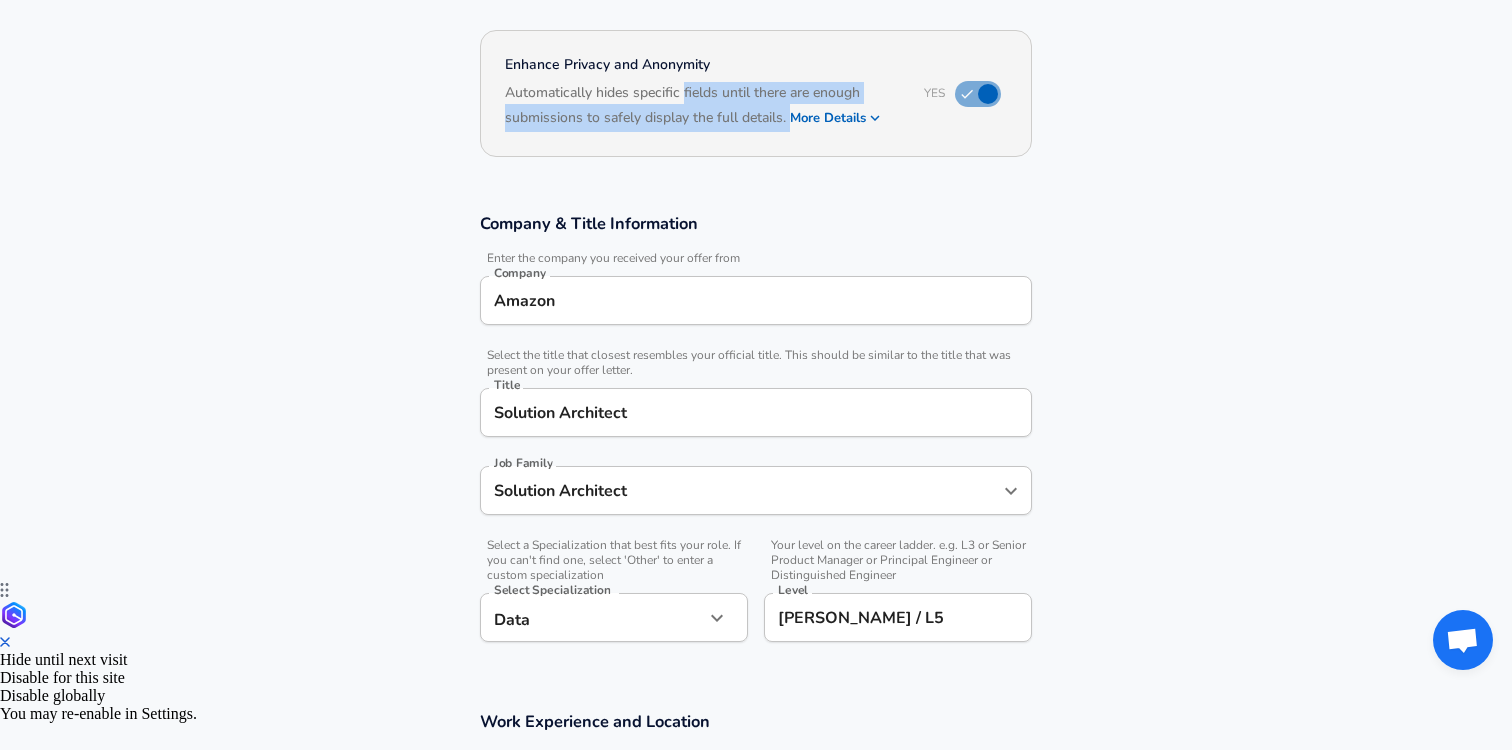 drag, startPoint x: 723, startPoint y: 123, endPoint x: 692, endPoint y: 99, distance: 39.20459 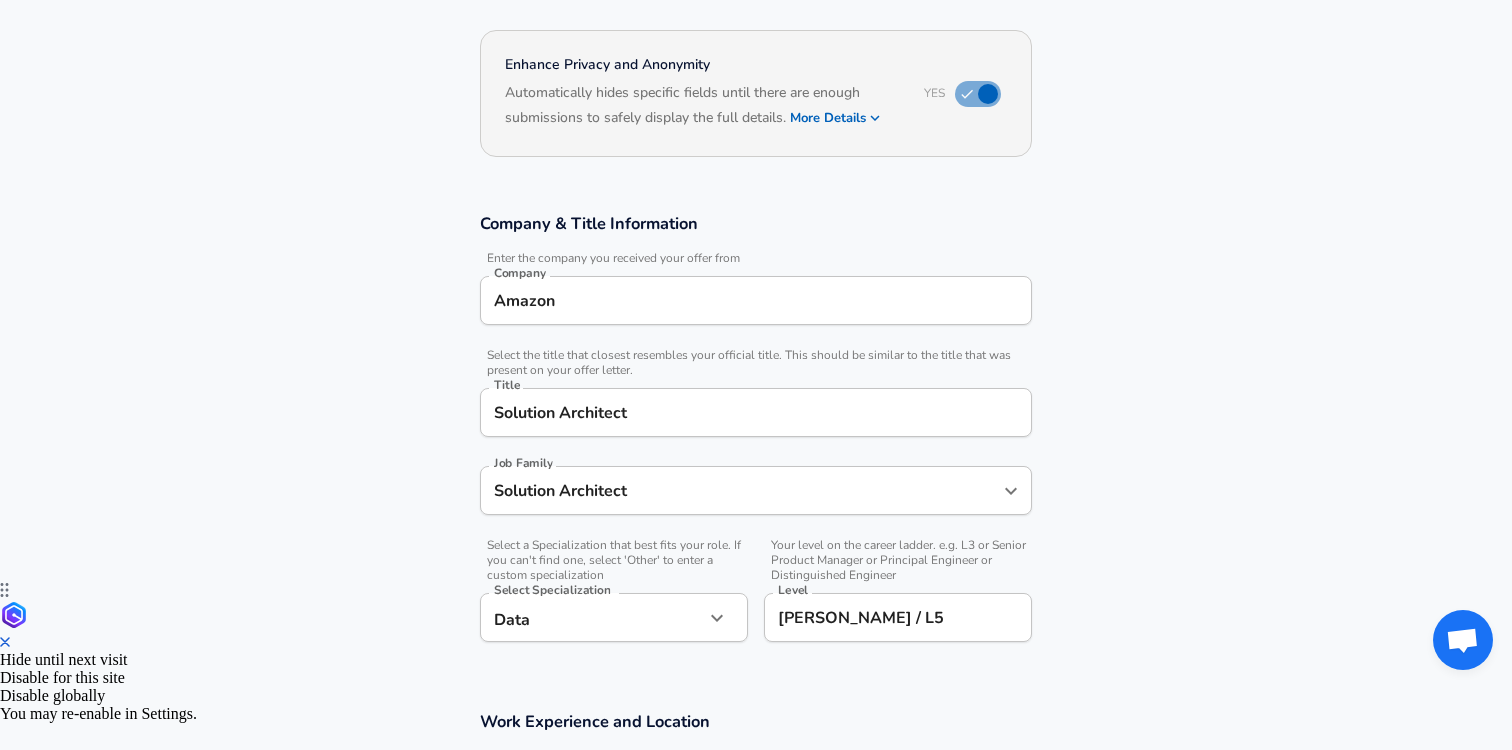 click on "More Details" at bounding box center (836, 118) 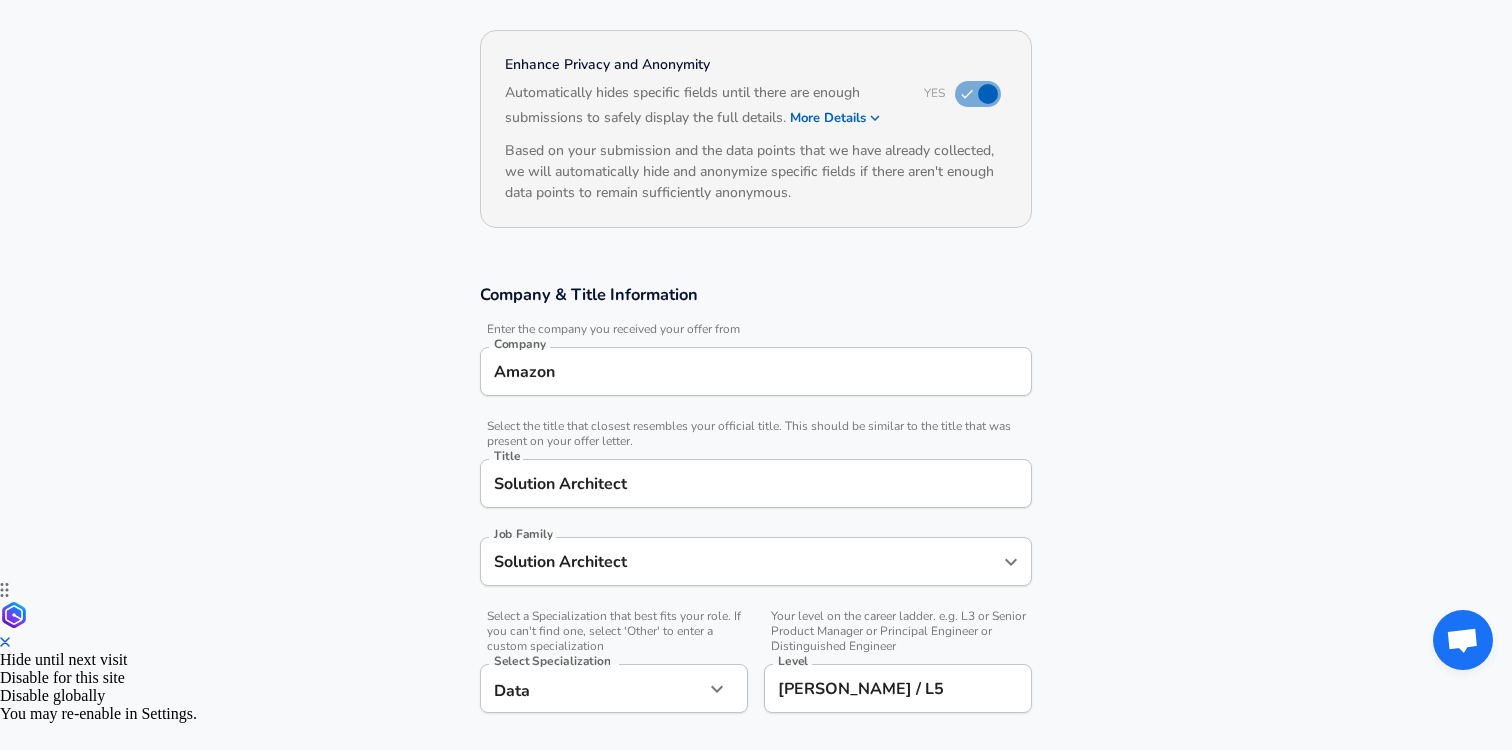 click on "Company & Title Information   Enter the company you received your offer from Company Amazon Company   Select the title that closest resembles your official title. This should be similar to the title that was present on your offer letter. Title Solution Architect Title Job Family Solution Architect Job Family   Select a Specialization that best fits your role. If you can't find one, select 'Other' to enter a custom specialization Select Specialization Data Data Select Specialization   Your level on the career ladder. e.g. L3 or Senior Product Manager or Principal Engineer or Distinguished Engineer Level [PERSON_NAME] / L5 Level" at bounding box center [756, 509] 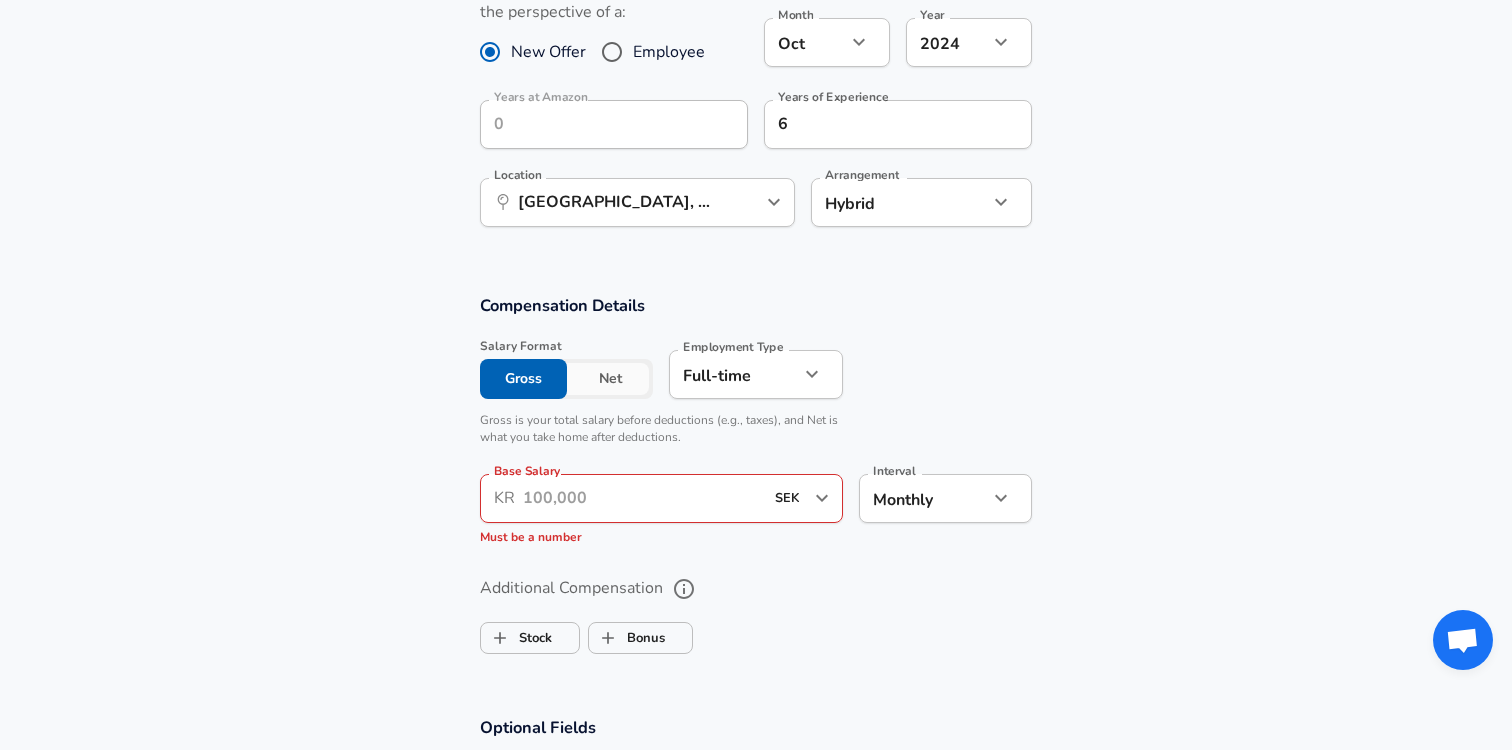 scroll, scrollTop: 1015, scrollLeft: 0, axis: vertical 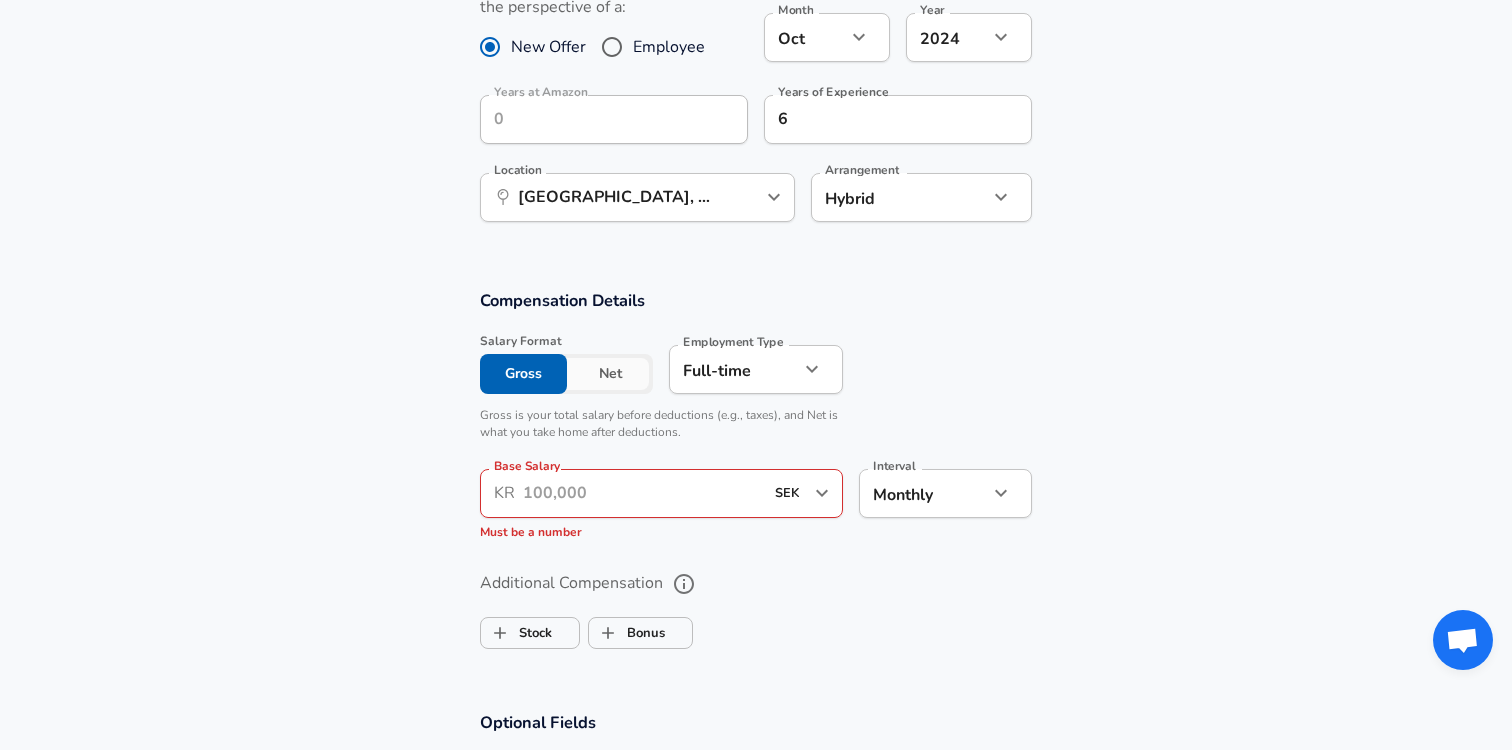 click on "Base Salary" at bounding box center [643, 493] 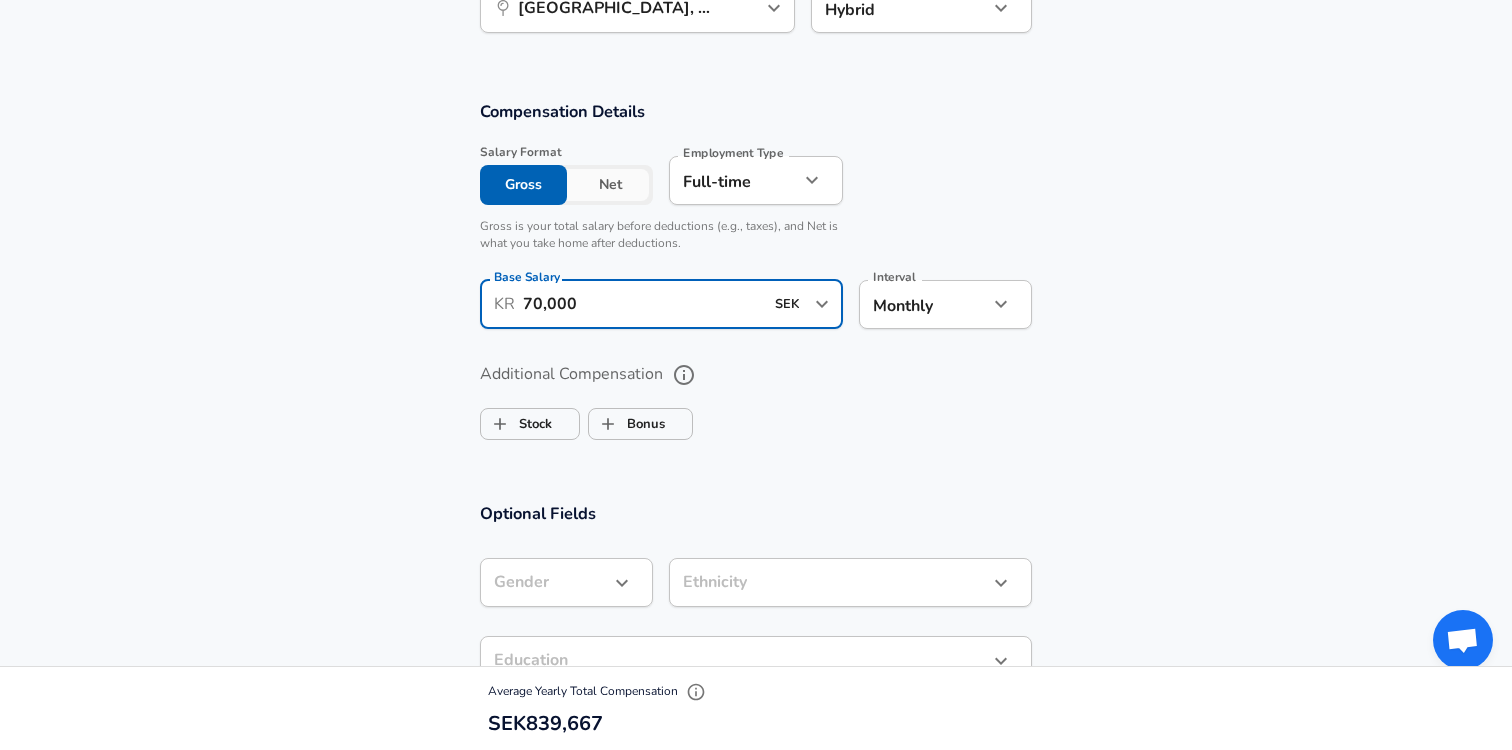 scroll, scrollTop: 1245, scrollLeft: 0, axis: vertical 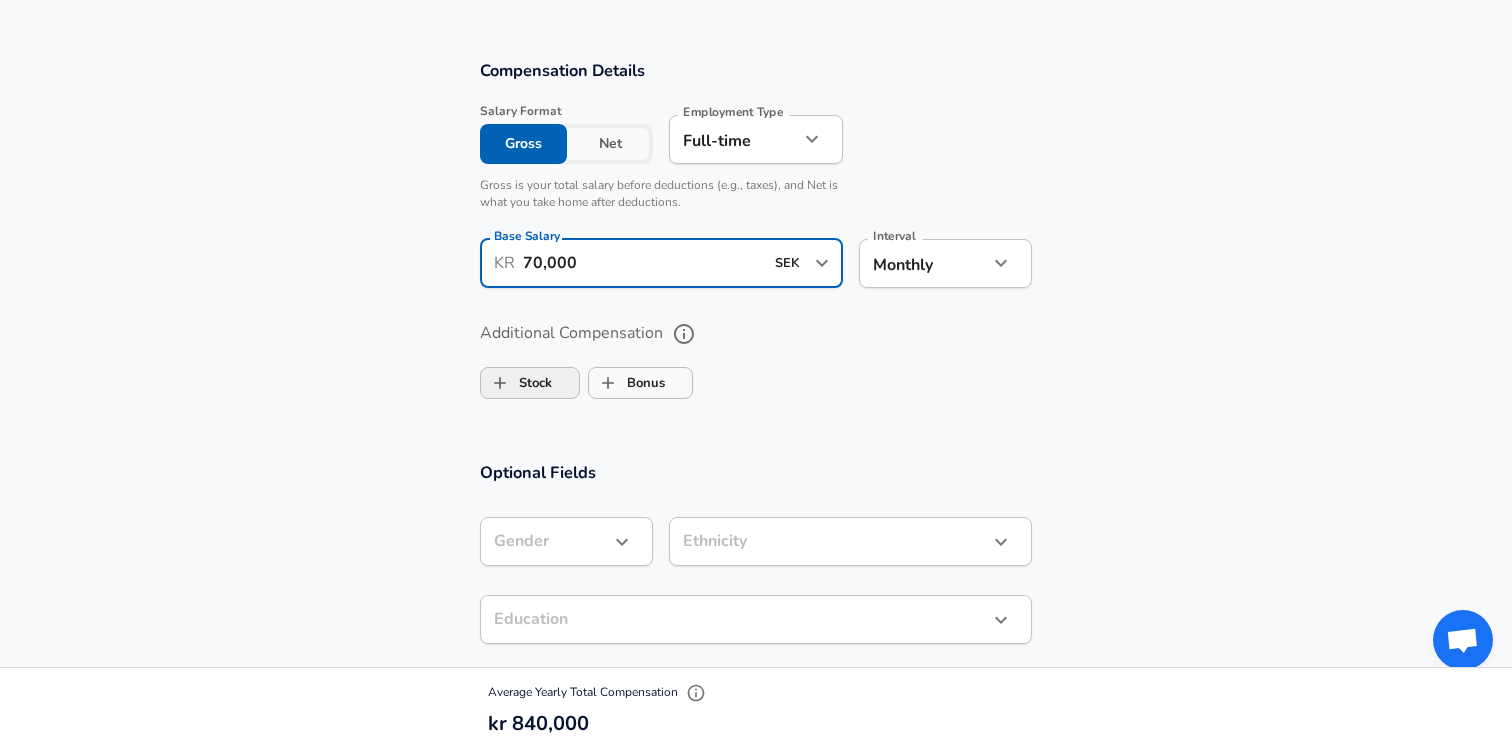 type on "70,000" 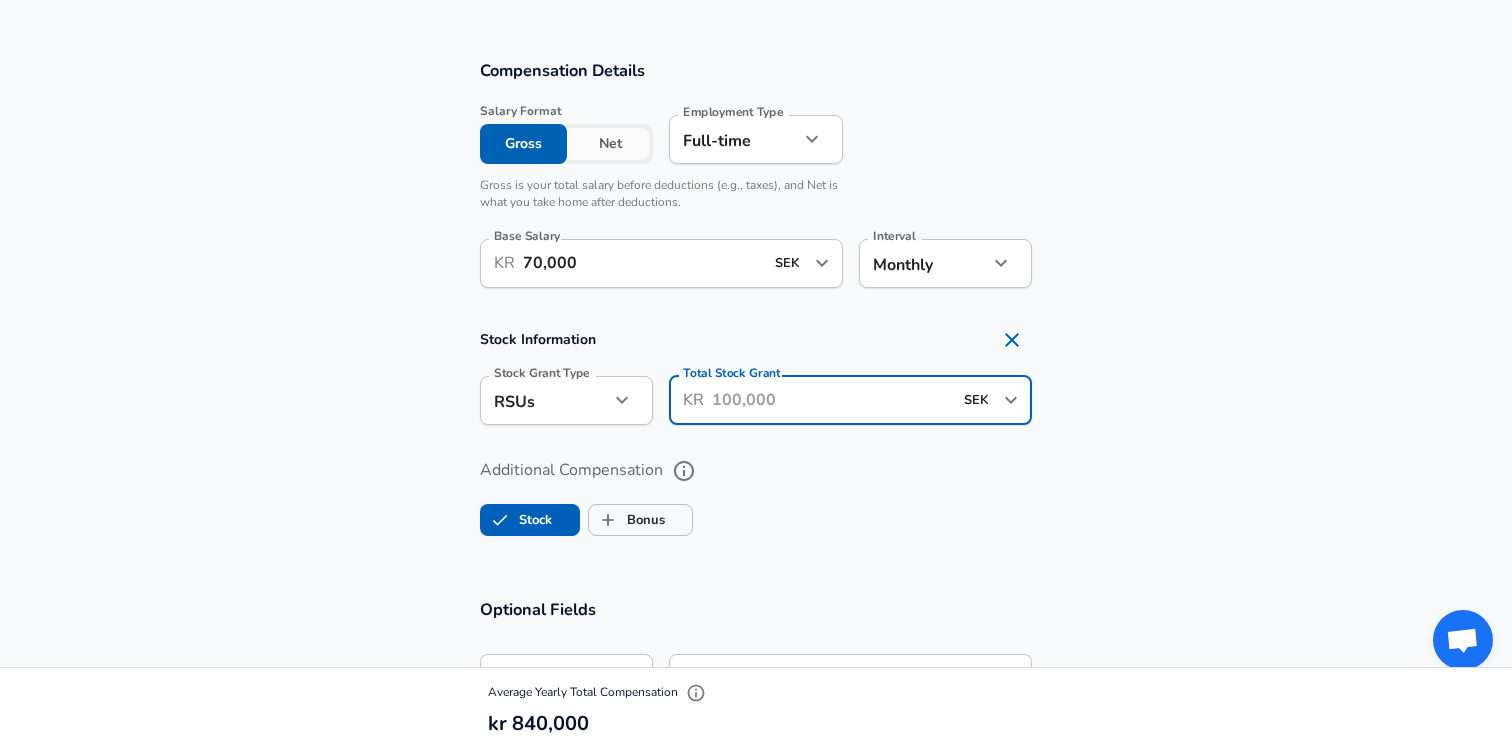 click on "Total Stock Grant" at bounding box center (832, 400) 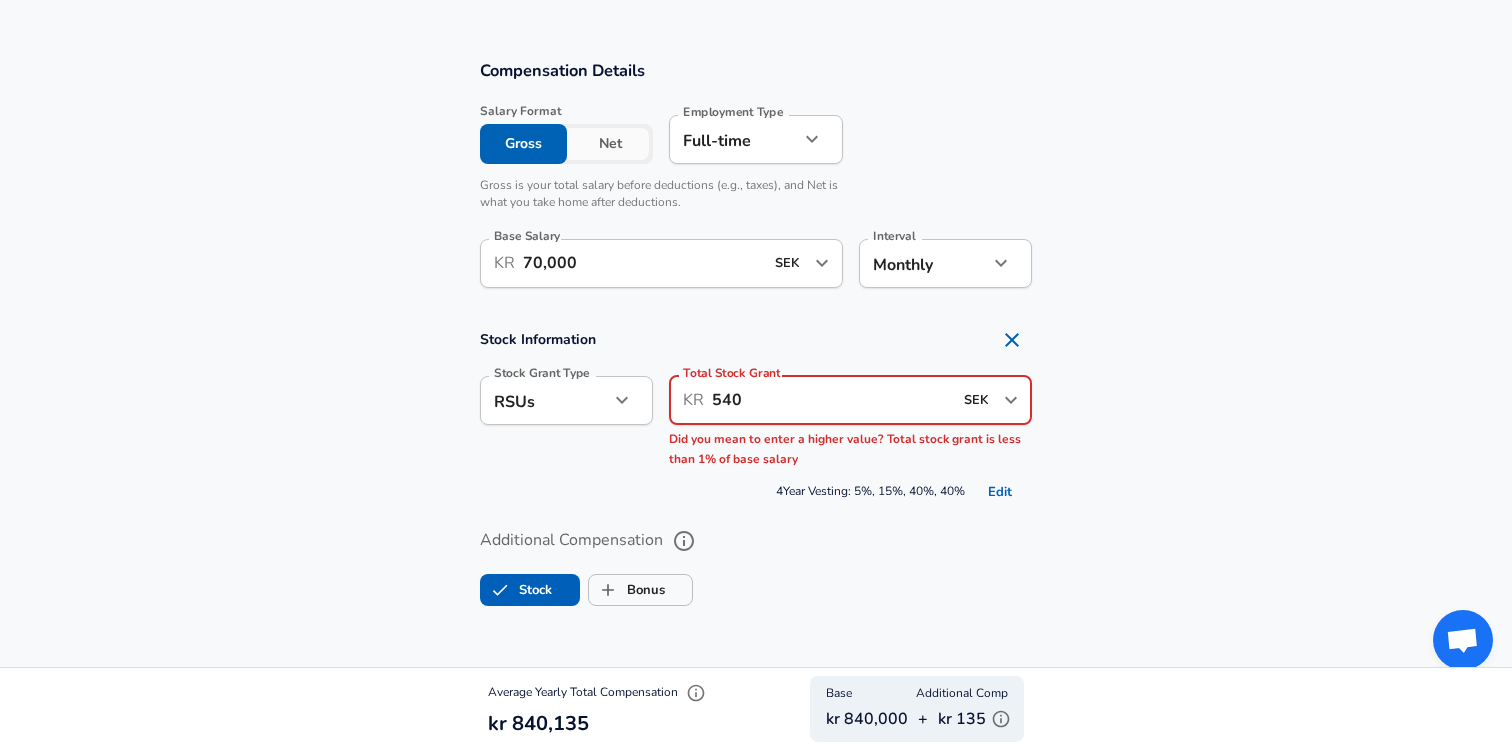 click on "540" at bounding box center (832, 400) 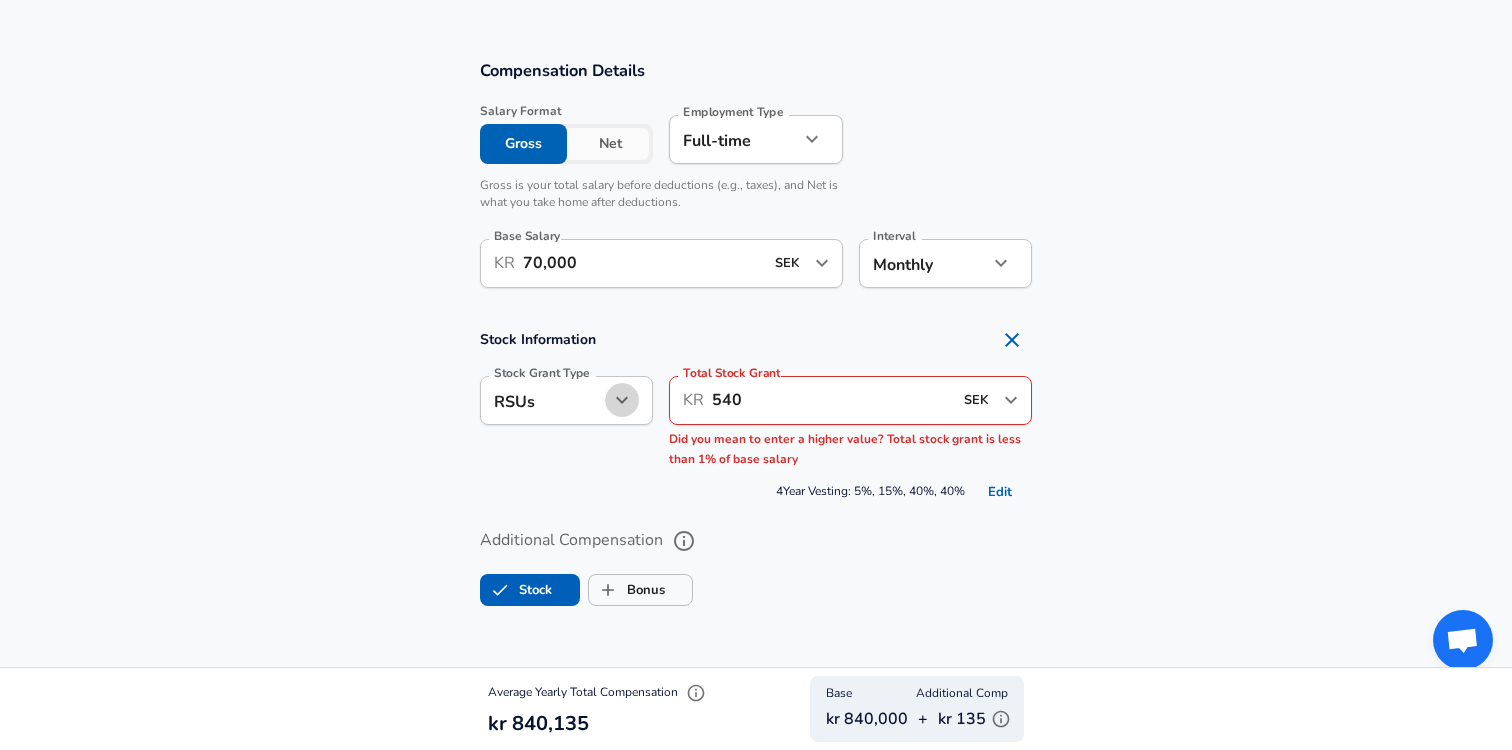 click 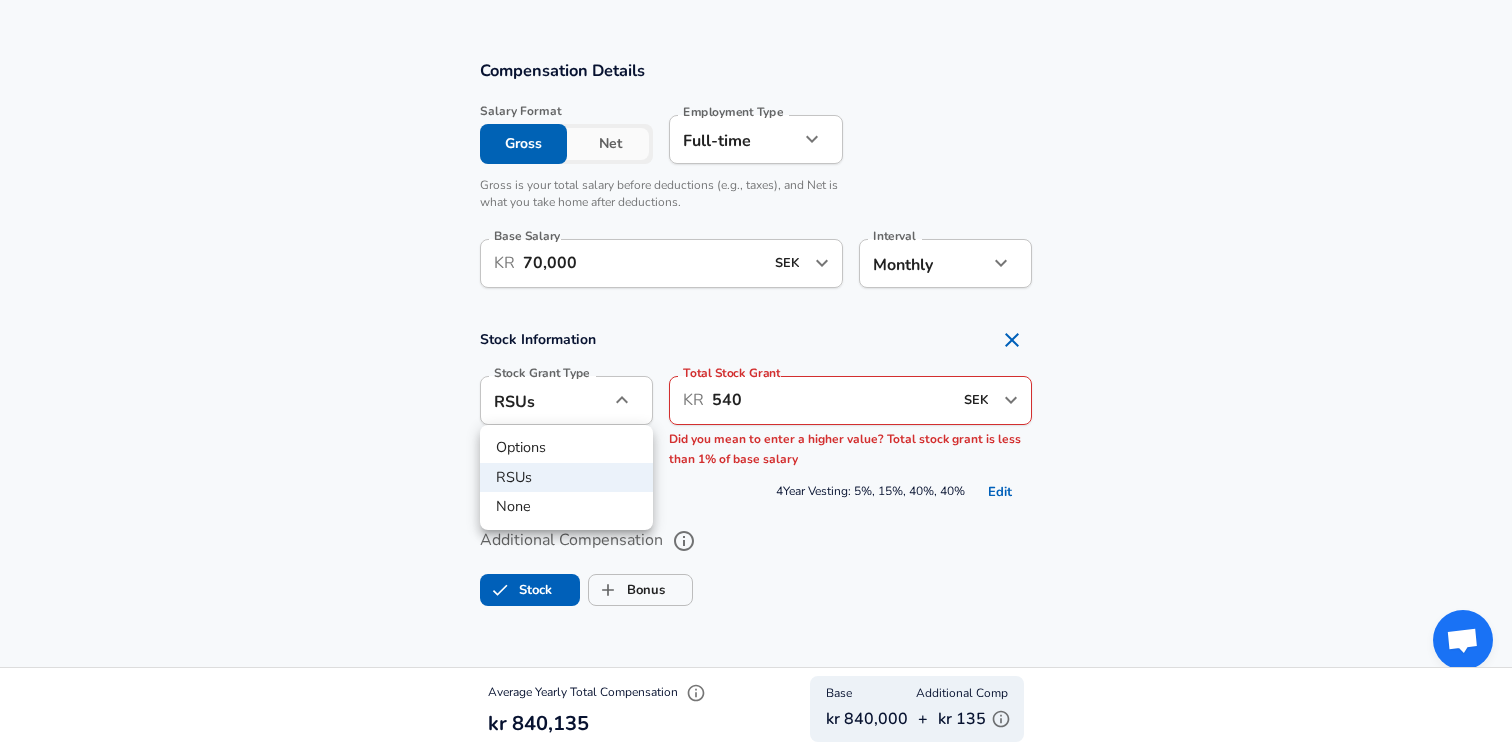 click at bounding box center [756, 375] 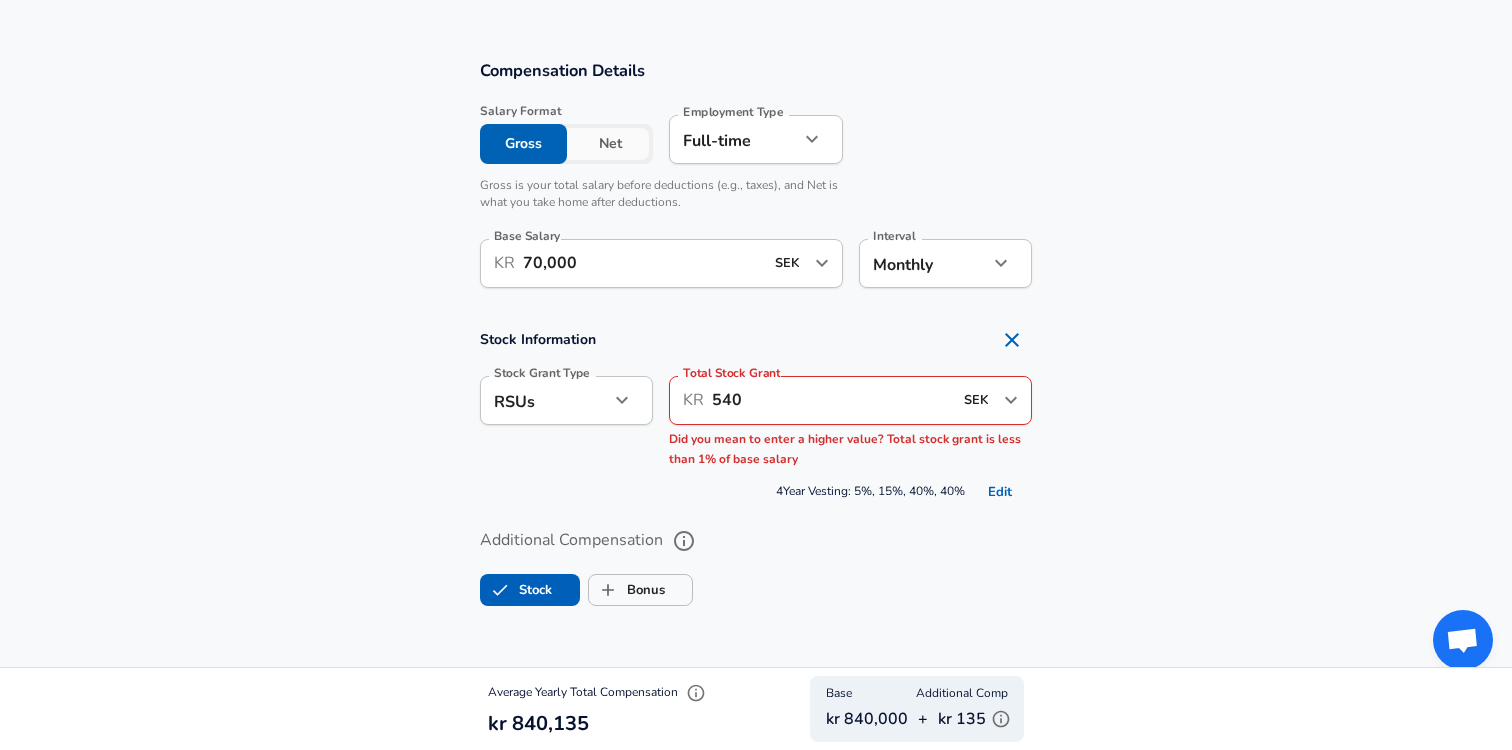 click on "540" at bounding box center [832, 400] 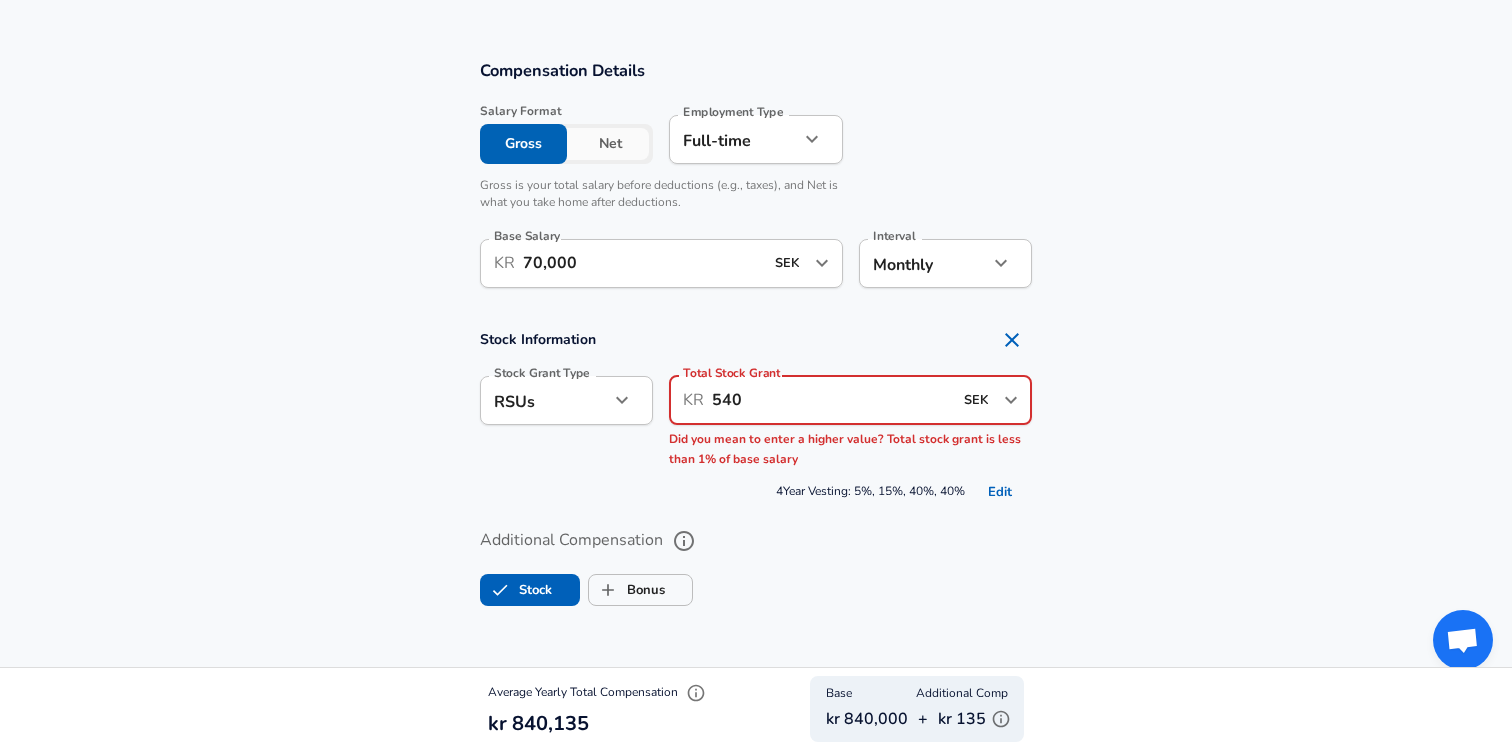 drag, startPoint x: 771, startPoint y: 408, endPoint x: 705, endPoint y: 408, distance: 66 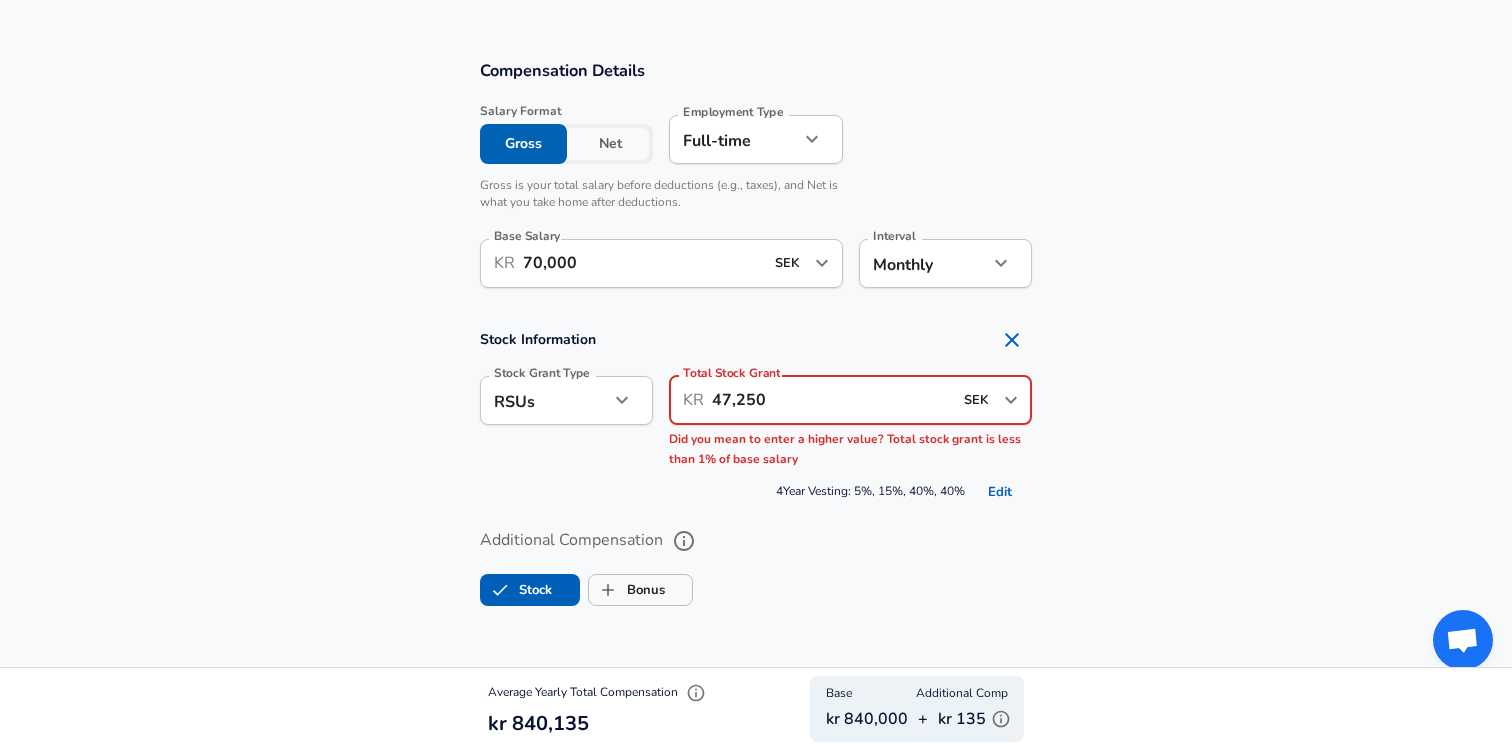 scroll, scrollTop: 0, scrollLeft: 0, axis: both 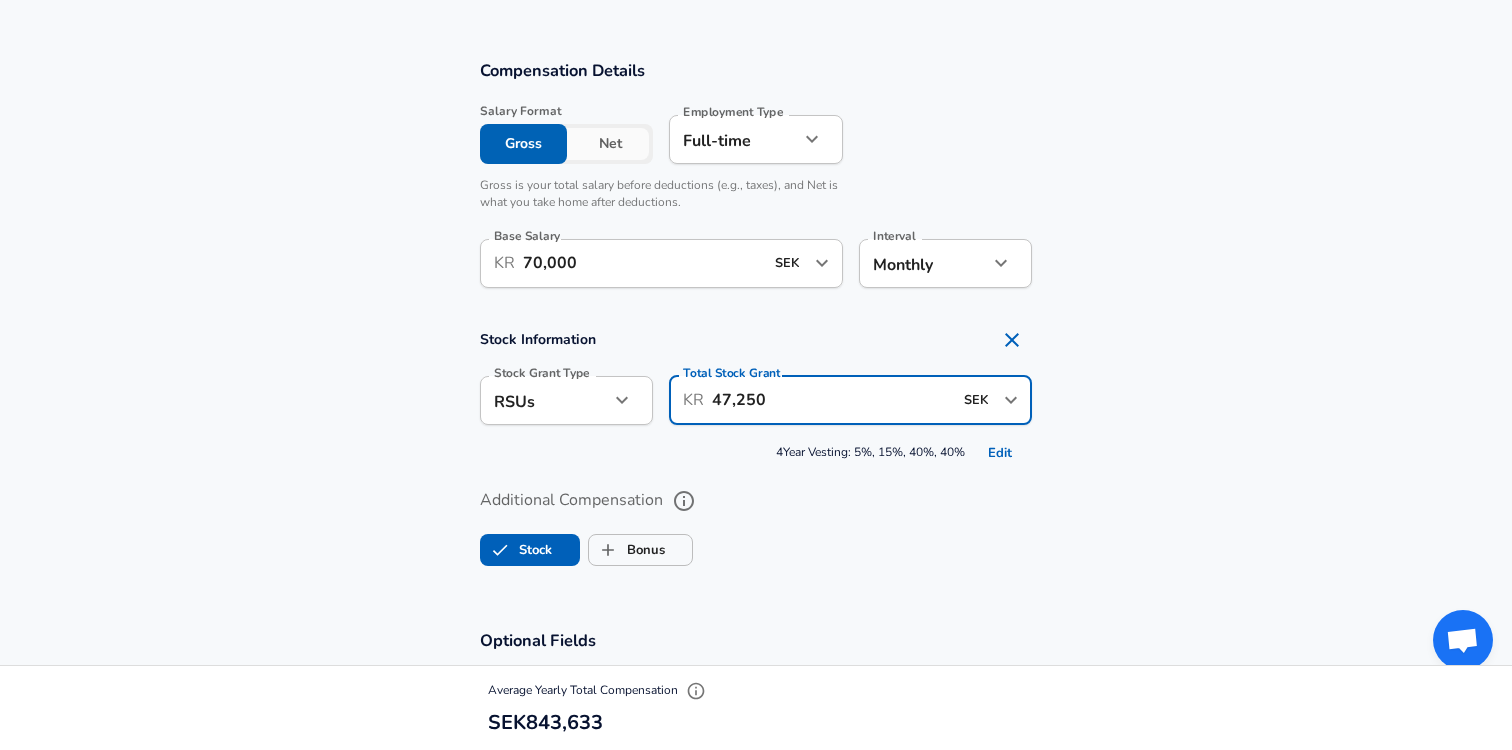 click on "47,250" at bounding box center (832, 400) 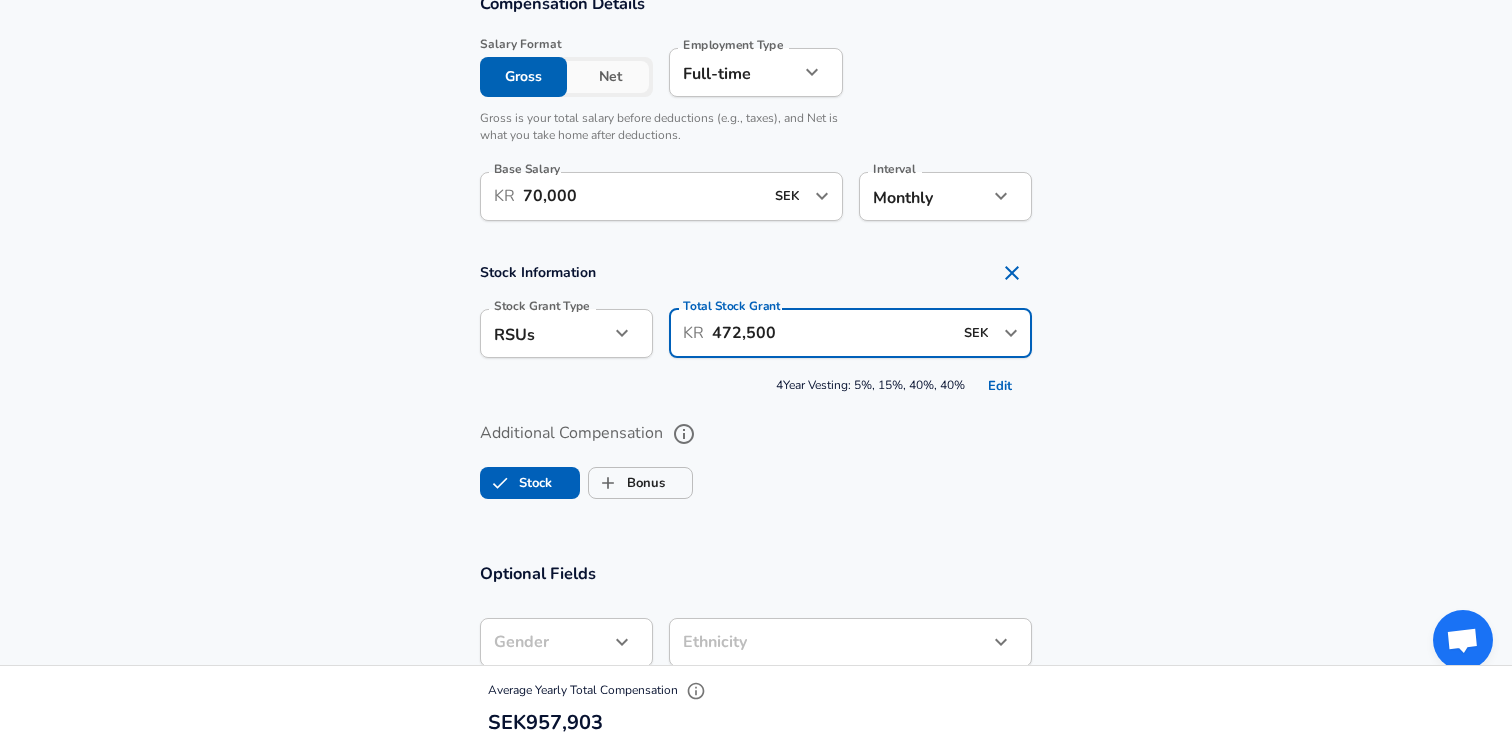 scroll, scrollTop: 1319, scrollLeft: 0, axis: vertical 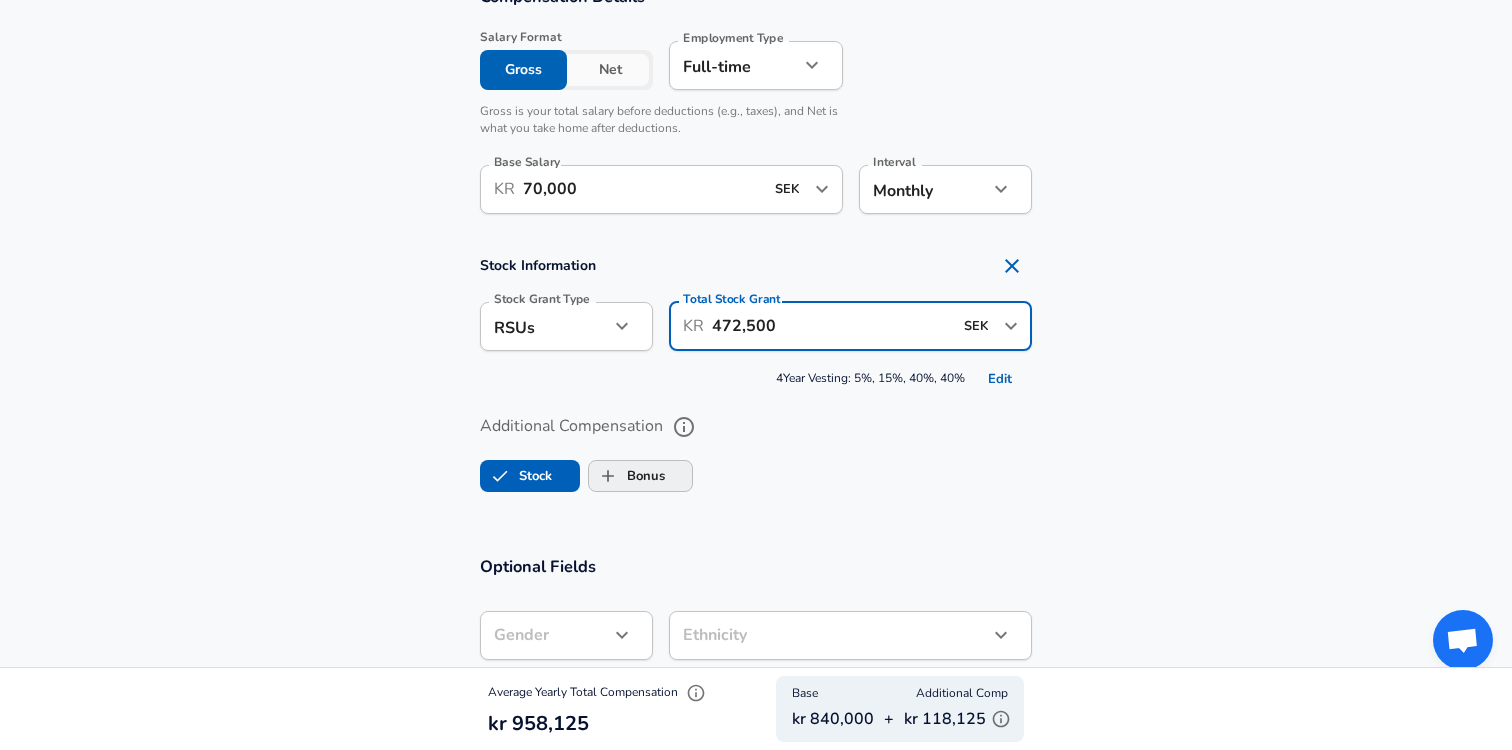 type on "472,500" 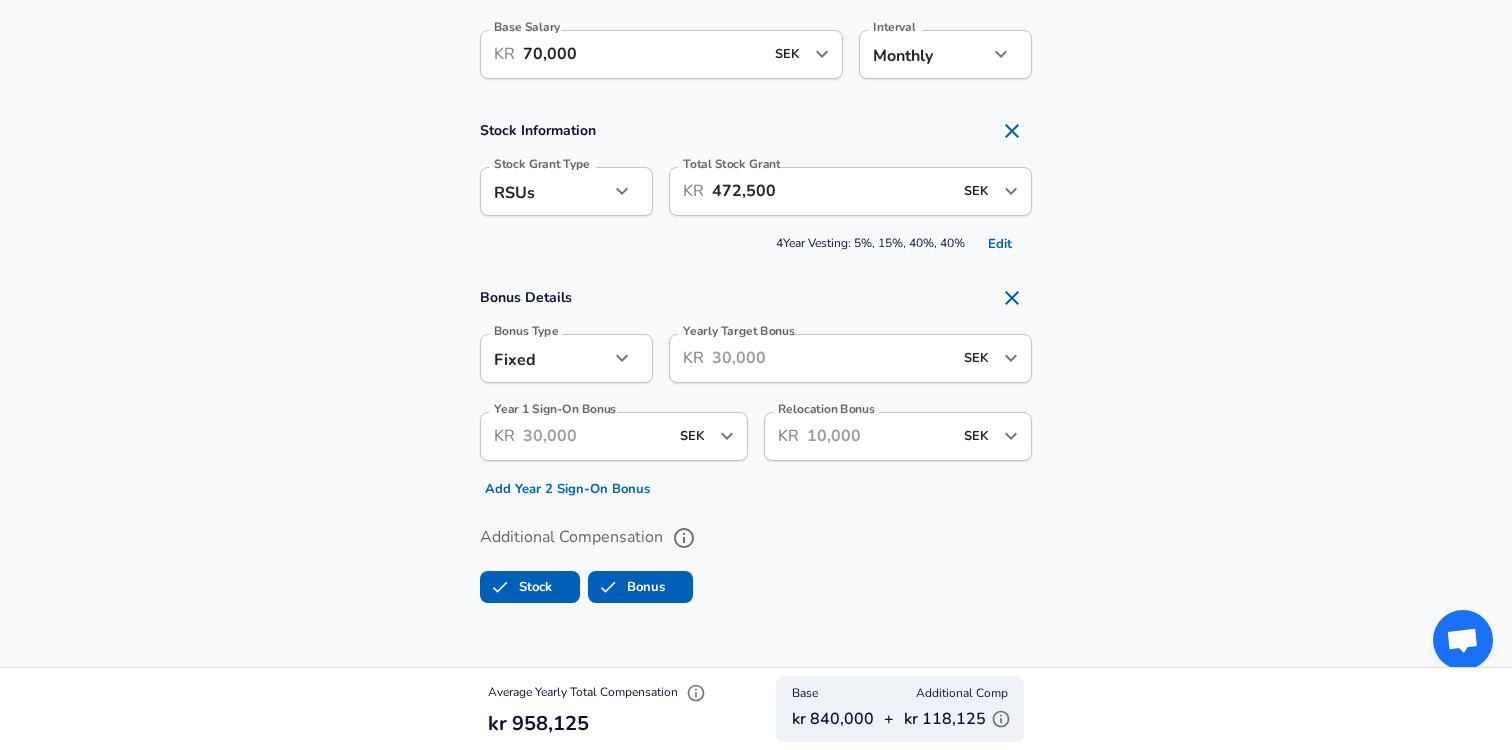 scroll, scrollTop: 1460, scrollLeft: 0, axis: vertical 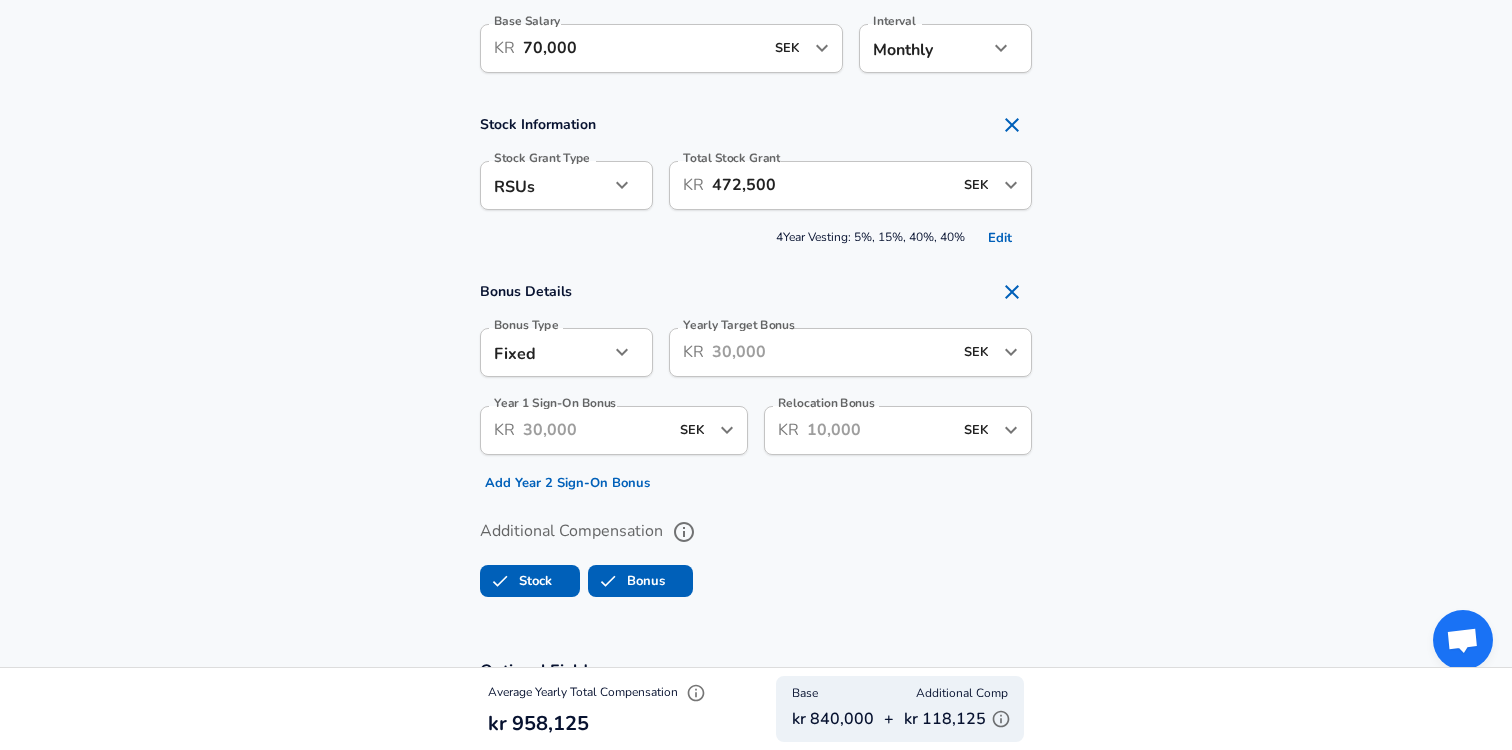 click on "Yearly Target Bonus" at bounding box center (832, 352) 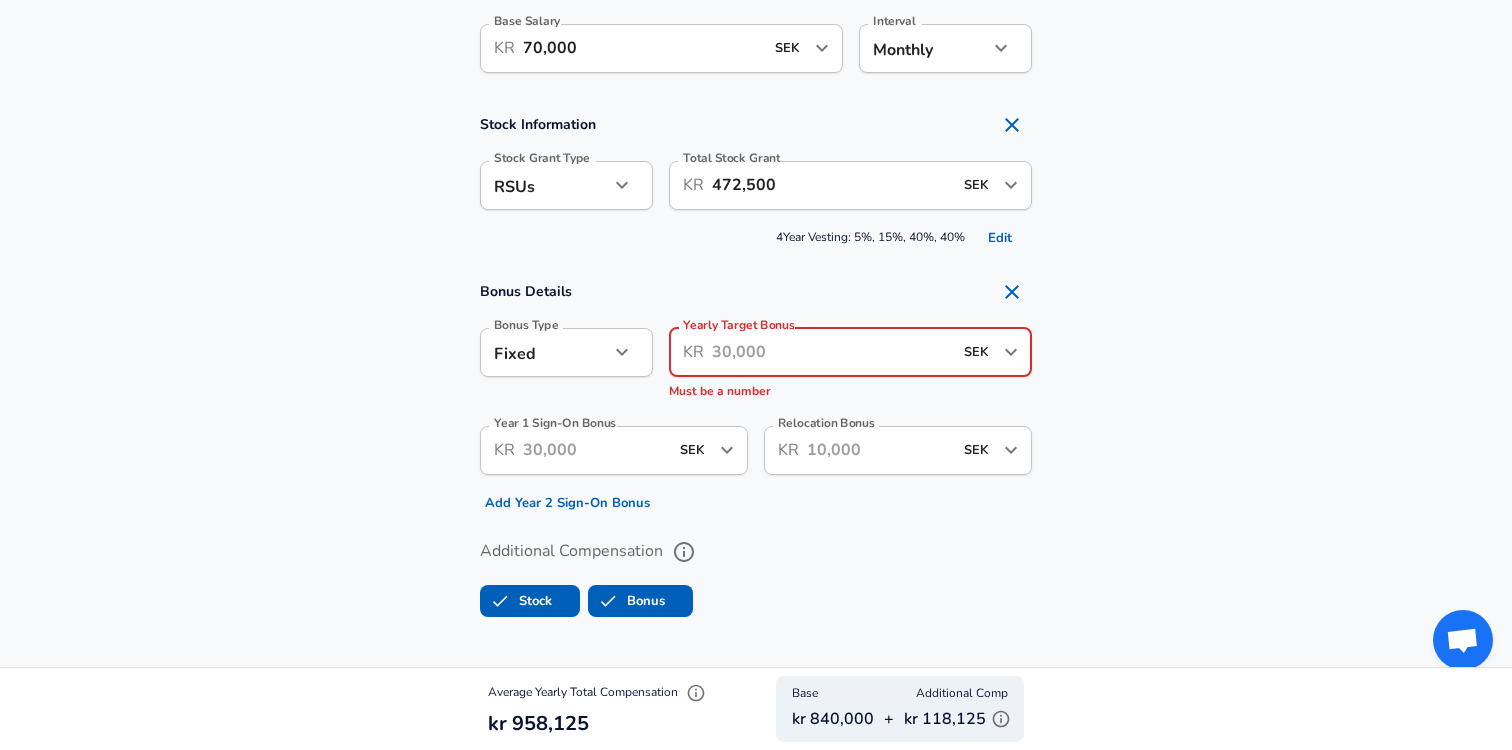 click on "Year 1 Sign-On Bonus" at bounding box center (595, 450) 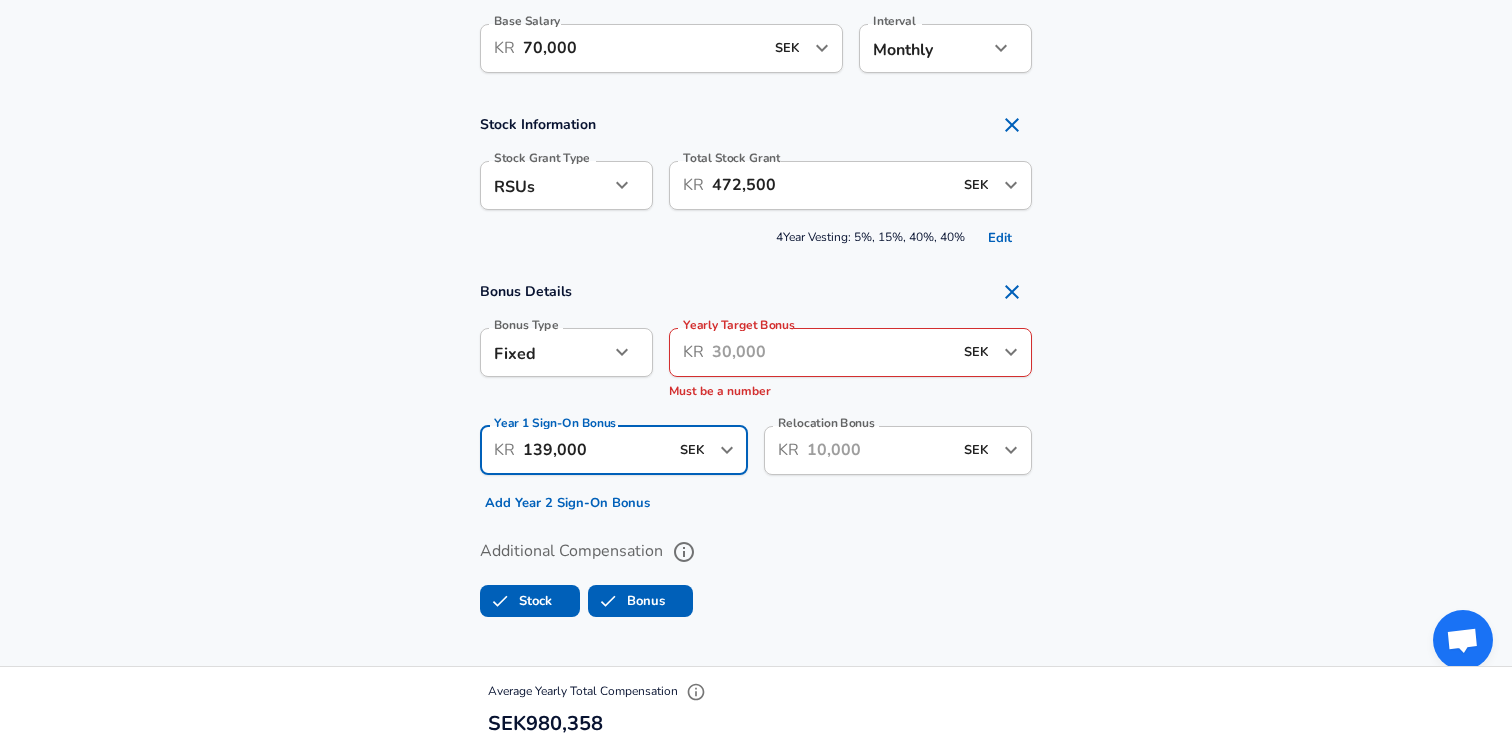 type on "139,000" 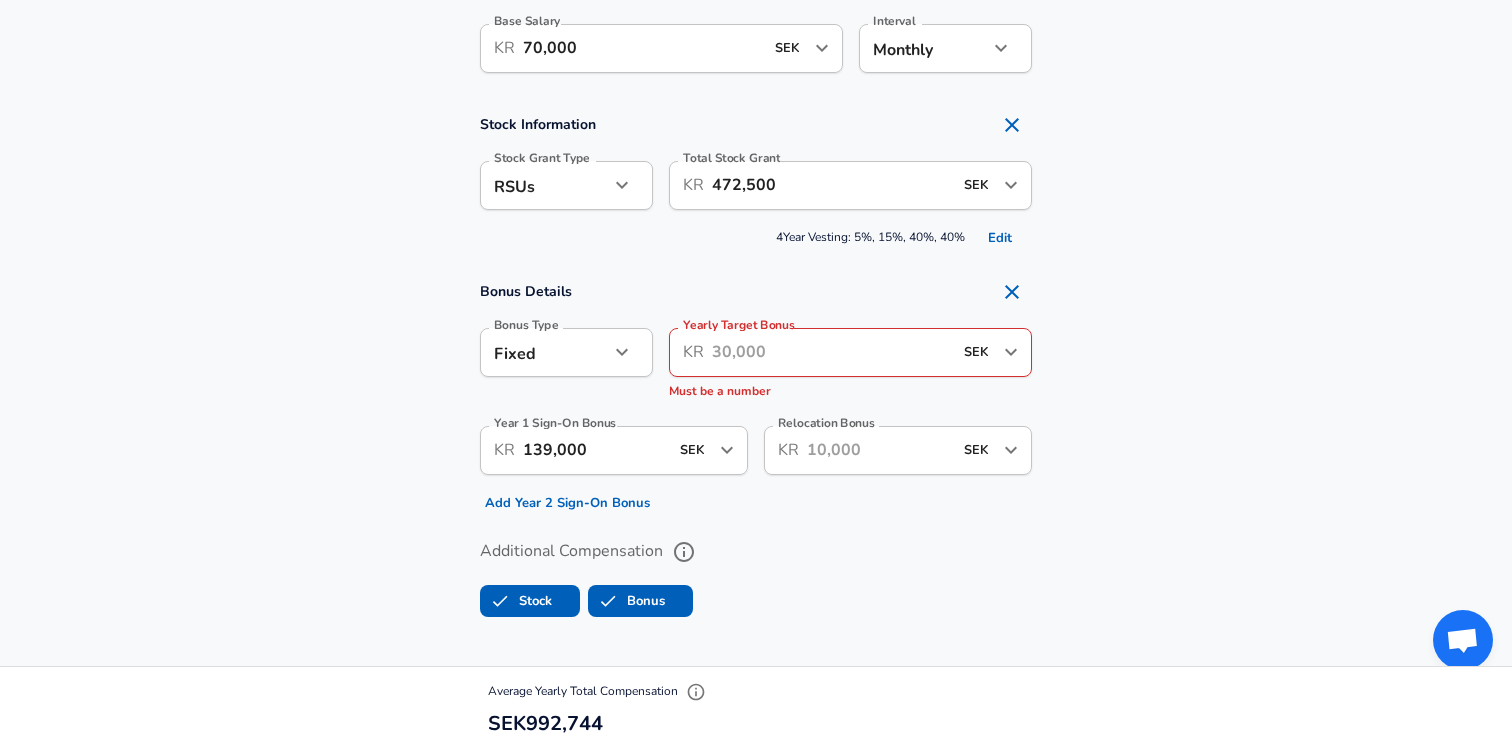 click on "Relocation Bonus" at bounding box center [879, 450] 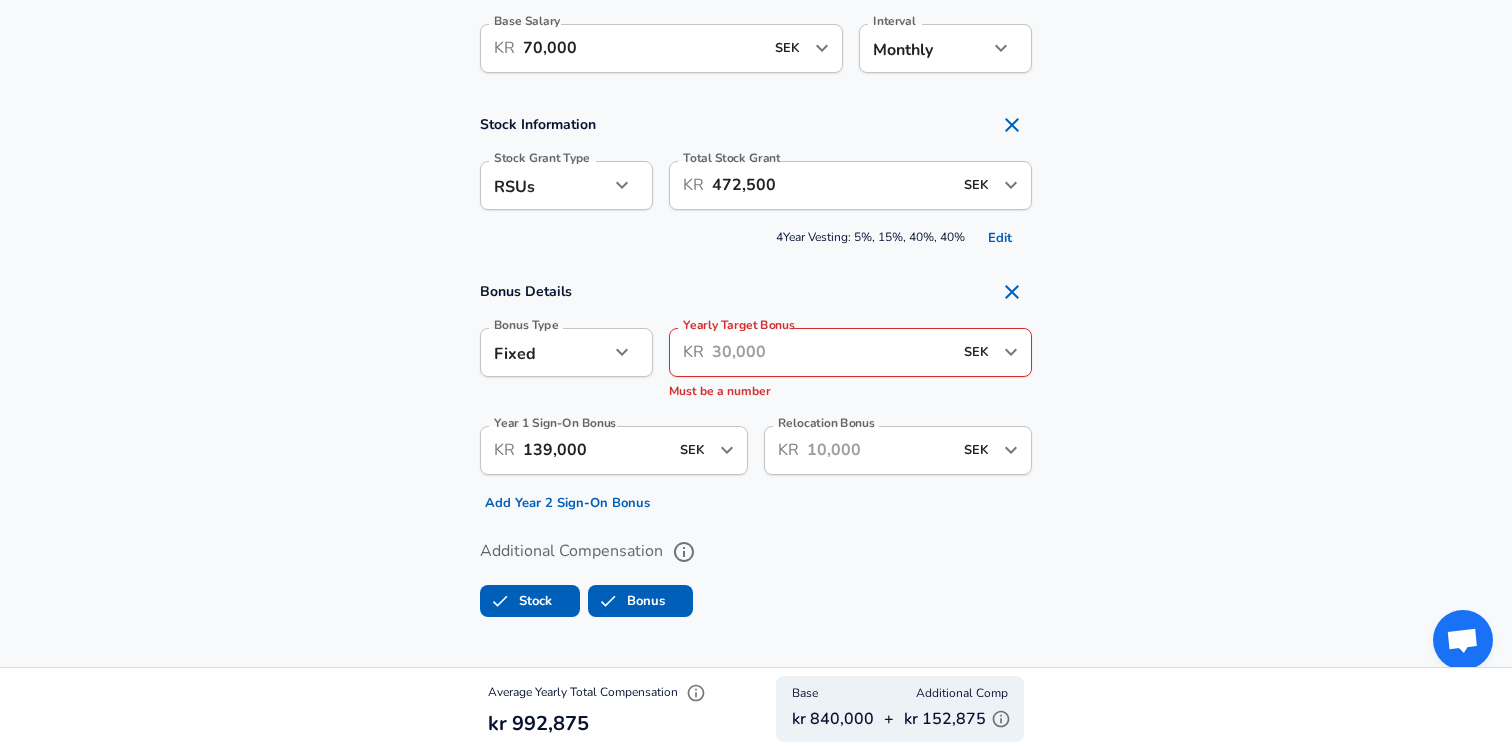 click on "Yearly Target Bonus" at bounding box center [832, 352] 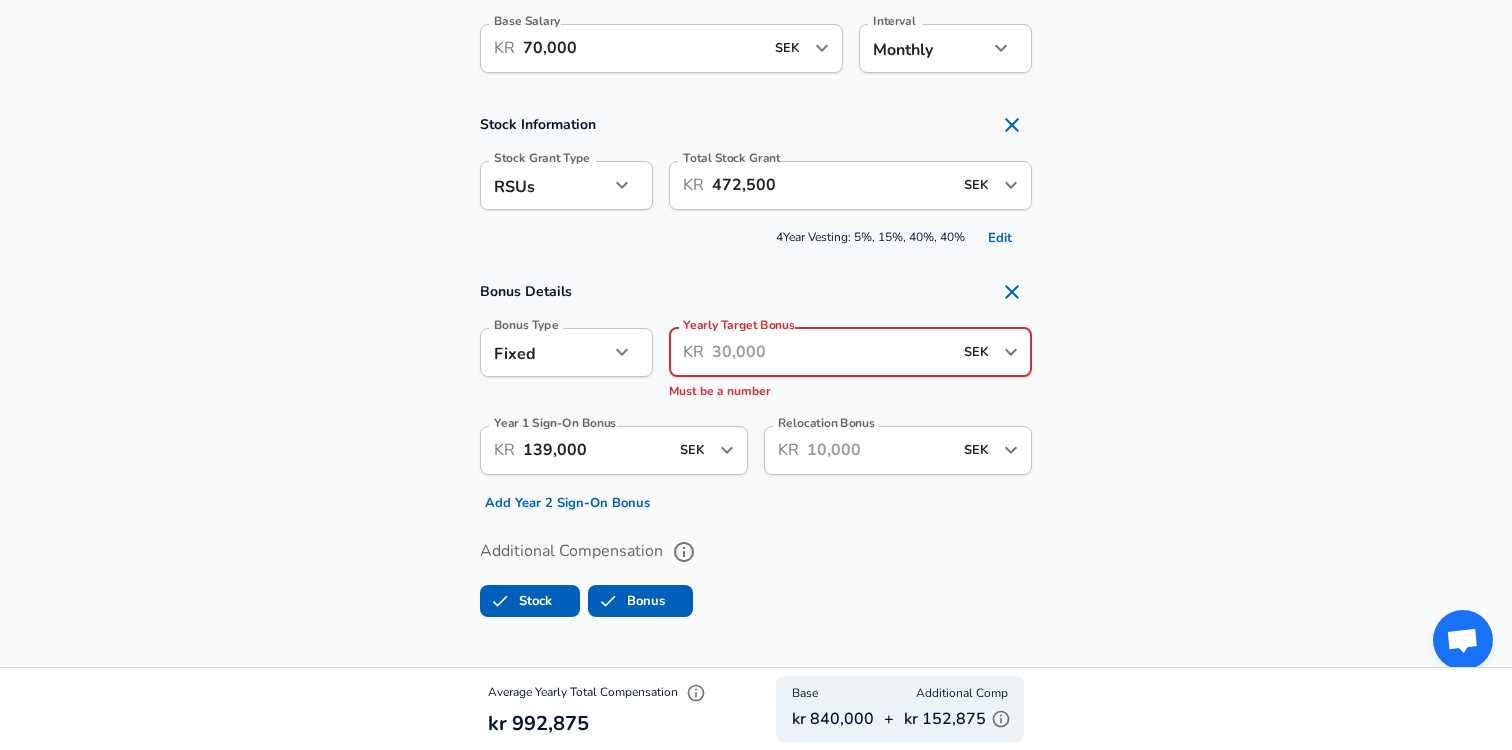 paste on "259,000" 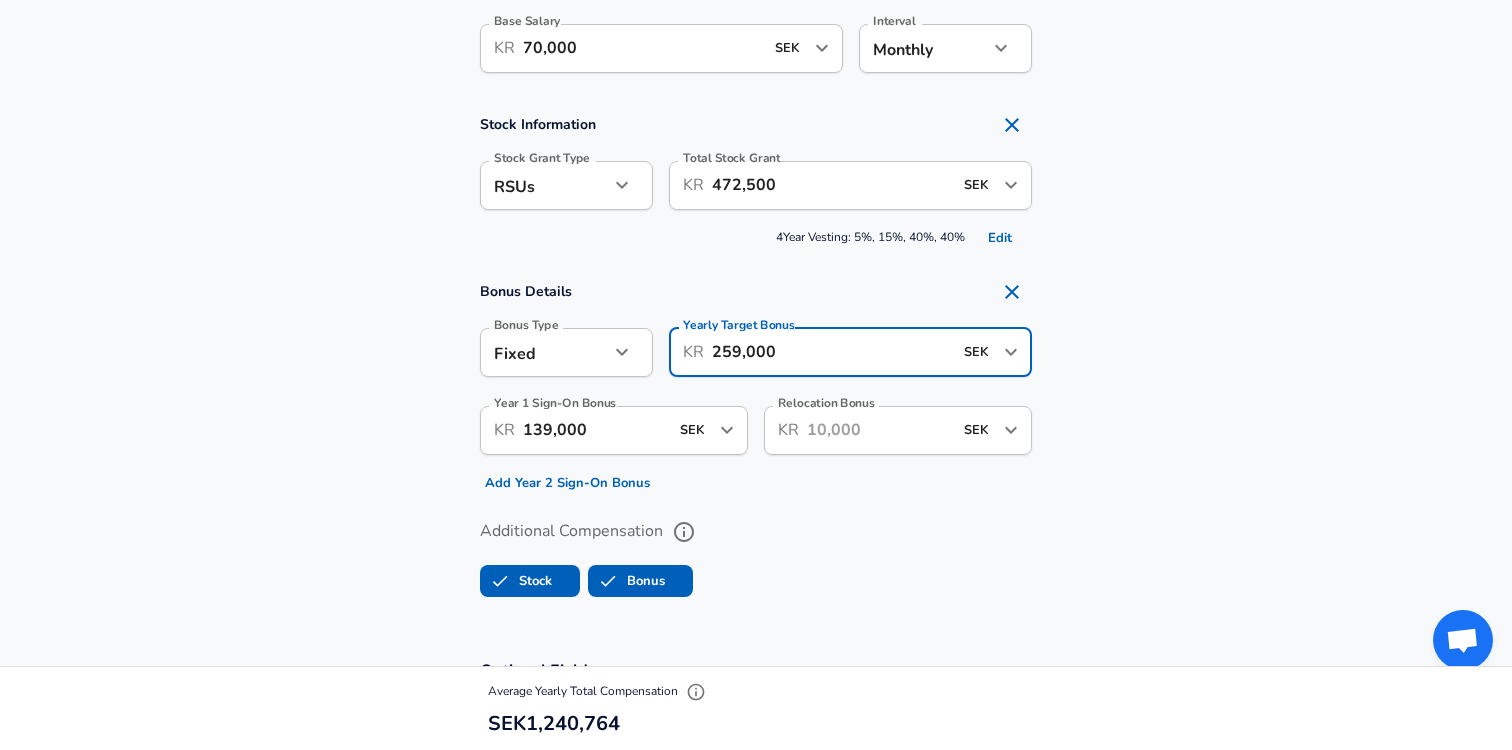 type on "259,000" 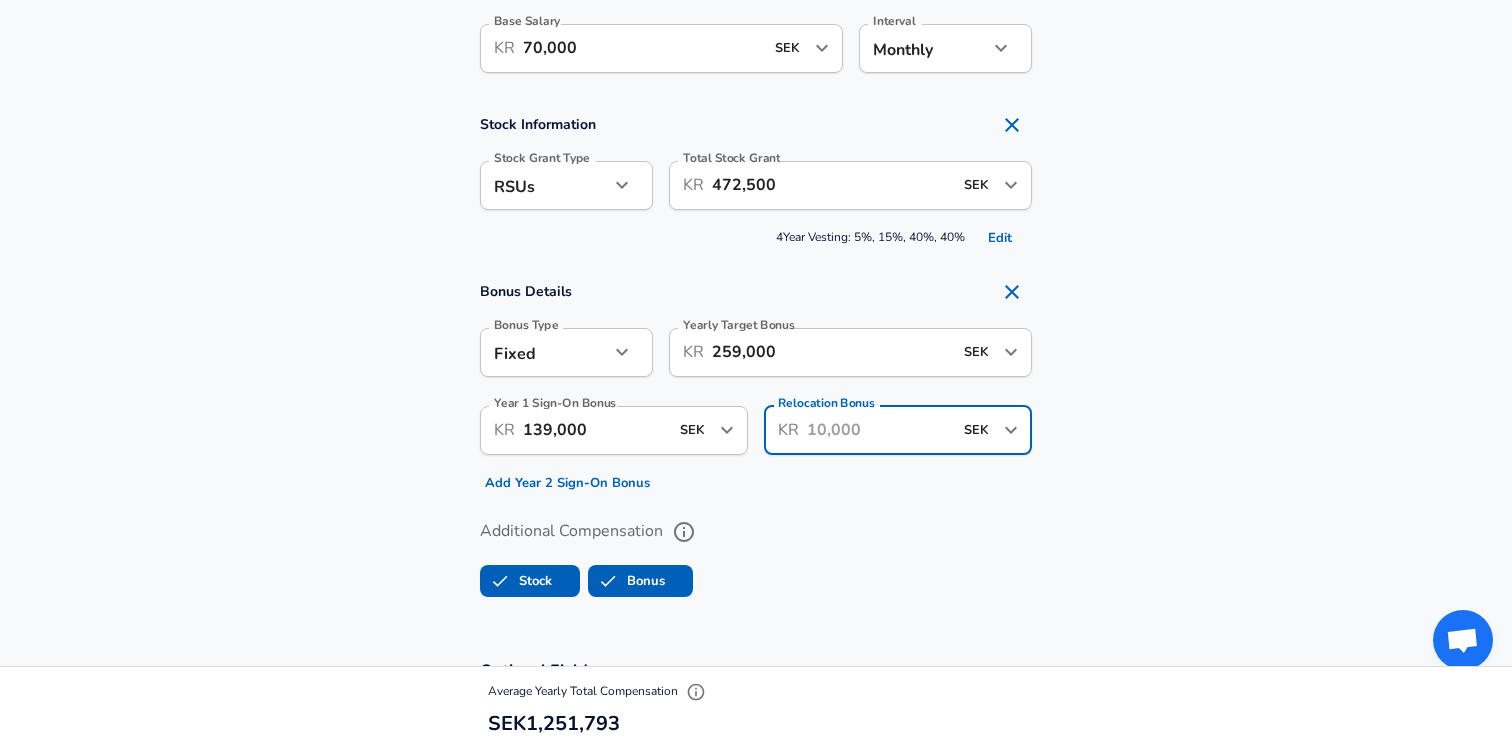 click on "Relocation Bonus" at bounding box center [879, 430] 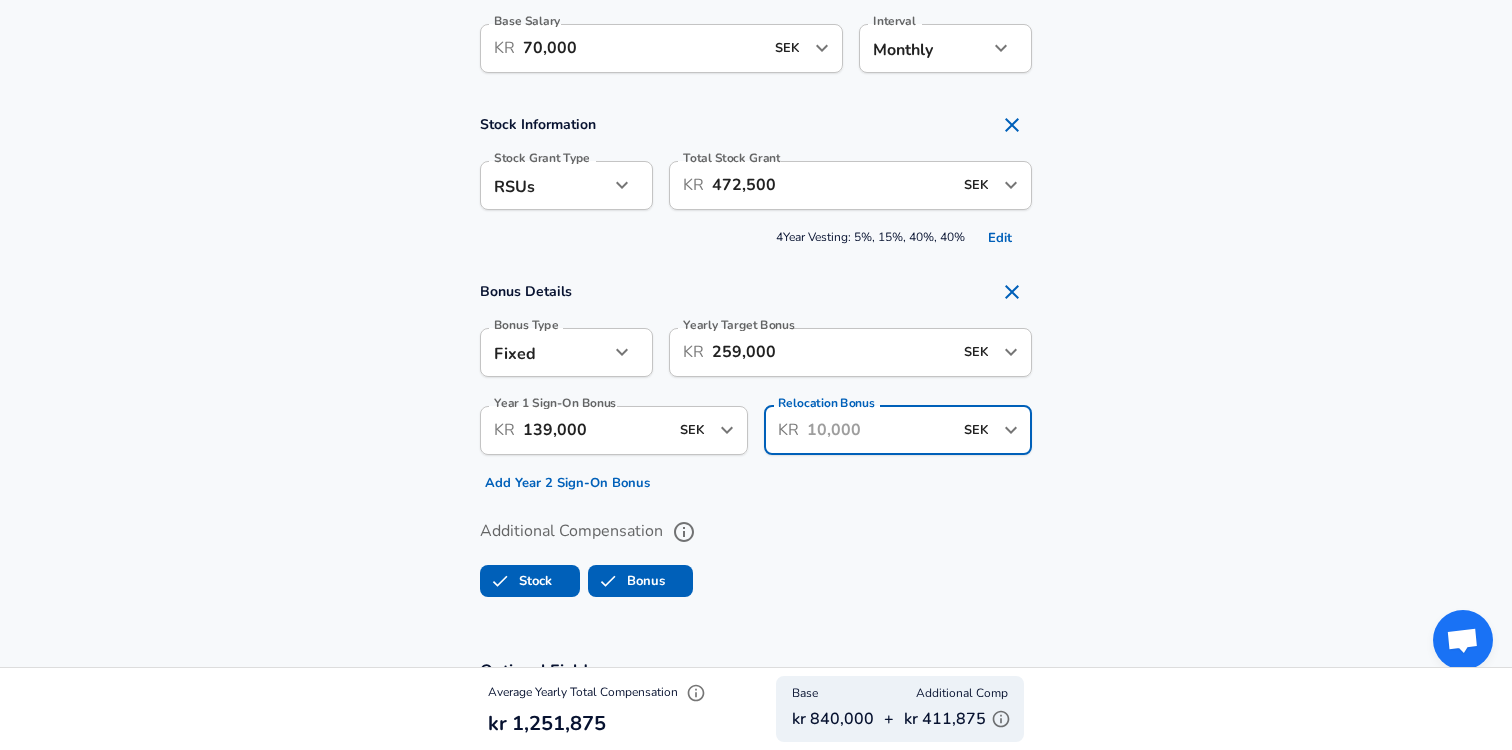 click on "259,000" at bounding box center (832, 352) 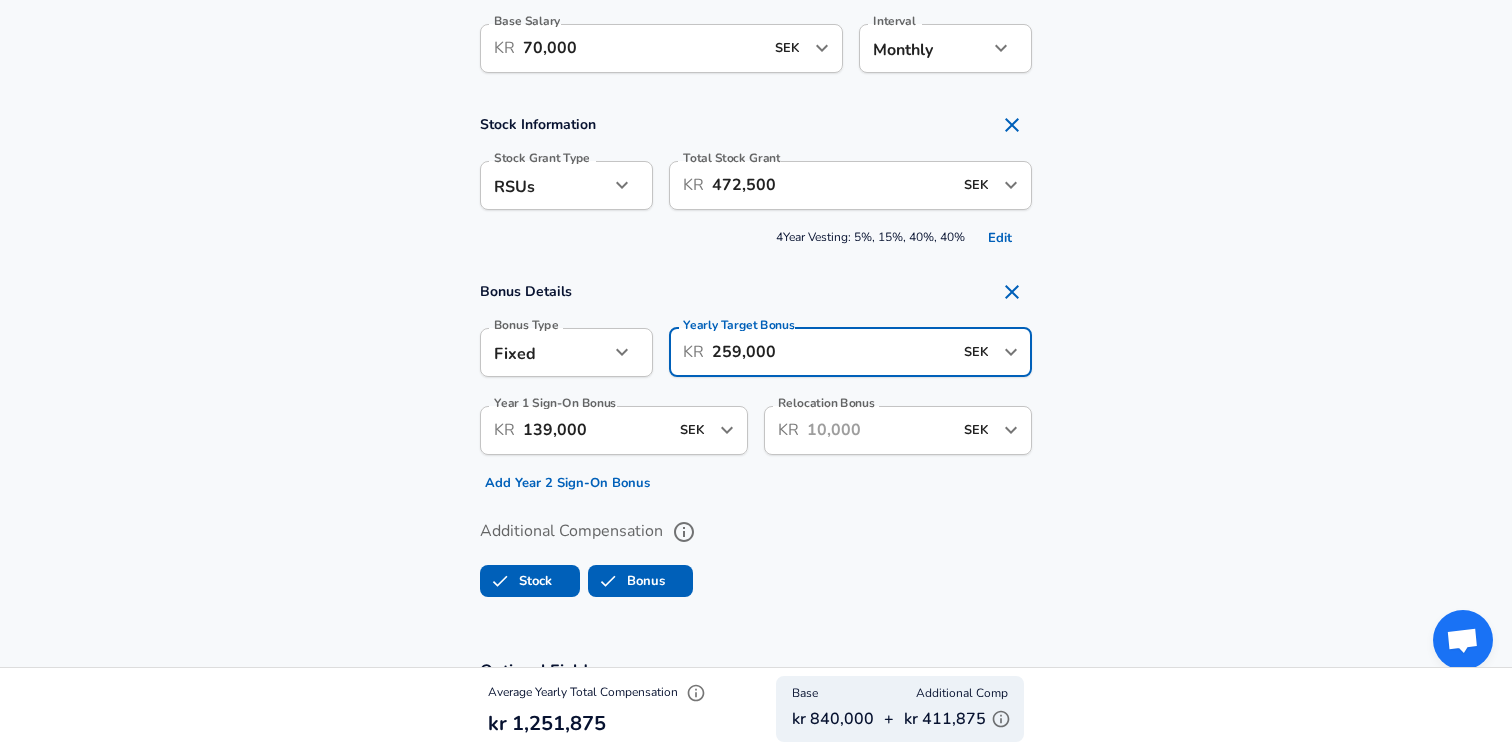 click on "259,000" at bounding box center (832, 352) 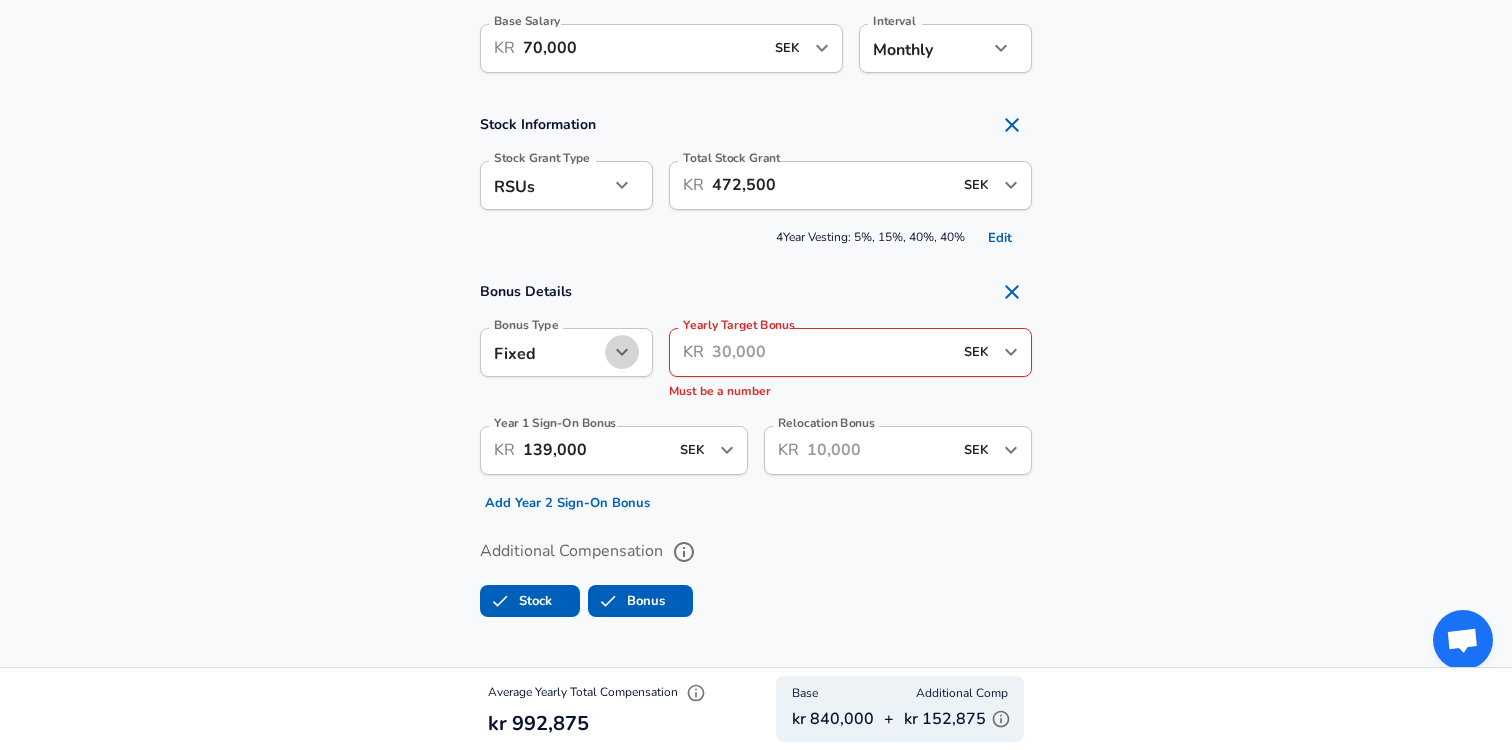 click 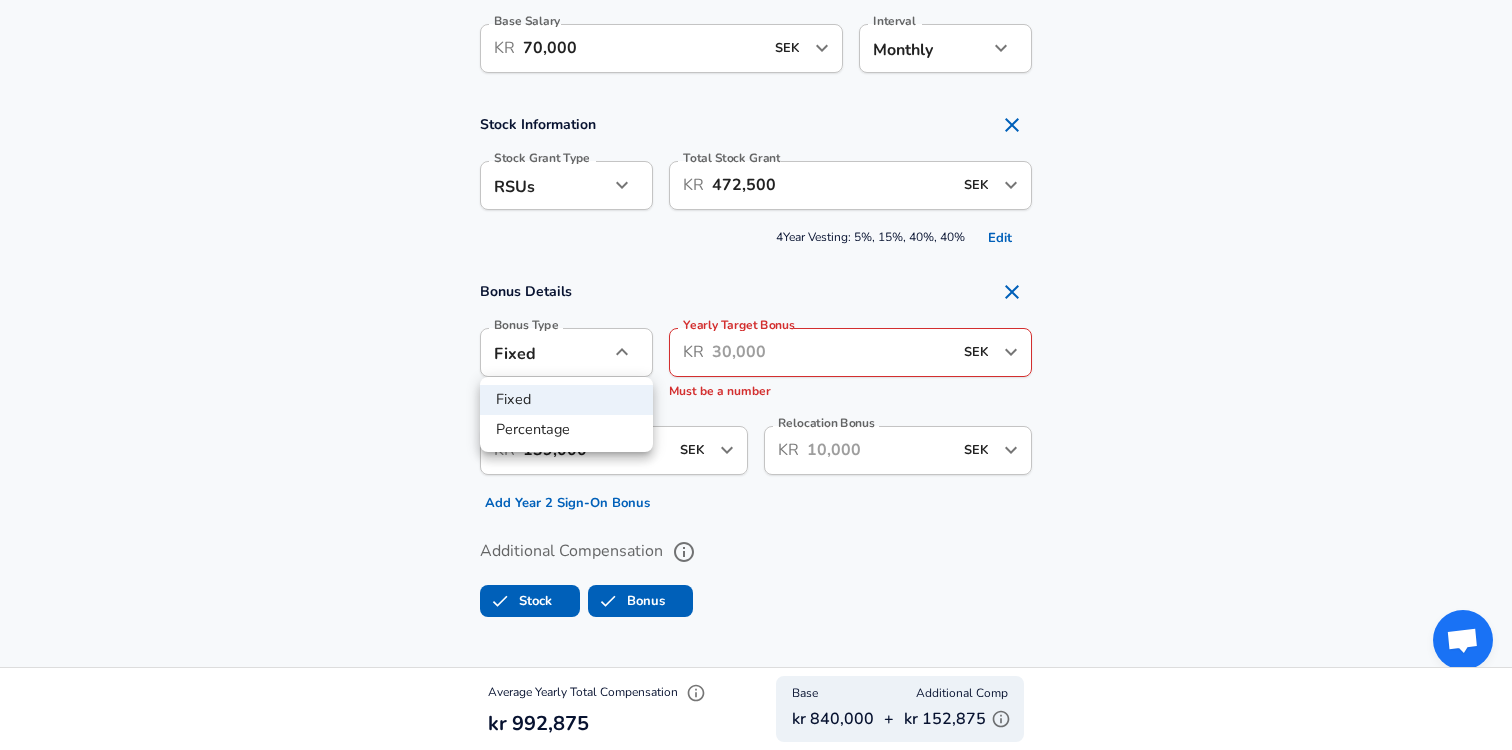 click at bounding box center [756, 375] 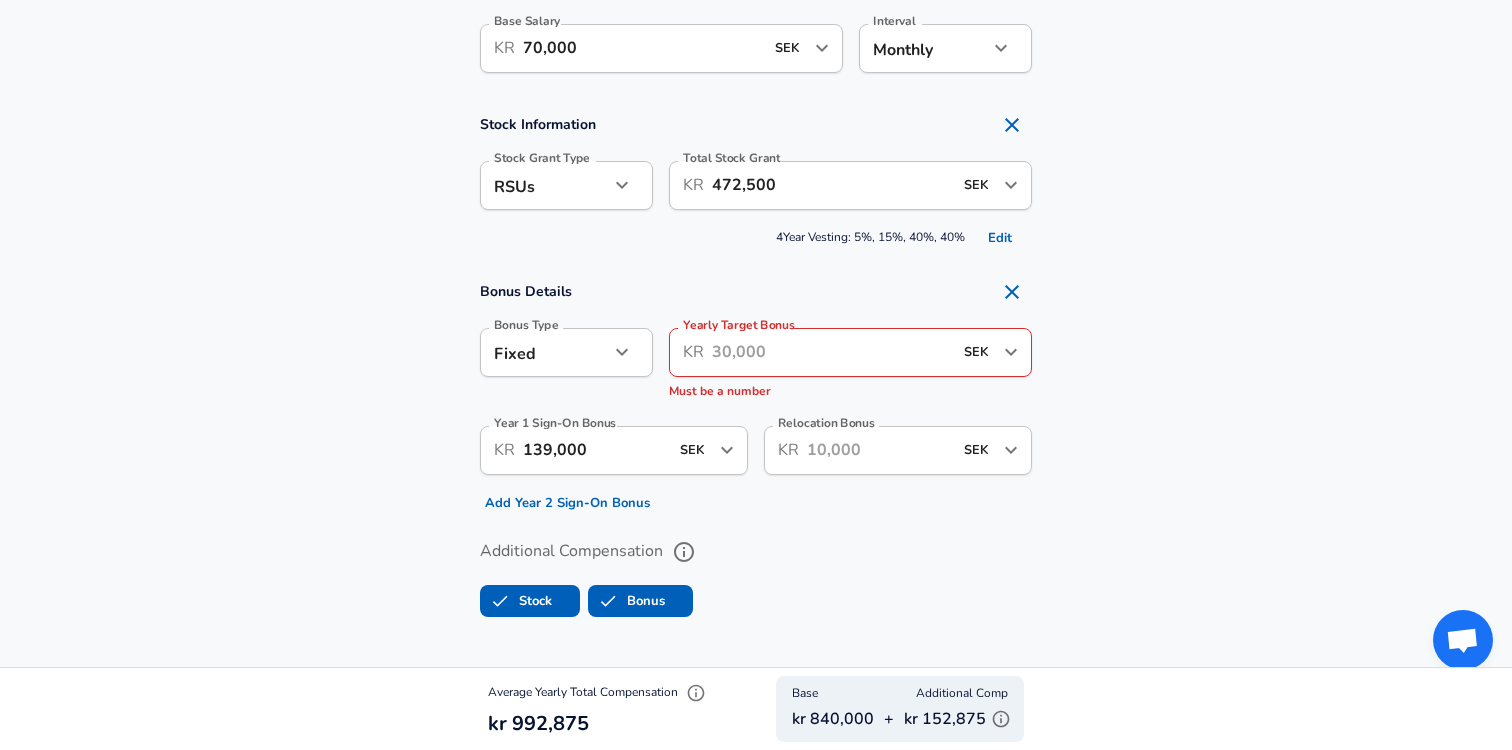 click on "Yearly Target Bonus" at bounding box center (832, 352) 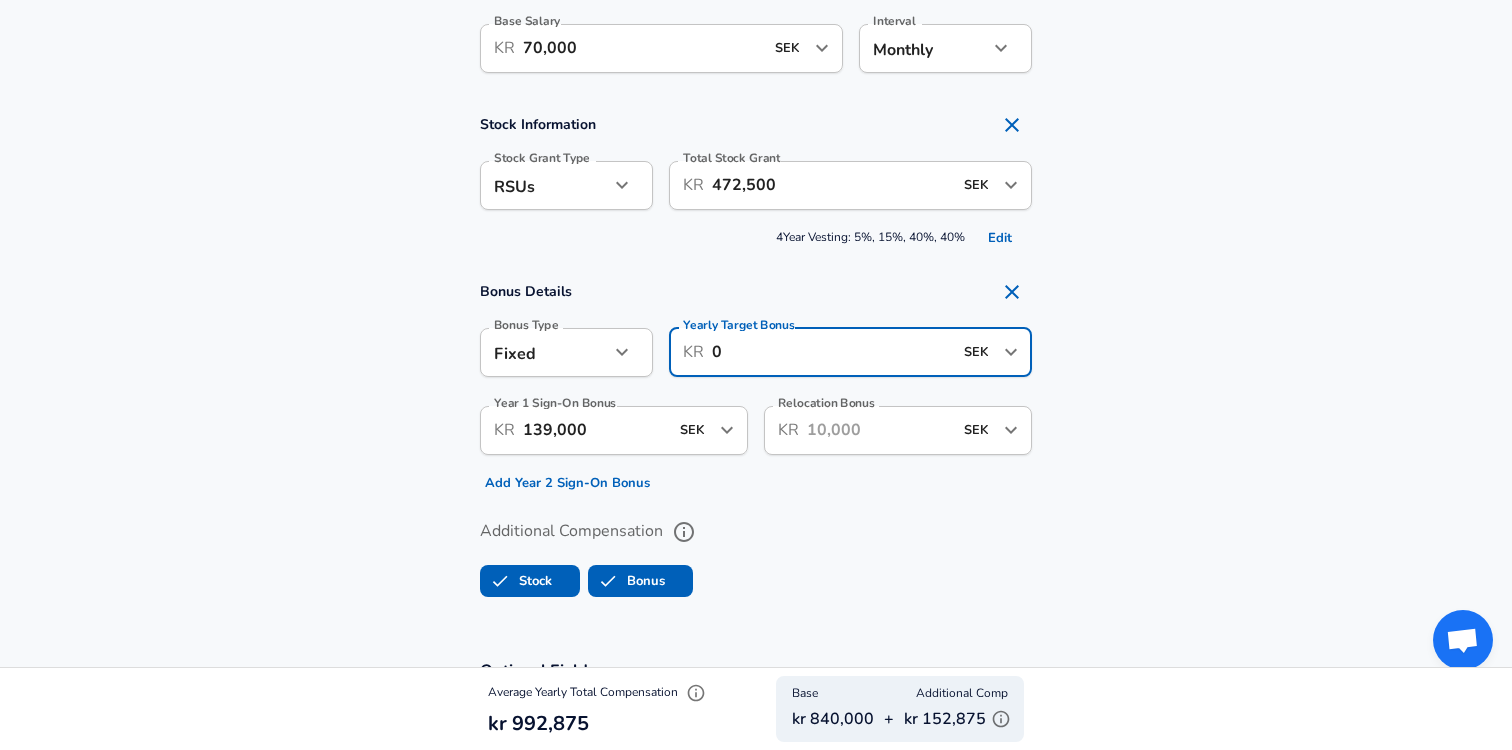 type on "0" 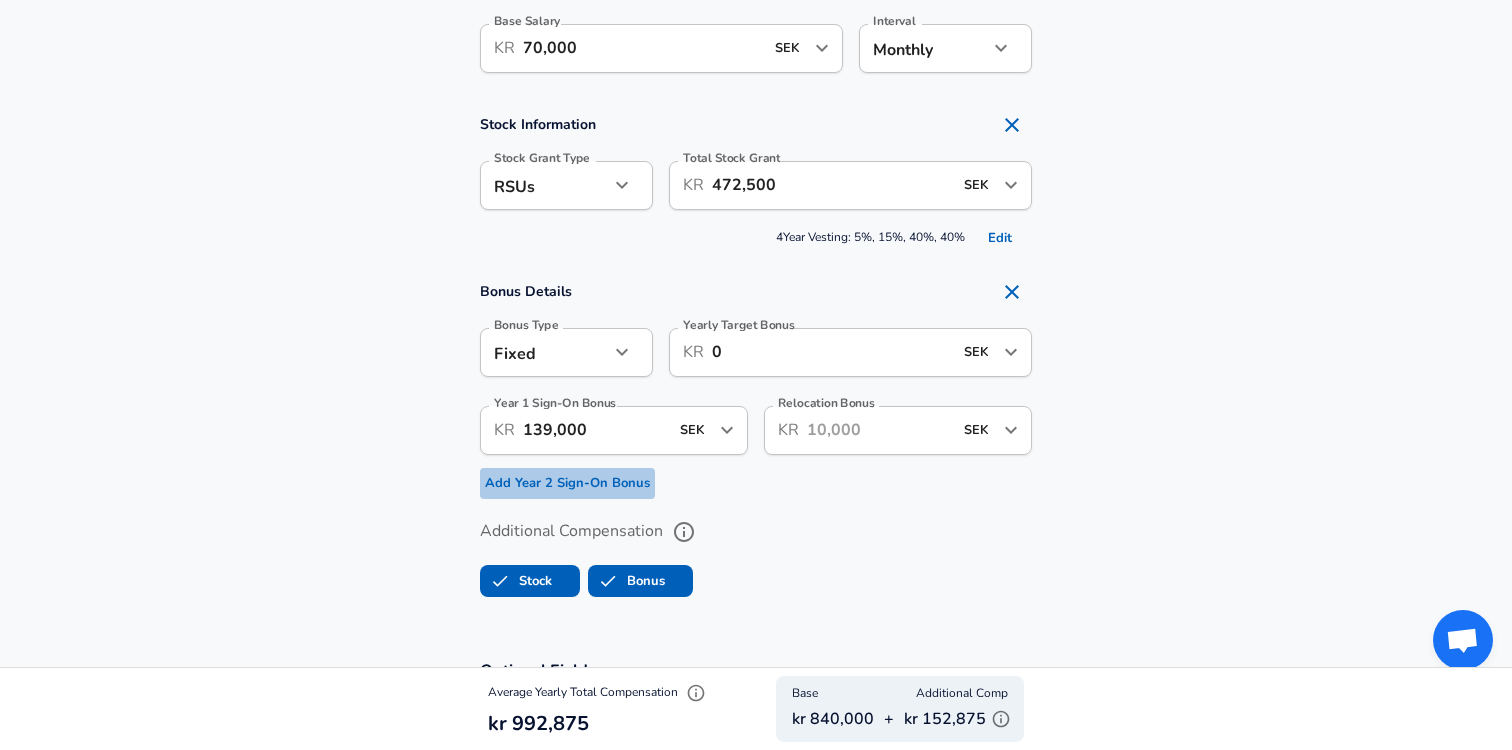 click on "Add Year 2 Sign-On Bonus" at bounding box center (567, 483) 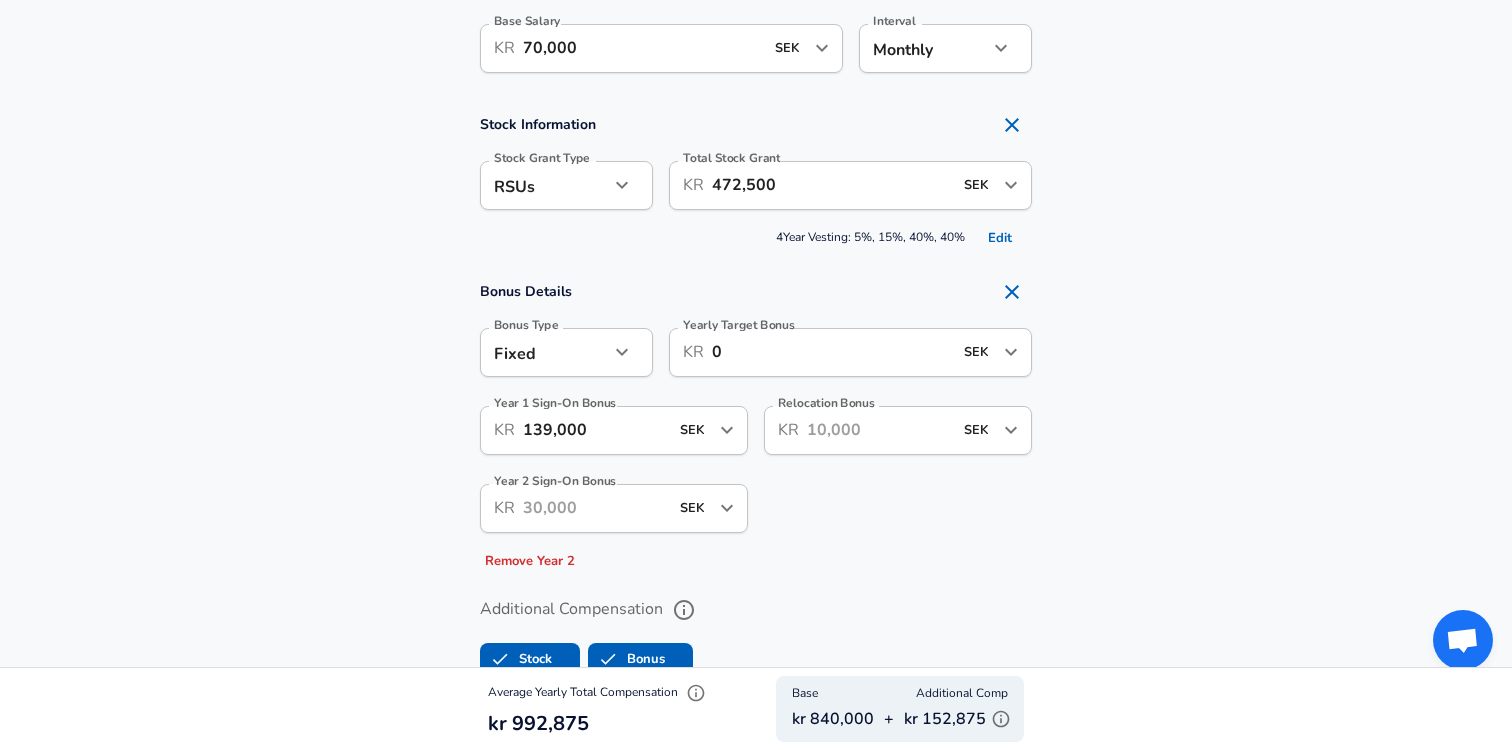 click on "Year 2 Sign-On Bonus" at bounding box center [595, 508] 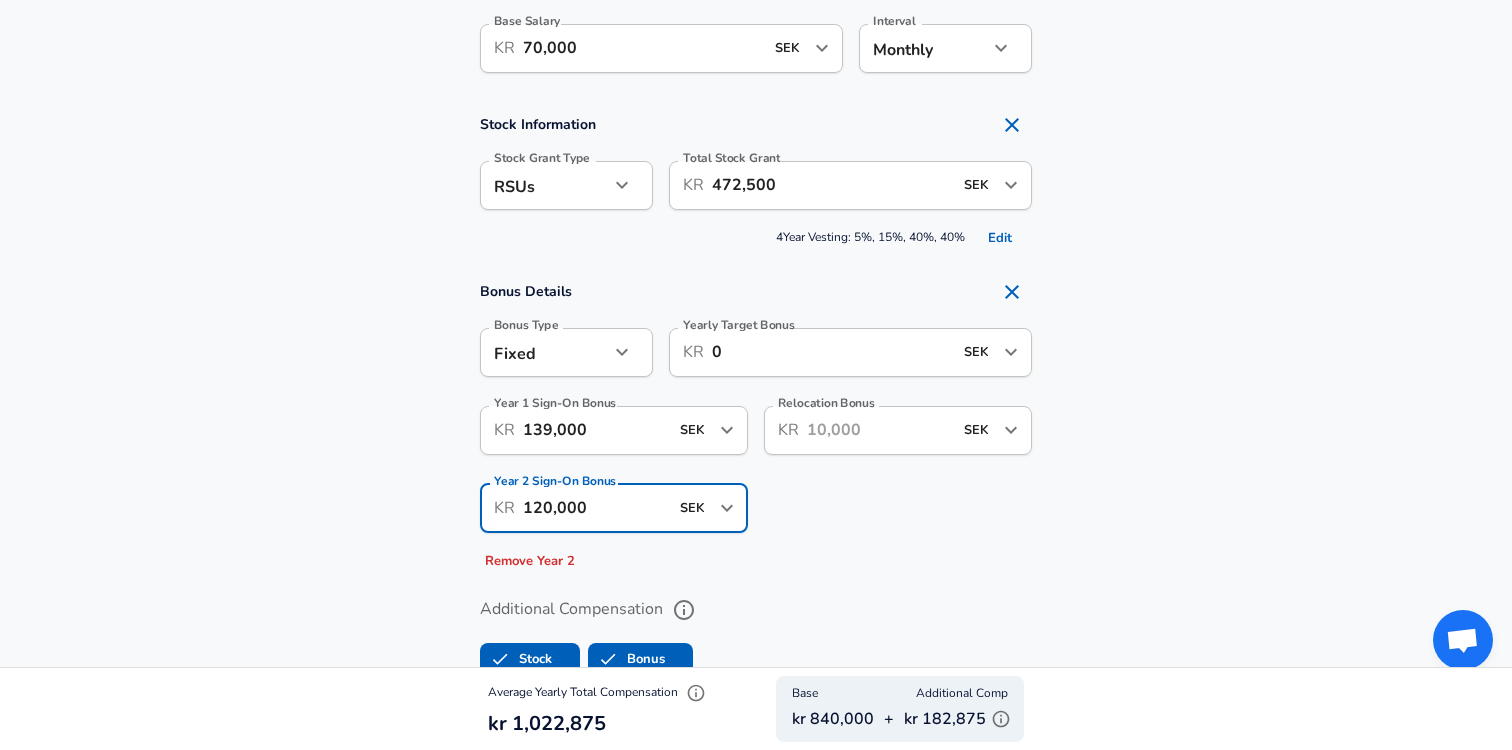 type on "120,000" 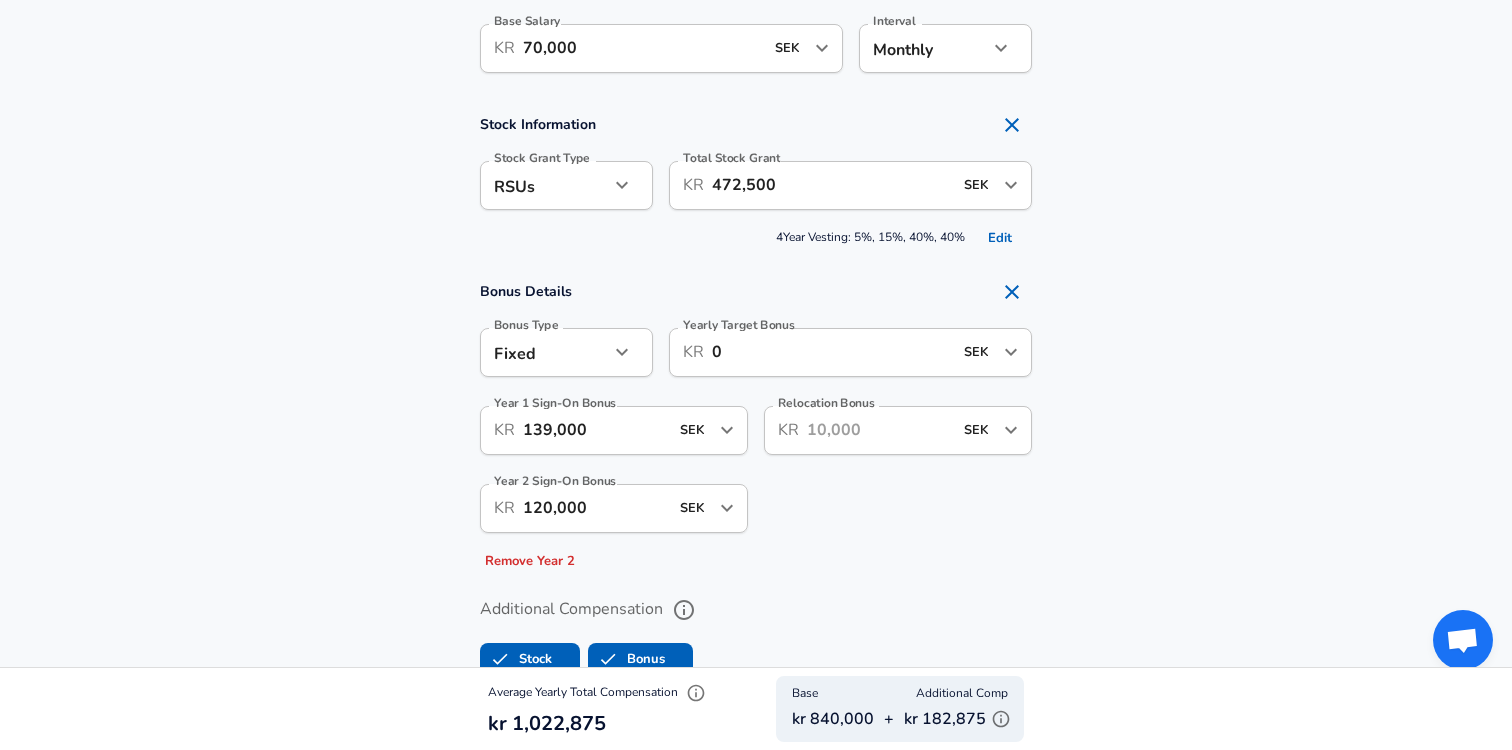 click on "Relocation Bonus ​ KR SEK ​ Relocation Bonus" at bounding box center [890, 483] 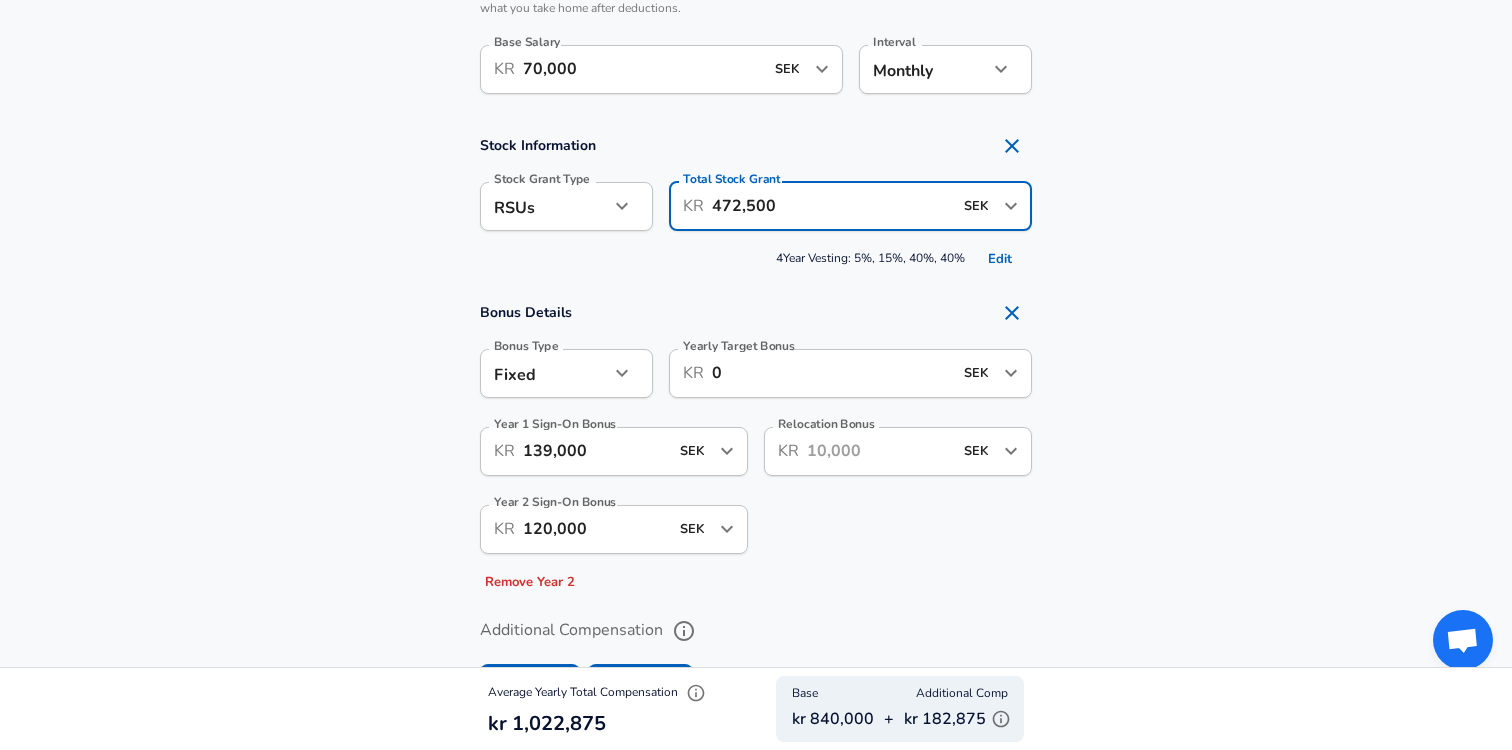 scroll, scrollTop: 0, scrollLeft: 0, axis: both 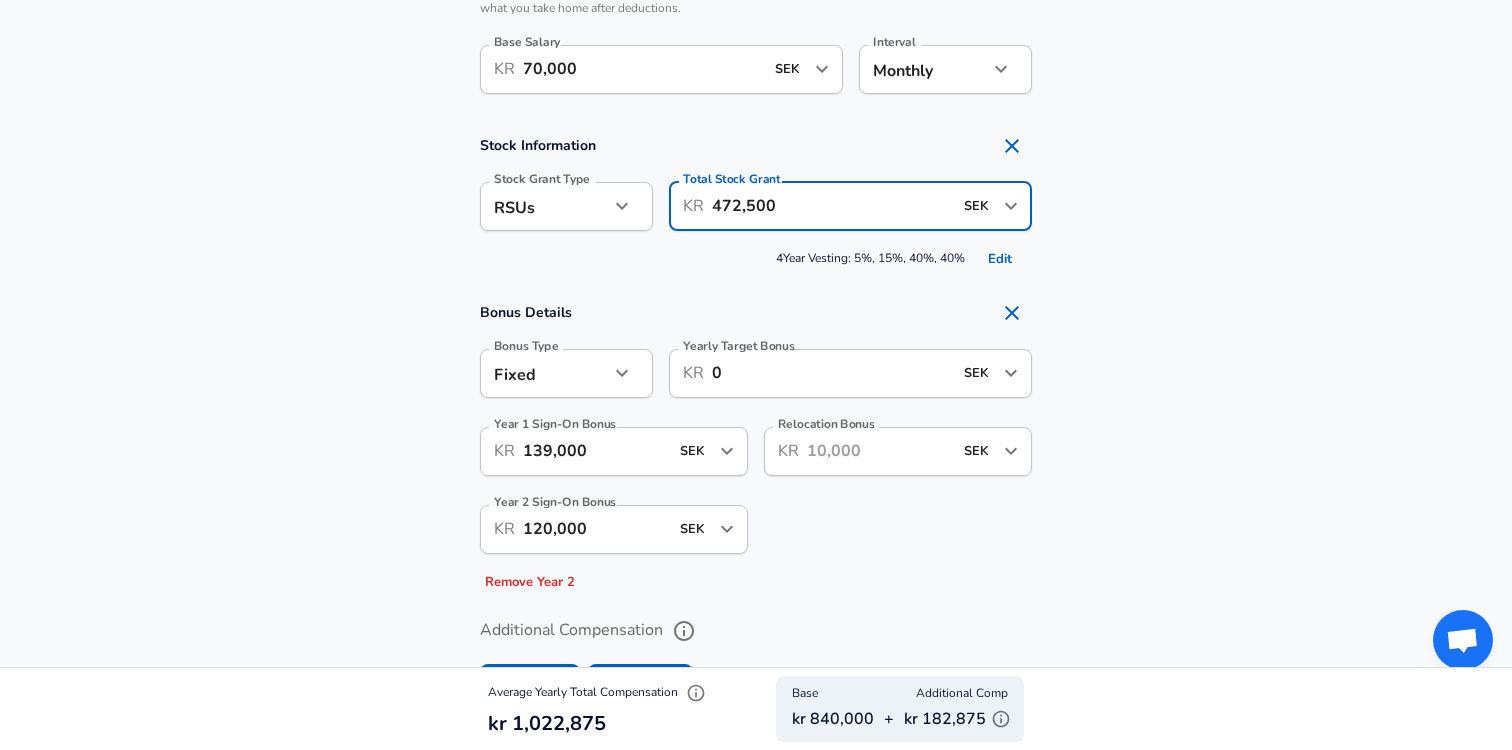 drag, startPoint x: 724, startPoint y: 213, endPoint x: 740, endPoint y: 212, distance: 16.03122 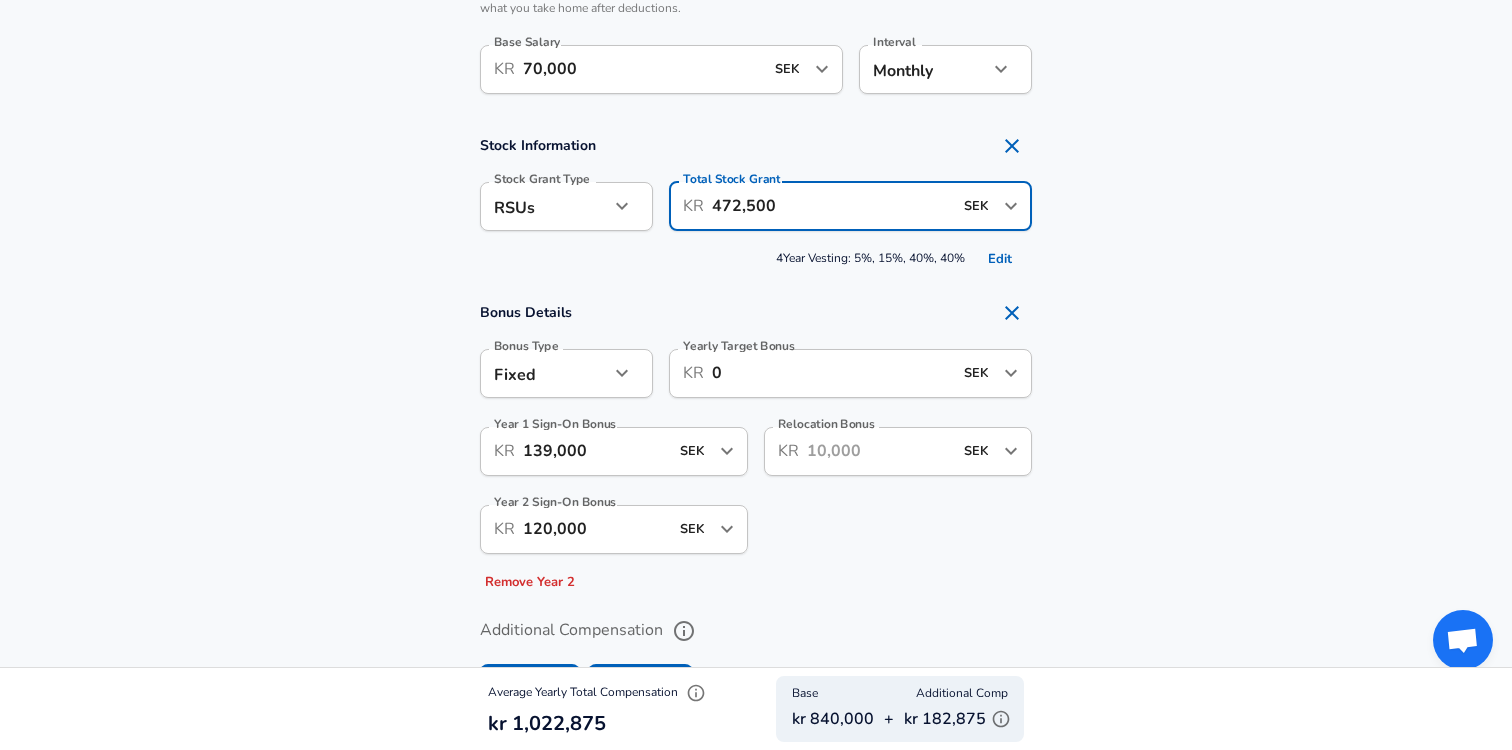 click on "472,500" at bounding box center (832, 206) 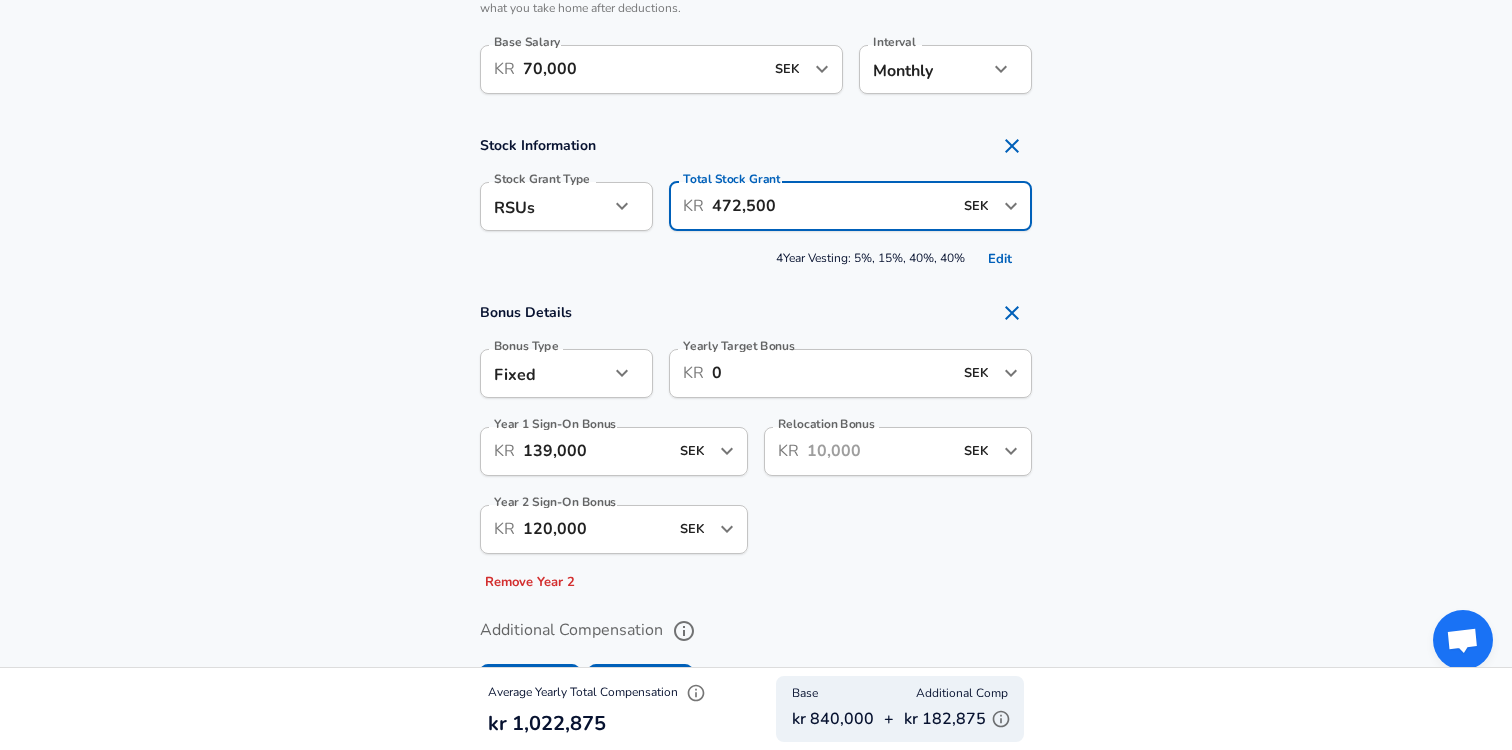 scroll, scrollTop: 0, scrollLeft: 0, axis: both 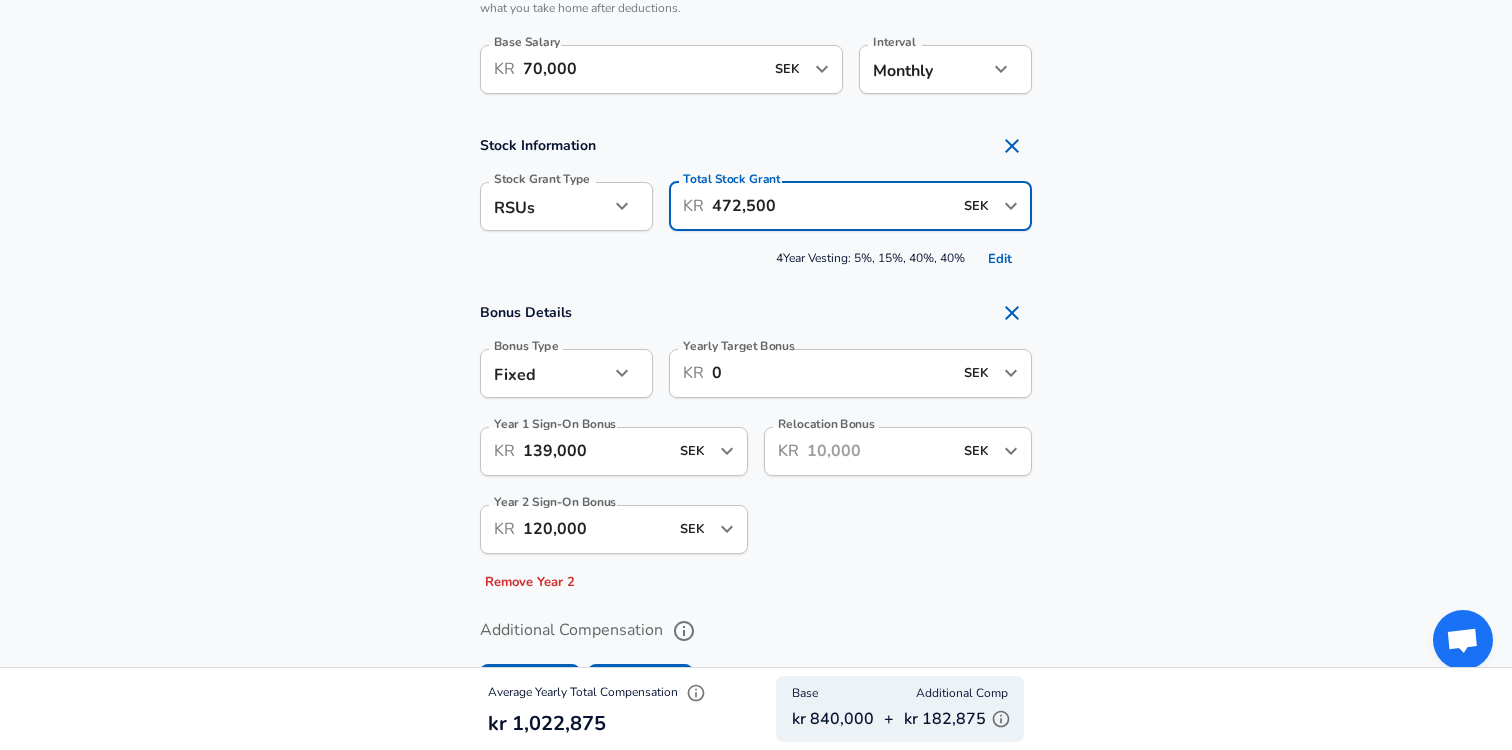 drag, startPoint x: 724, startPoint y: 204, endPoint x: 737, endPoint y: 204, distance: 13 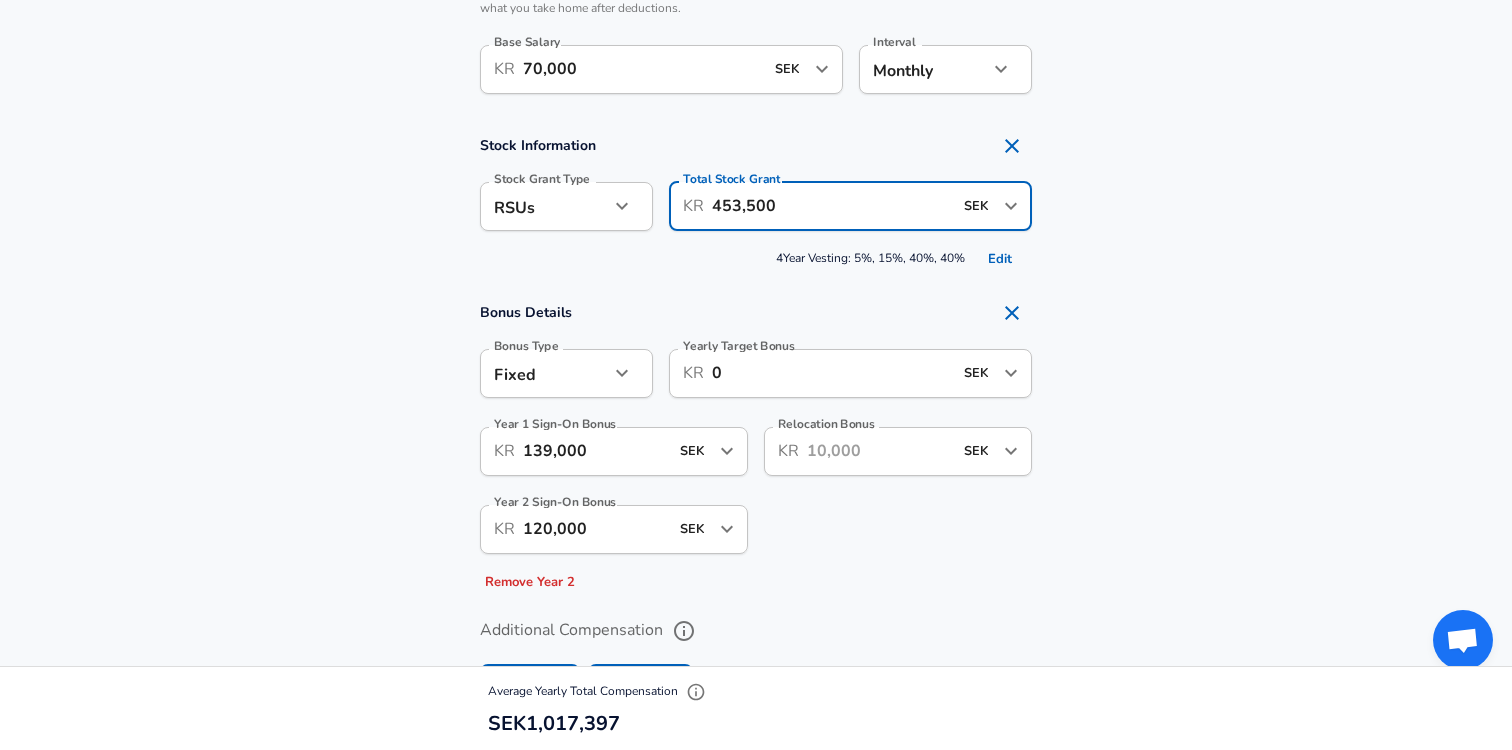 scroll, scrollTop: 0, scrollLeft: 0, axis: both 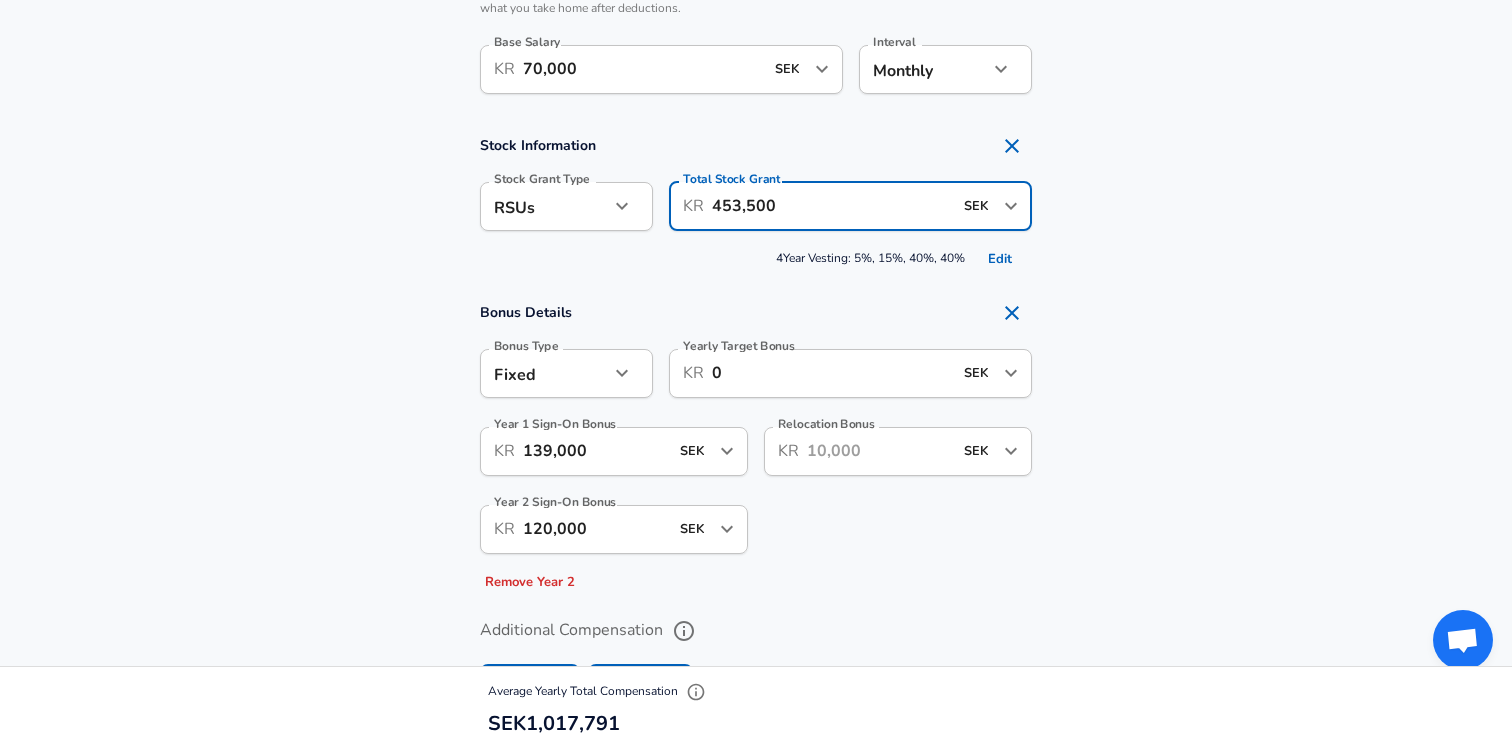 drag, startPoint x: 745, startPoint y: 207, endPoint x: 794, endPoint y: 207, distance: 49 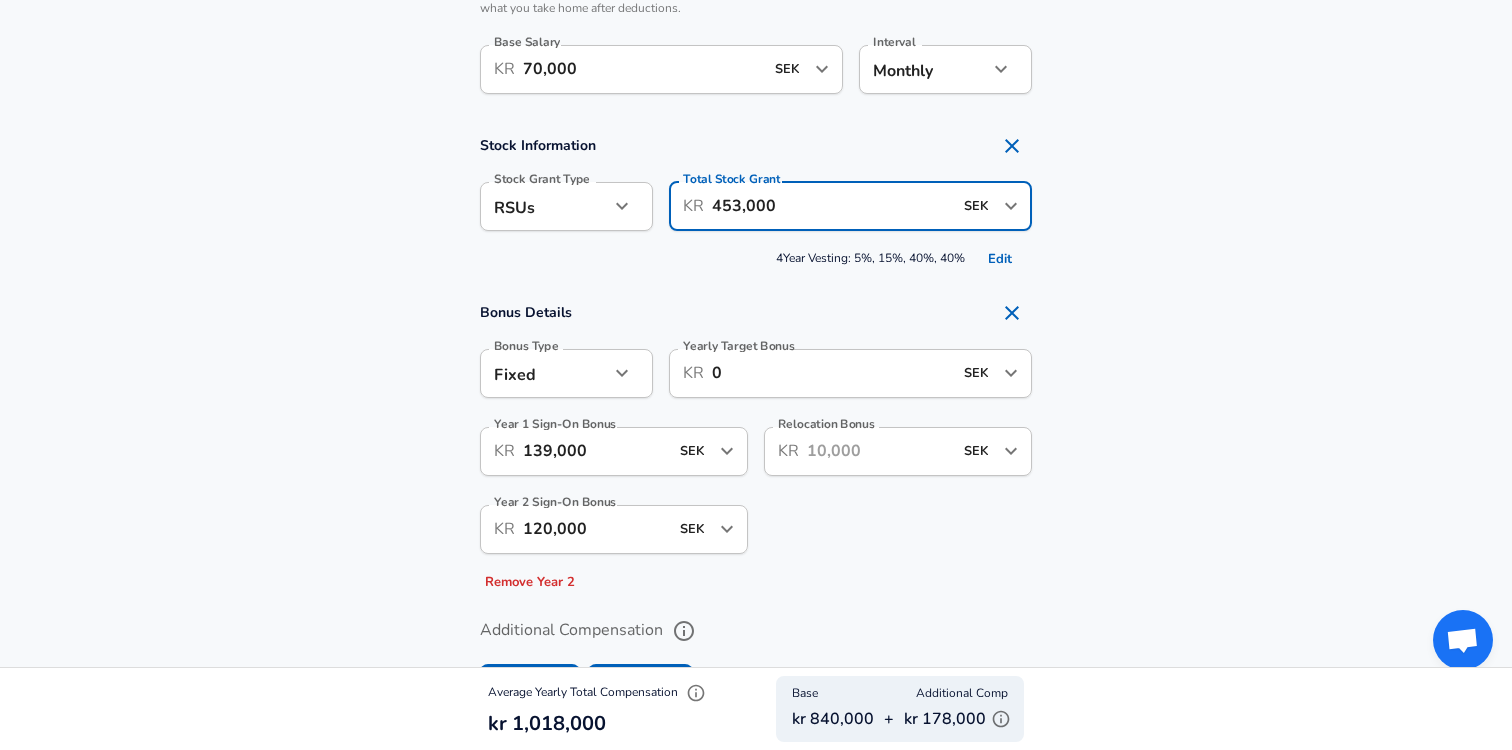 click on "453,000" at bounding box center (832, 206) 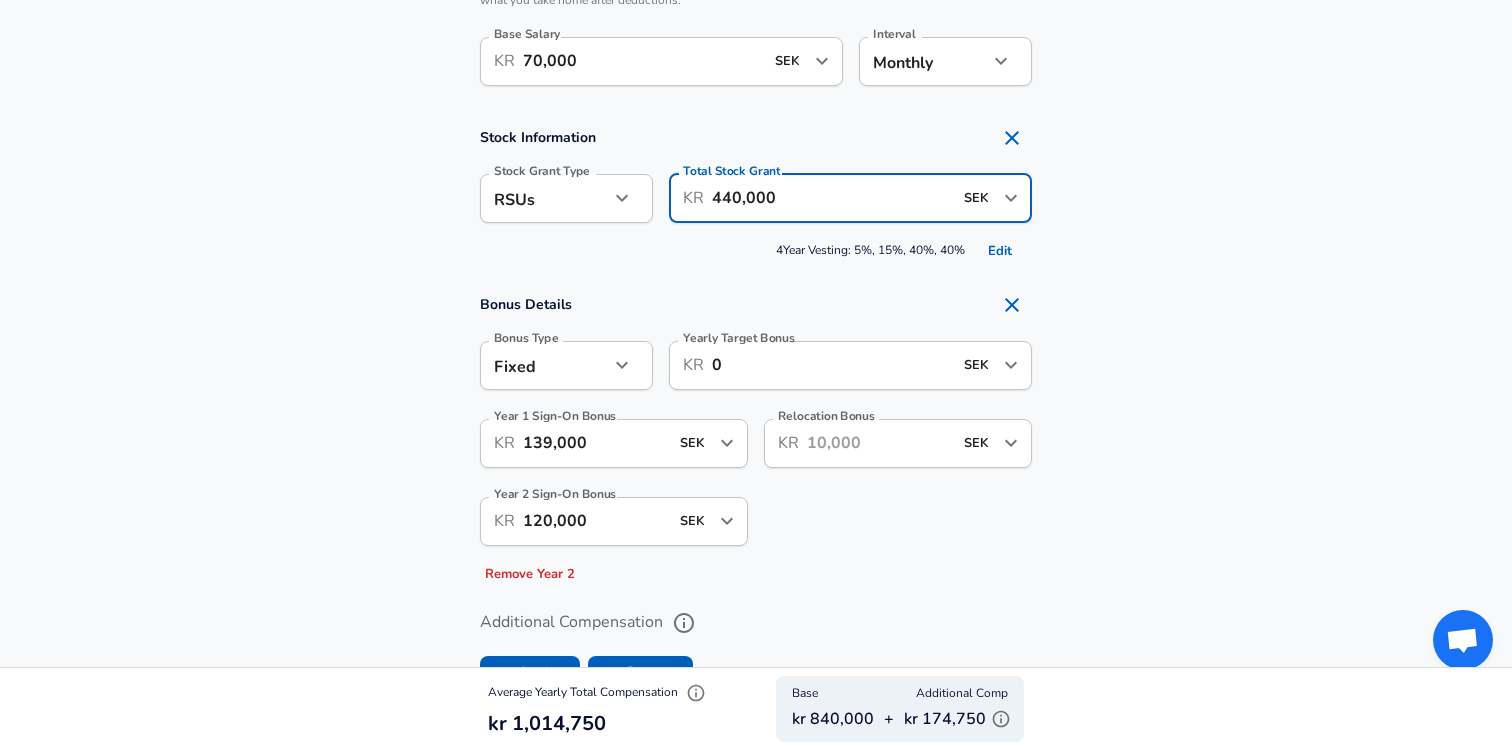 scroll, scrollTop: 1441, scrollLeft: 0, axis: vertical 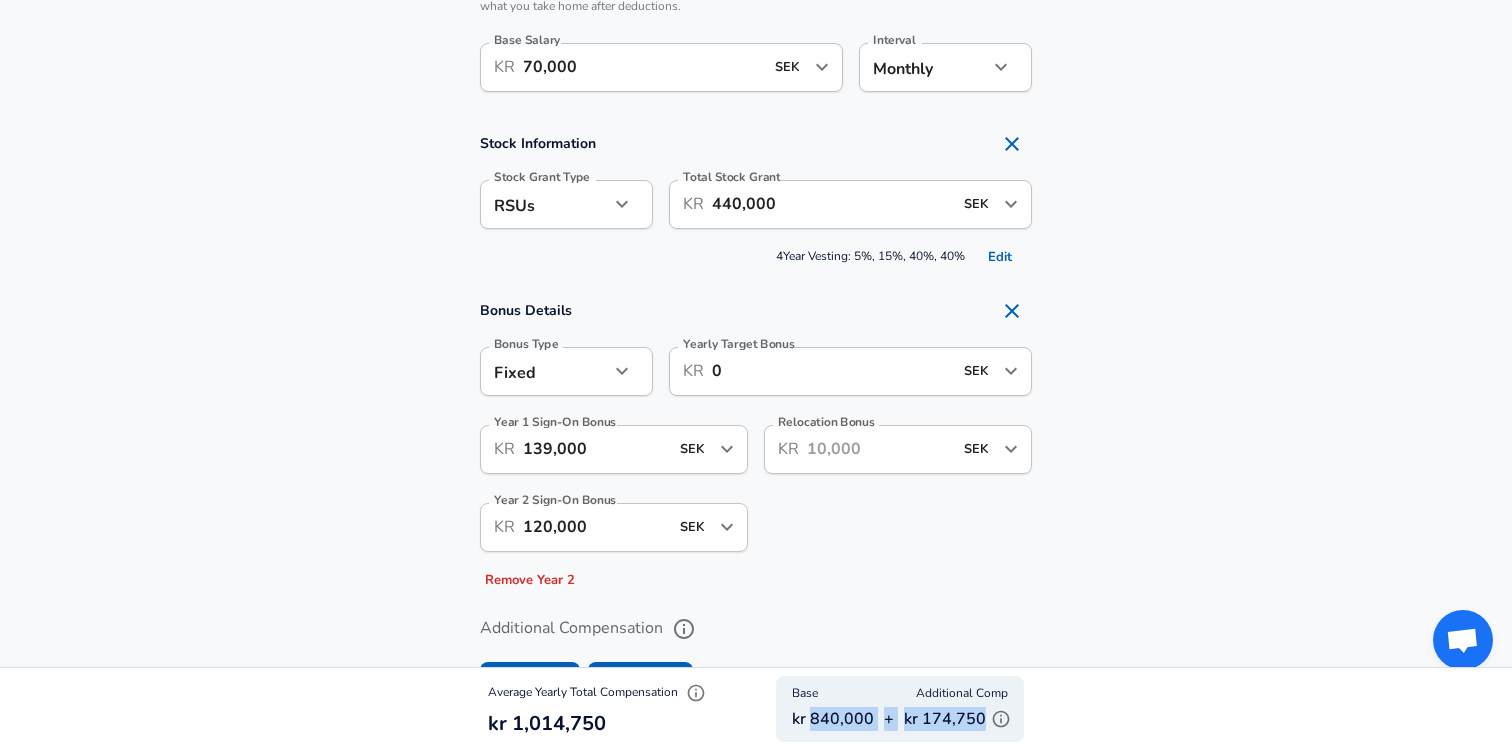 drag, startPoint x: 817, startPoint y: 721, endPoint x: 985, endPoint y: 720, distance: 168.00298 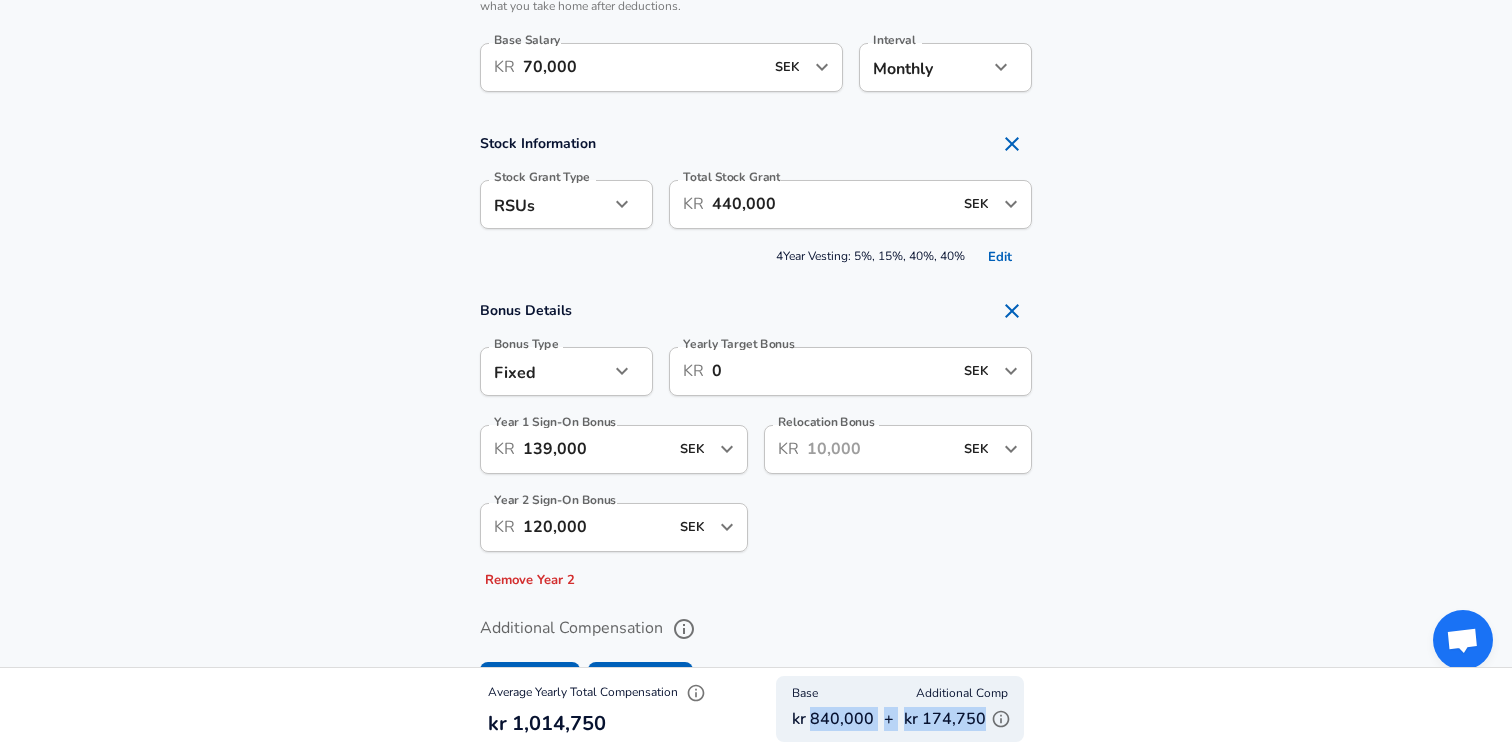 click on "kr 840,000 + kr 174,750" at bounding box center (900, 719) 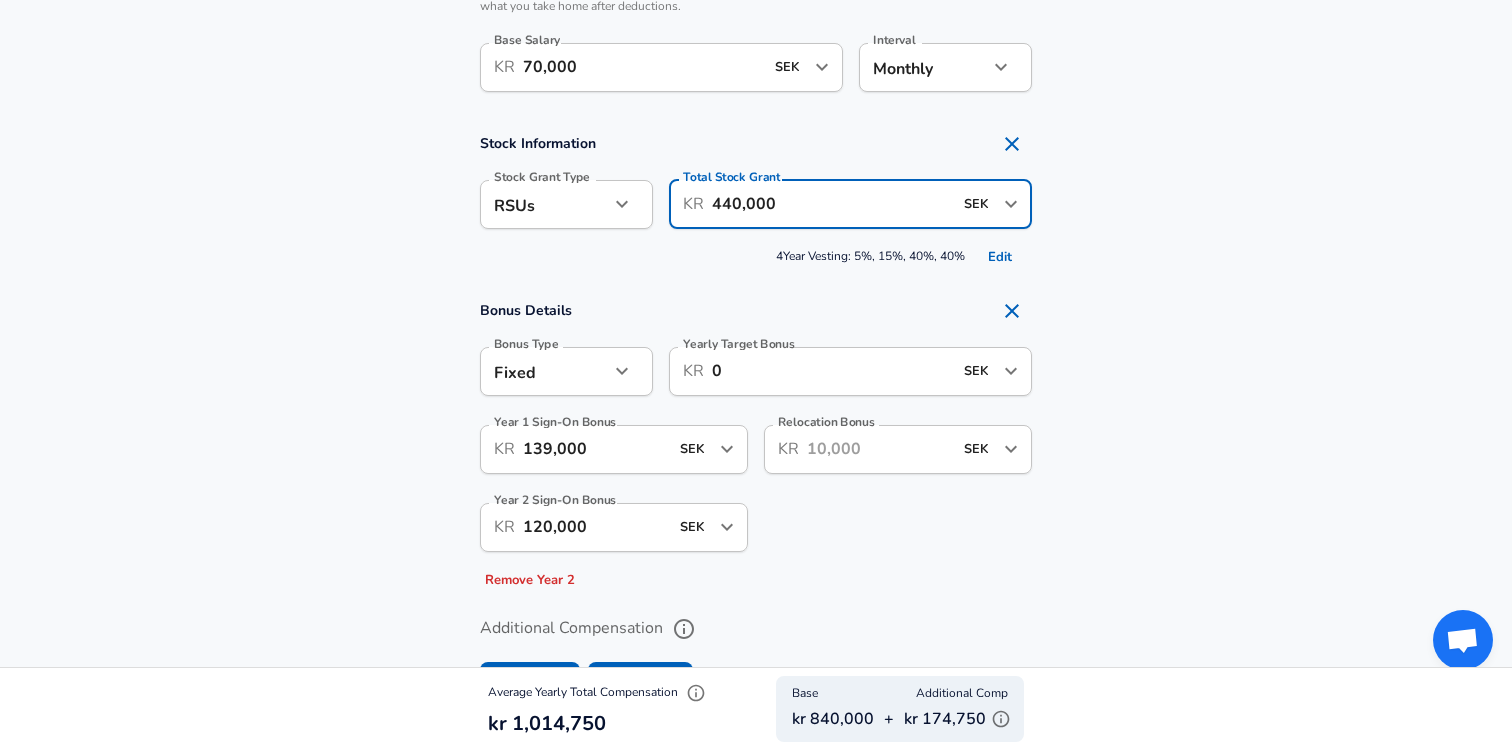 scroll, scrollTop: 0, scrollLeft: 0, axis: both 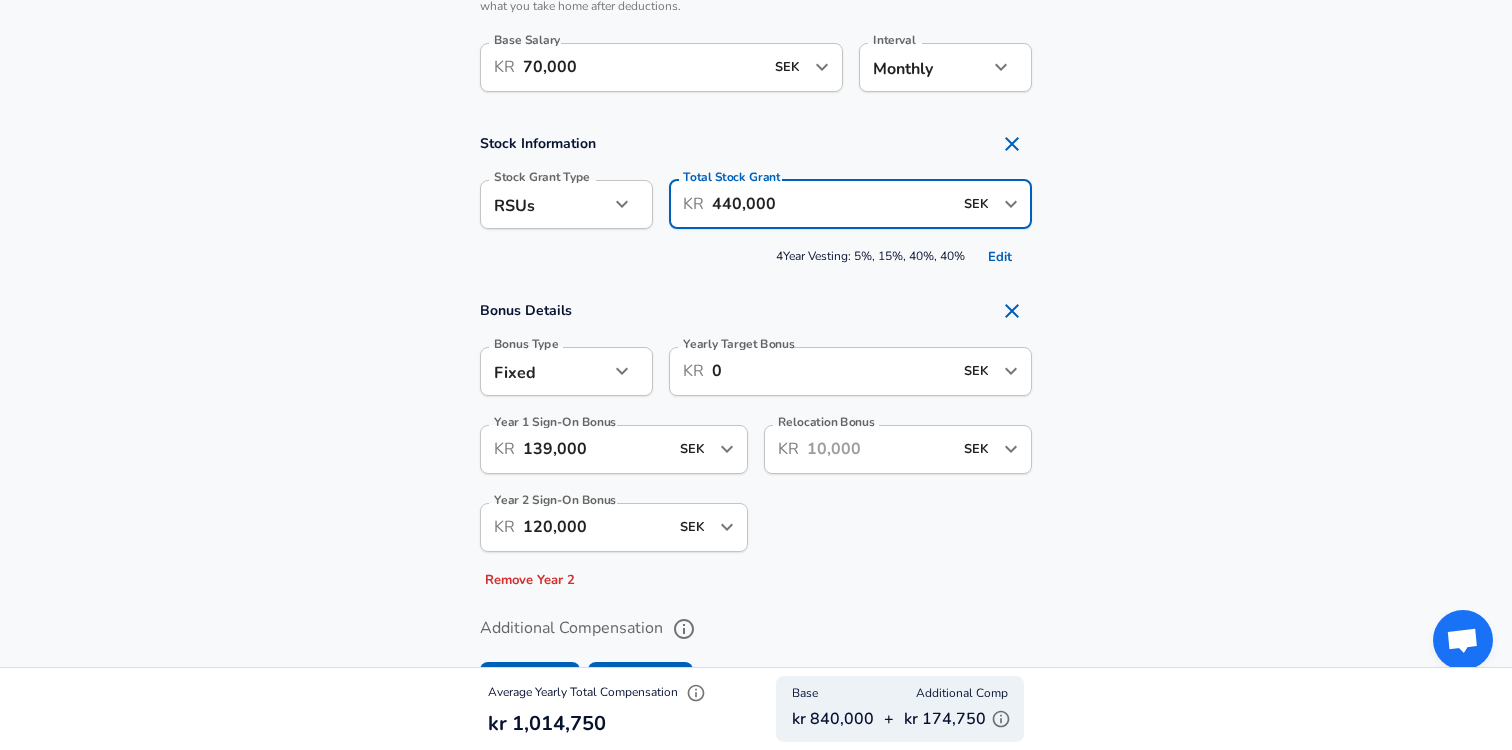 drag, startPoint x: 725, startPoint y: 207, endPoint x: 741, endPoint y: 207, distance: 16 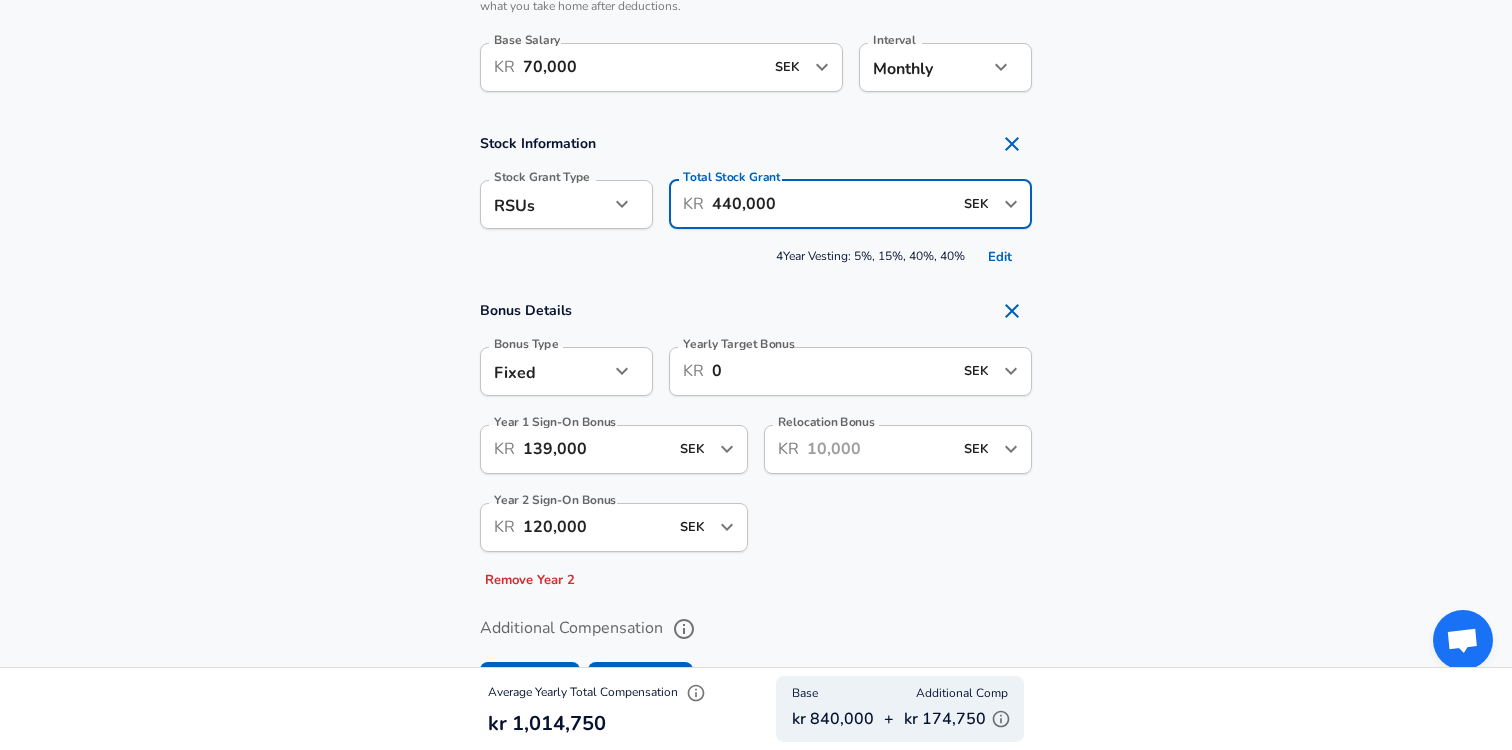 click on "440,000" at bounding box center (832, 204) 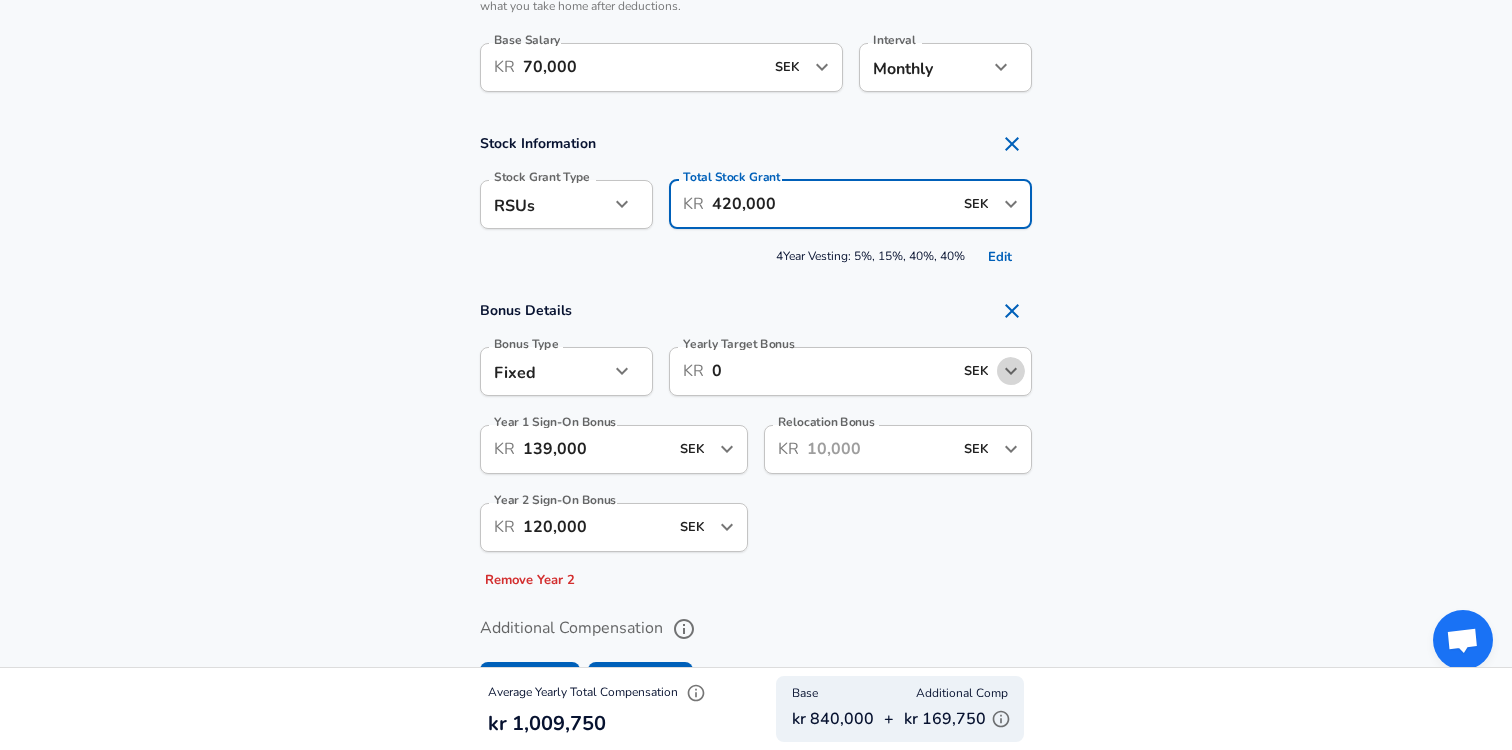 click 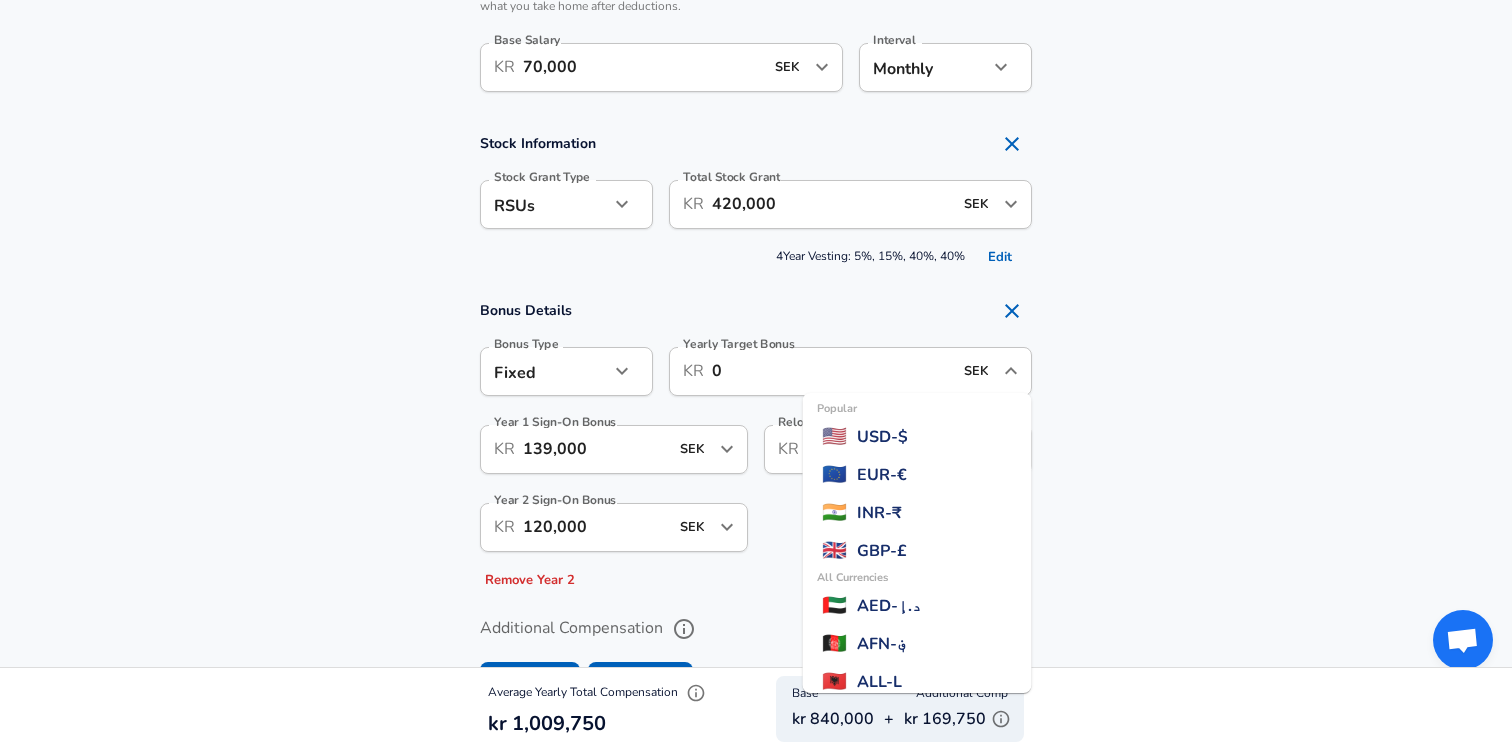 scroll, scrollTop: 4562, scrollLeft: 0, axis: vertical 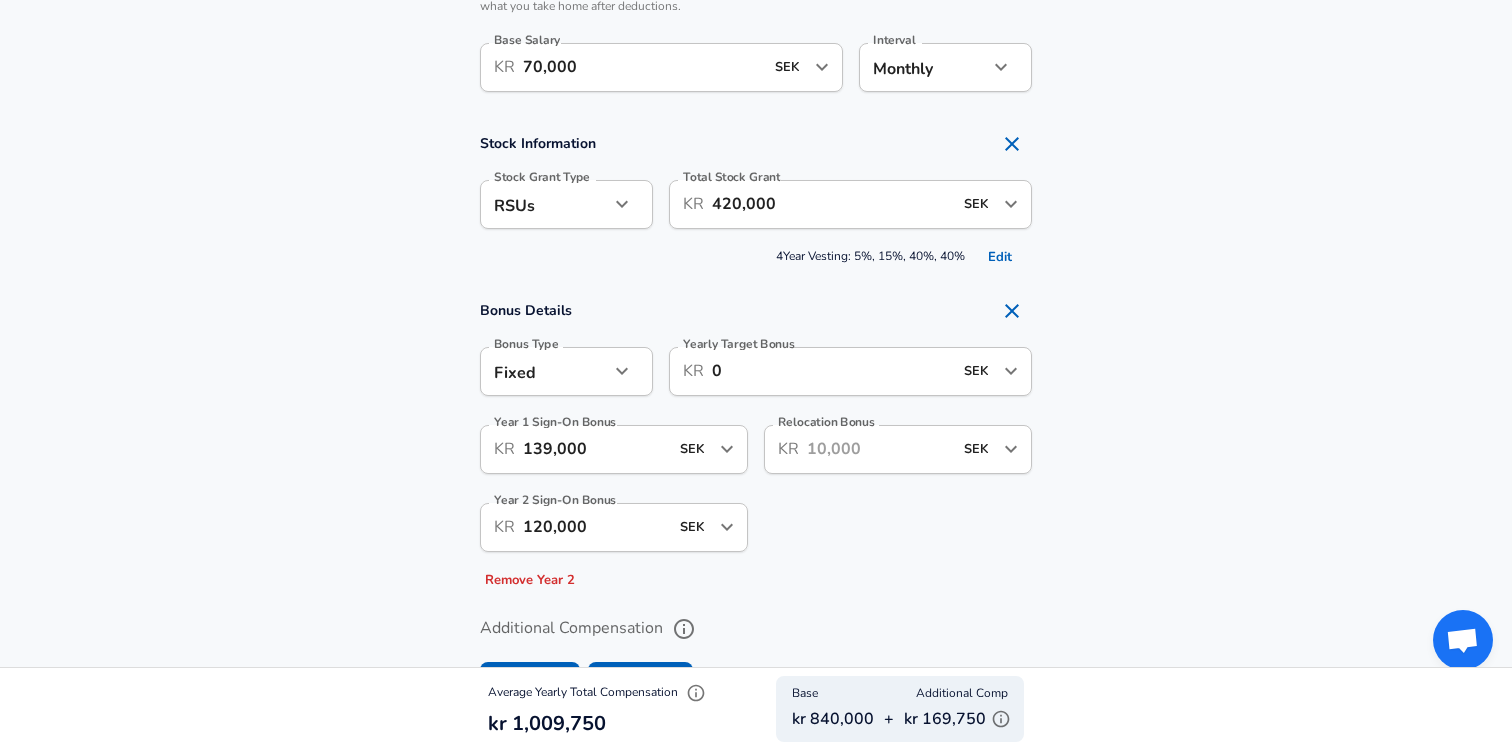 click on "Bonus Details  Bonus Type Fixed fixed Bonus Type Yearly Target Bonus ​ KR 0 SEK ​ Yearly Target Bonus Year 1 Sign-On Bonus ​ KR 139,000 SEK ​ Year 1 Sign-On Bonus Year 2 Sign-On Bonus ​ KR 120,000 SEK ​ Year 2 Sign-On Bonus Remove Year 2 Relocation Bonus ​ KR SEK ​ Relocation Bonus" at bounding box center (756, 443) 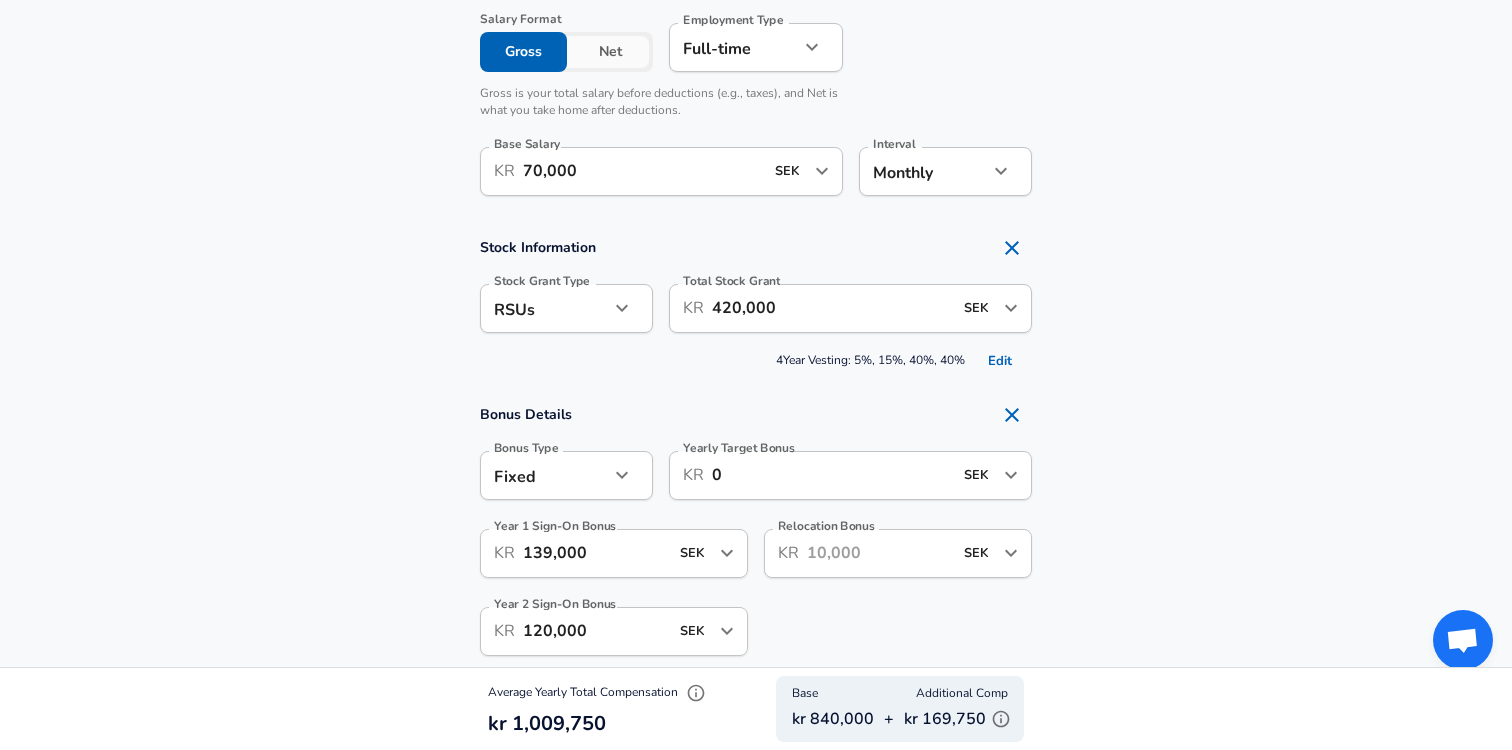 scroll, scrollTop: 1328, scrollLeft: 0, axis: vertical 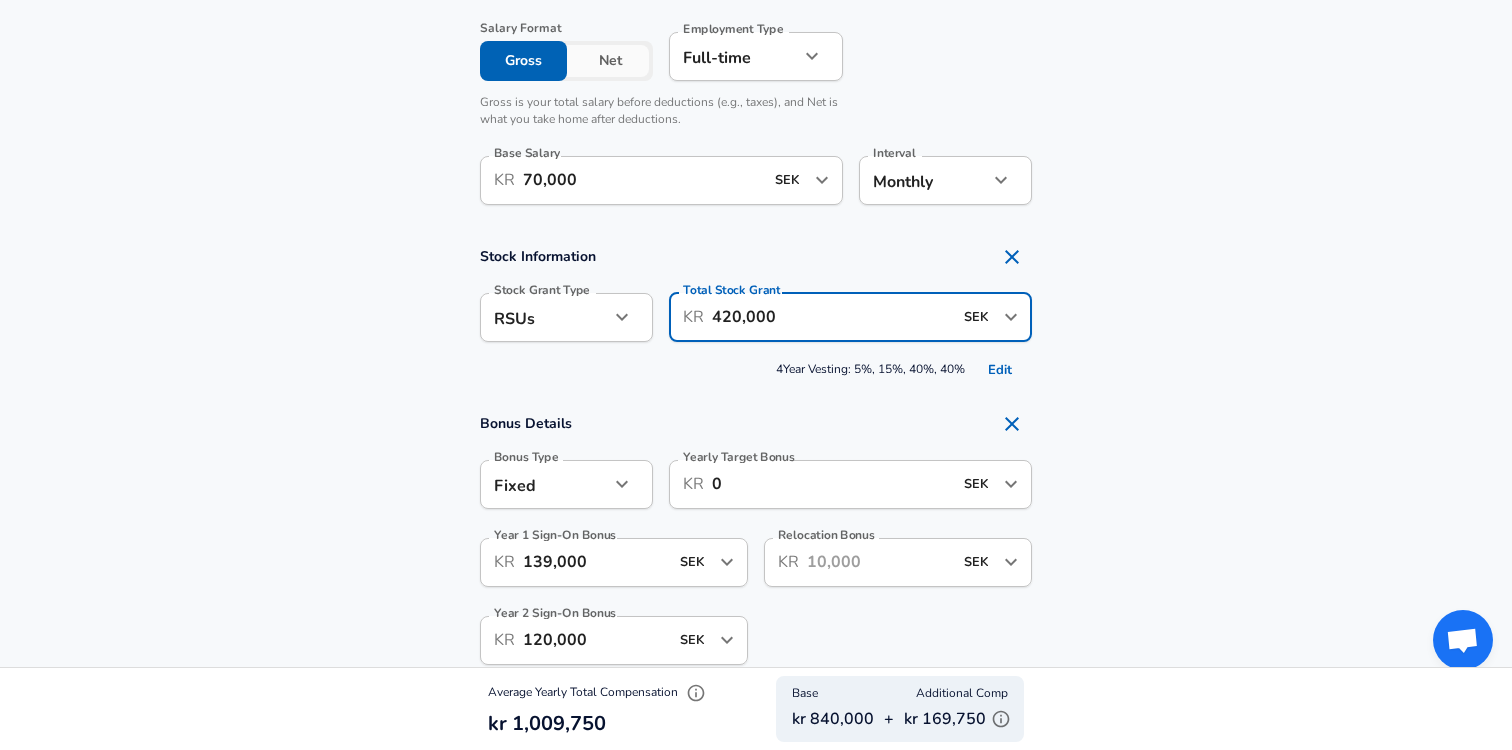 drag, startPoint x: 724, startPoint y: 319, endPoint x: 739, endPoint y: 319, distance: 15 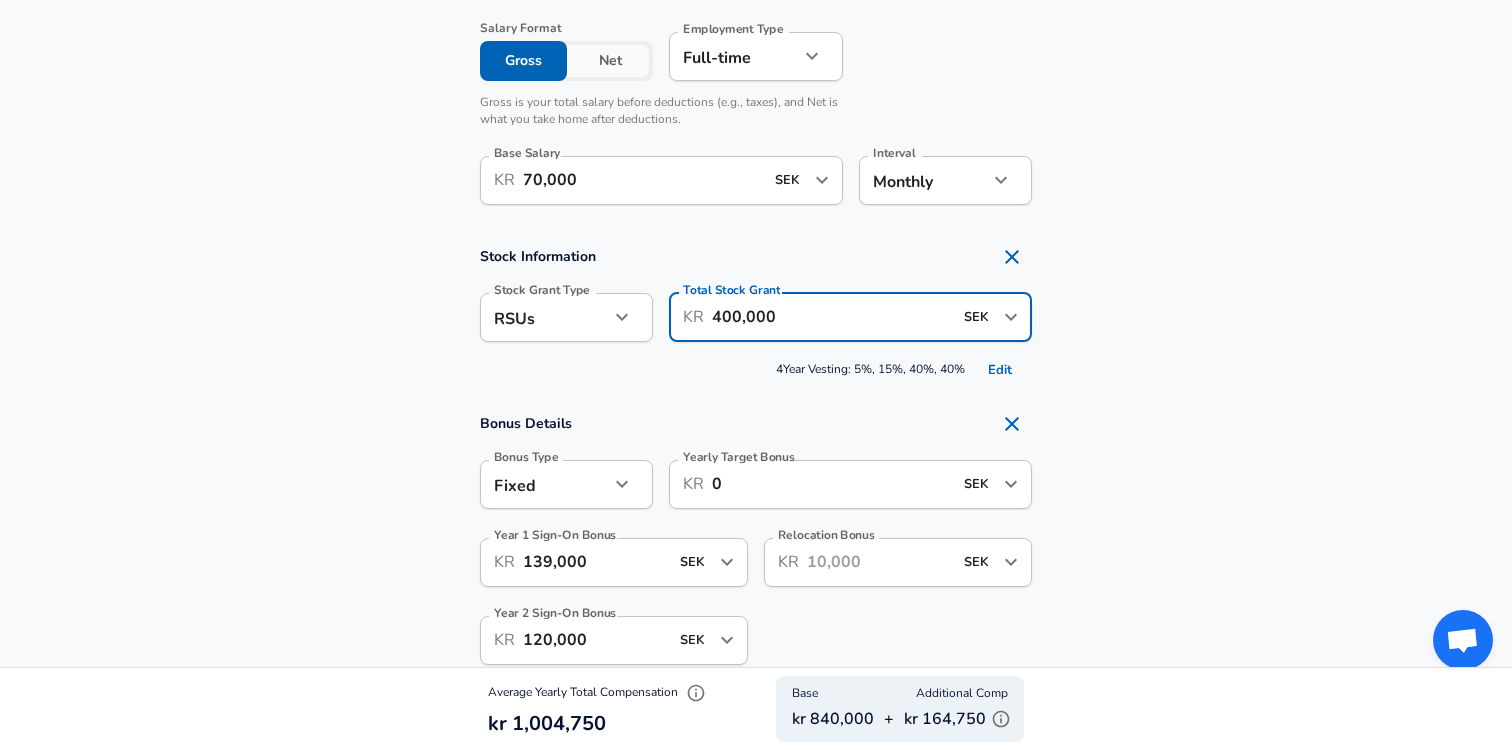 type on "400,000" 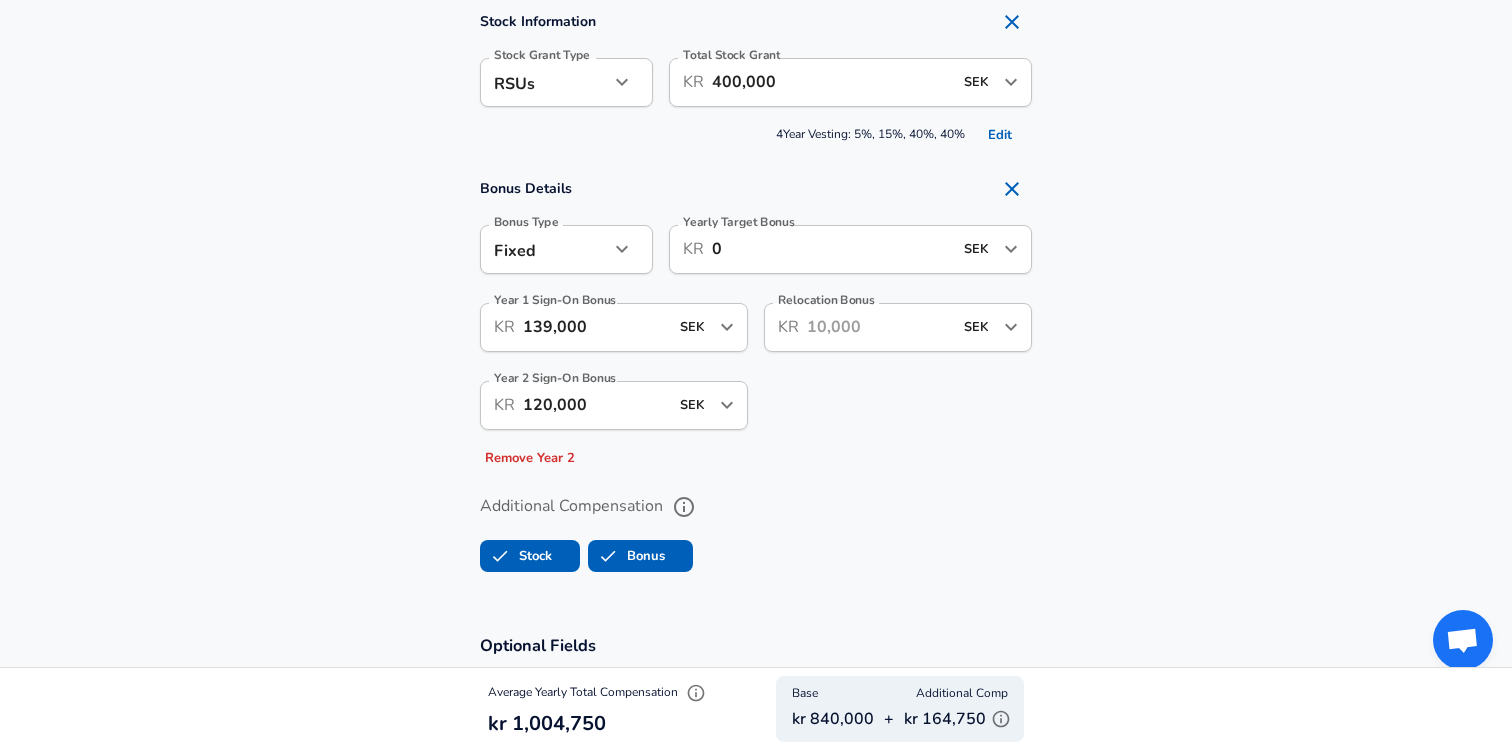 scroll, scrollTop: 1565, scrollLeft: 0, axis: vertical 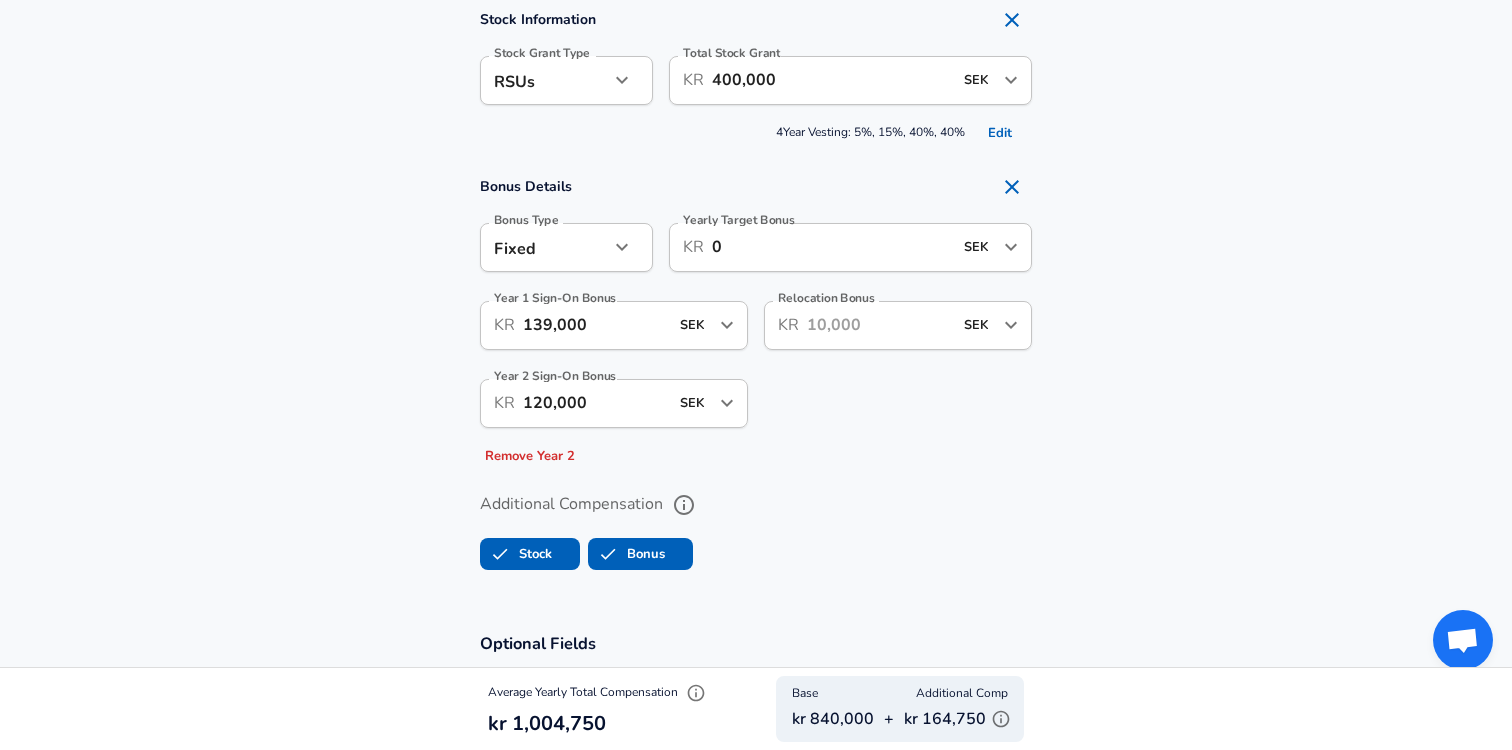 click on "139,000" at bounding box center (595, 325) 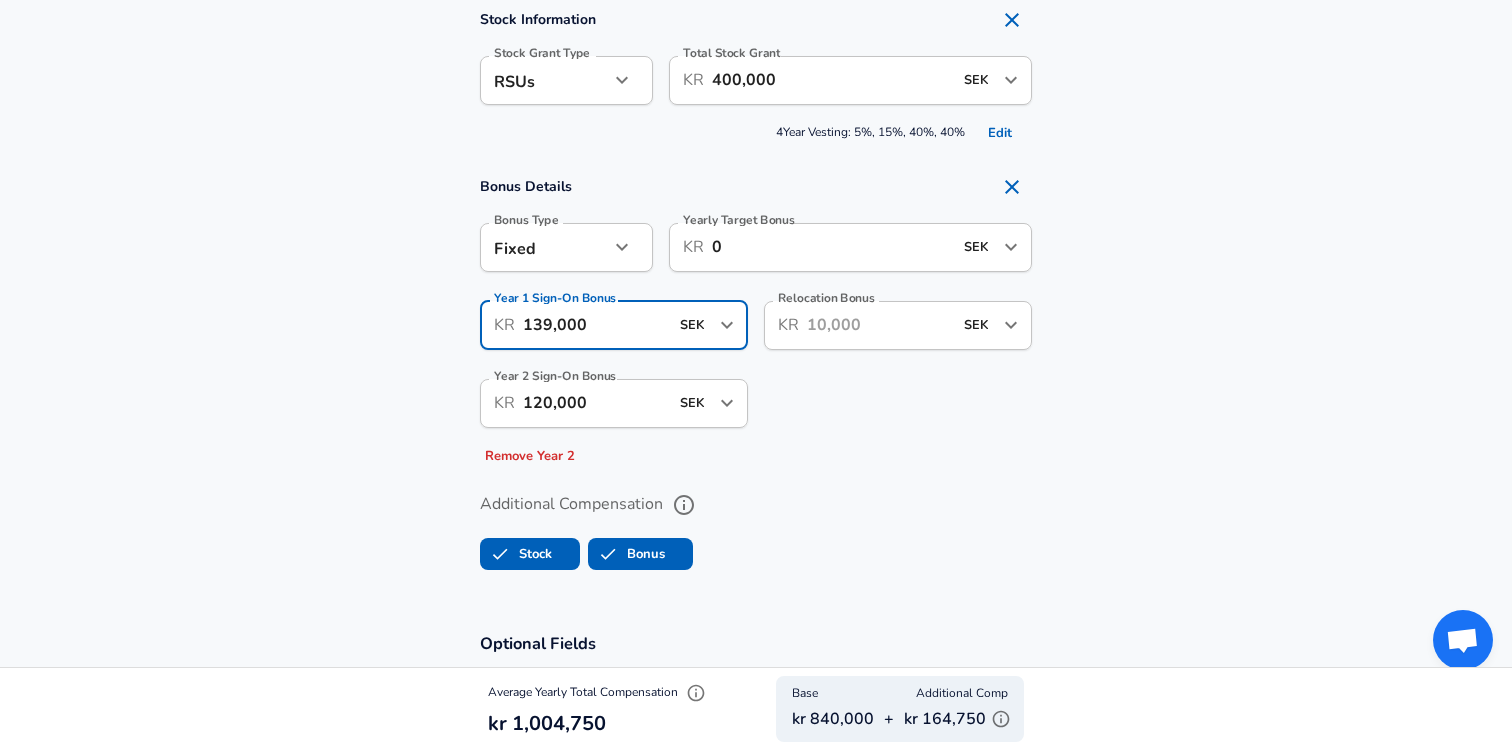 click on "139,000" at bounding box center (595, 325) 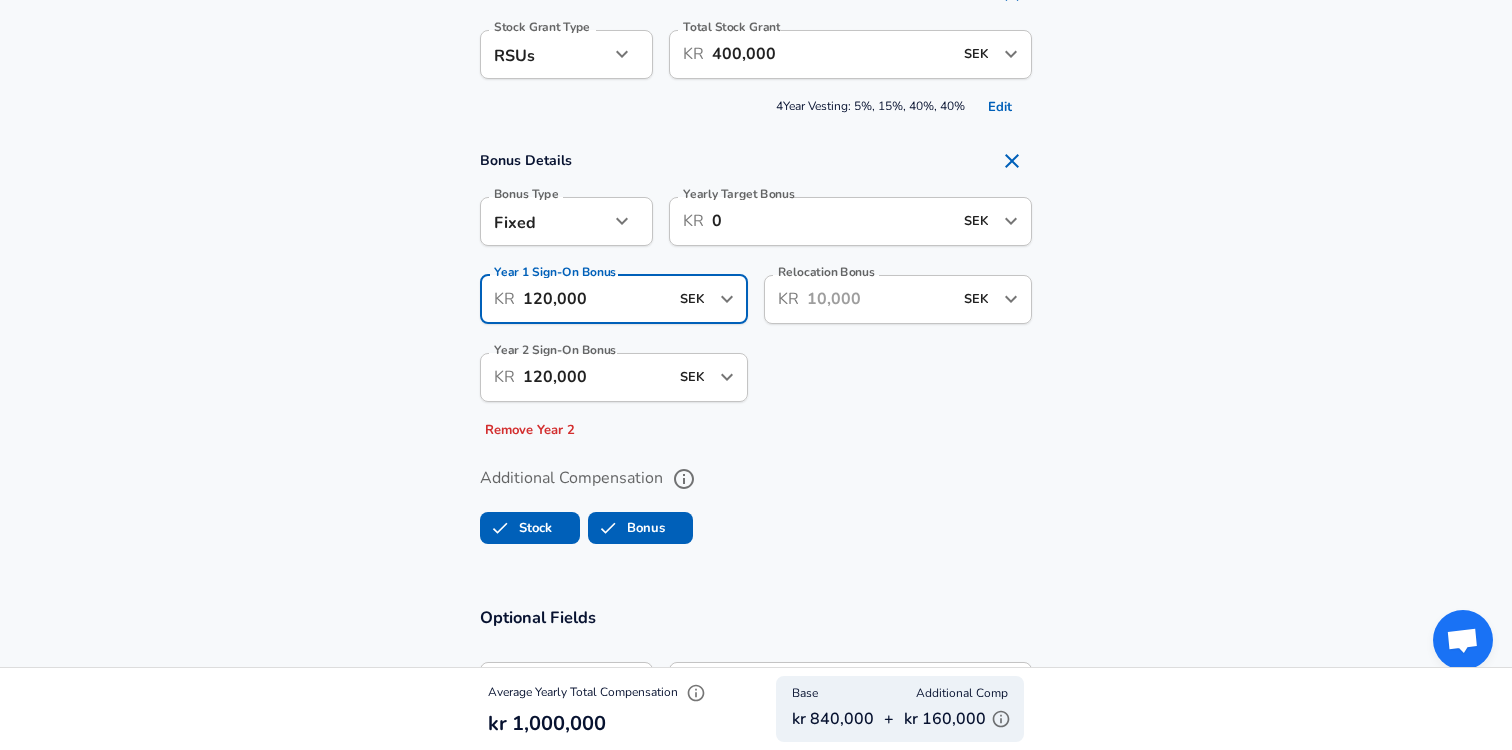 scroll, scrollTop: 1592, scrollLeft: 0, axis: vertical 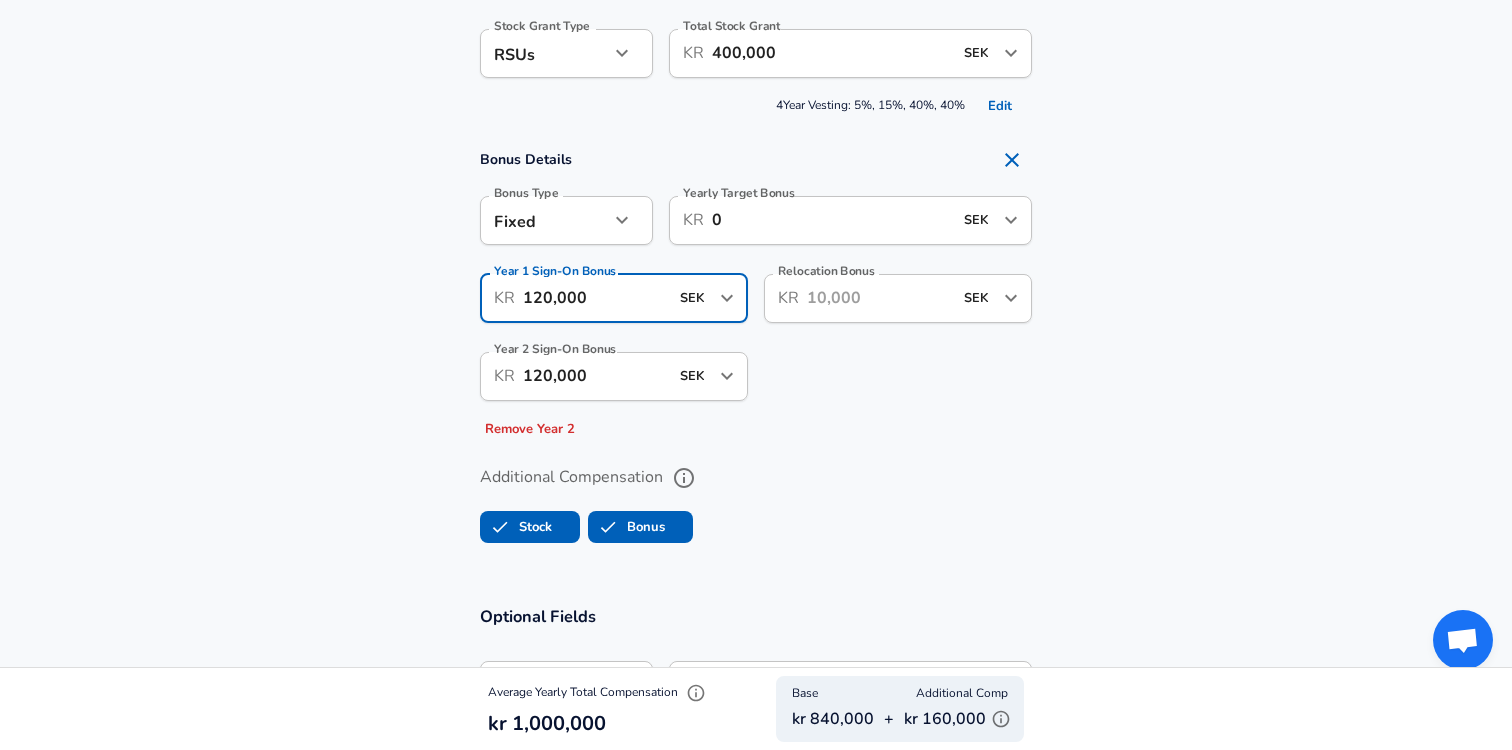 type on "120,000" 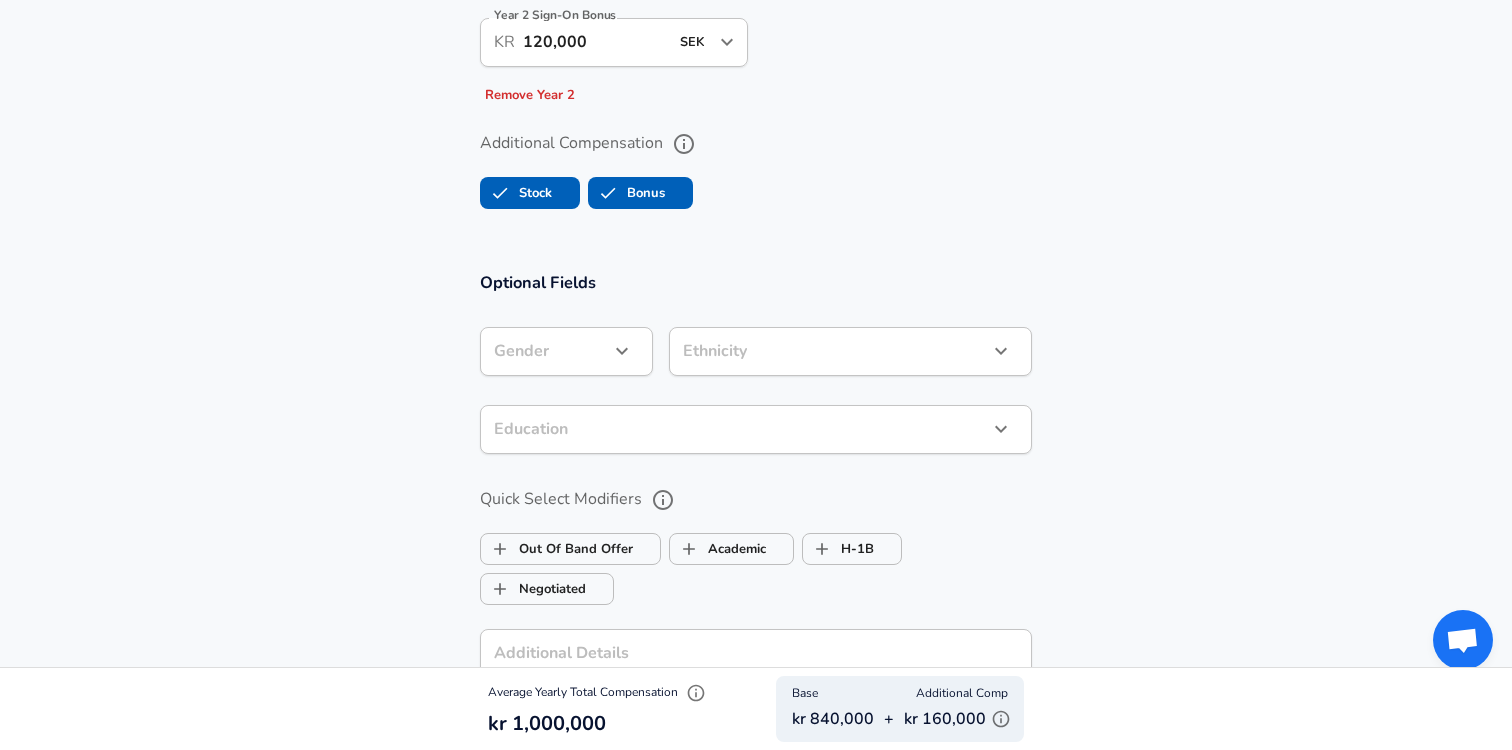 scroll, scrollTop: 1945, scrollLeft: 0, axis: vertical 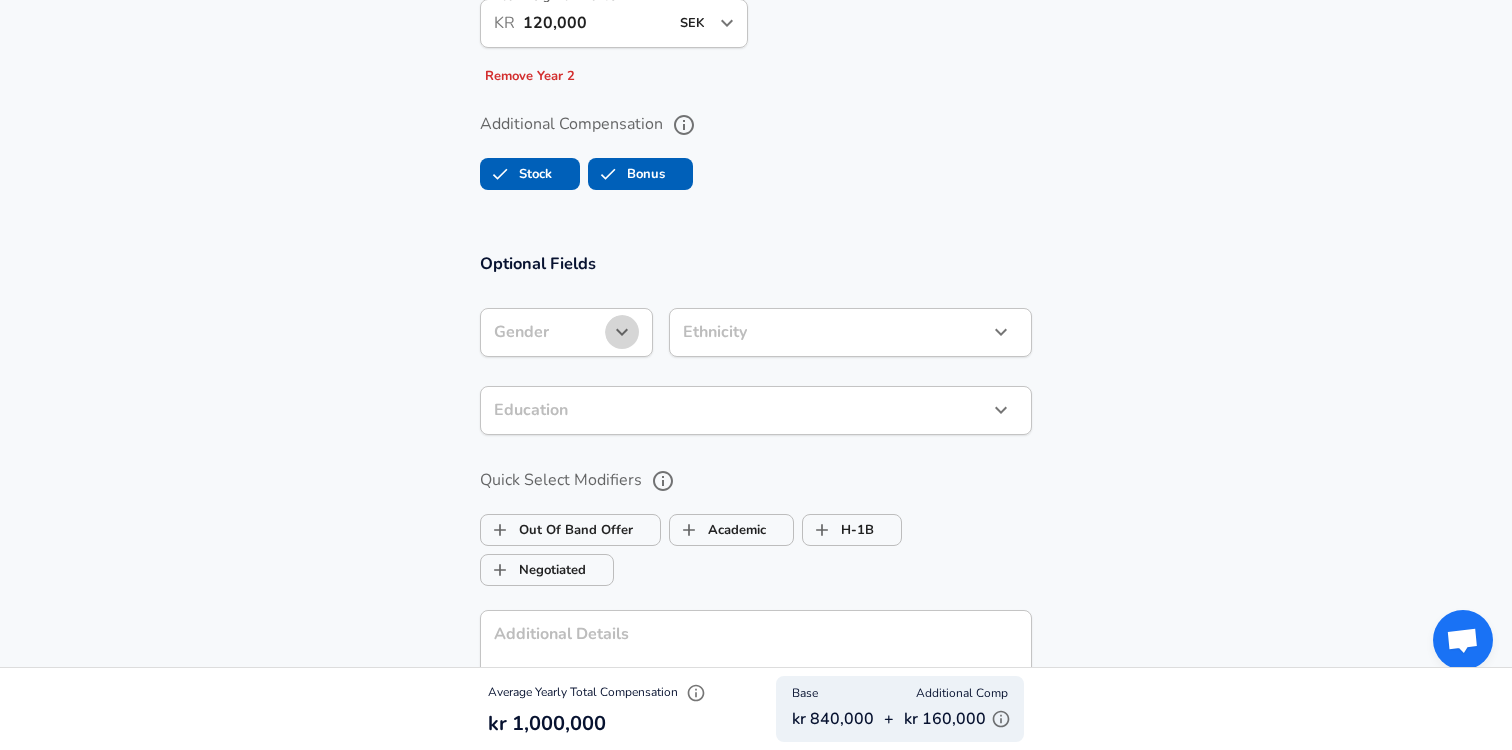 click at bounding box center [622, 332] 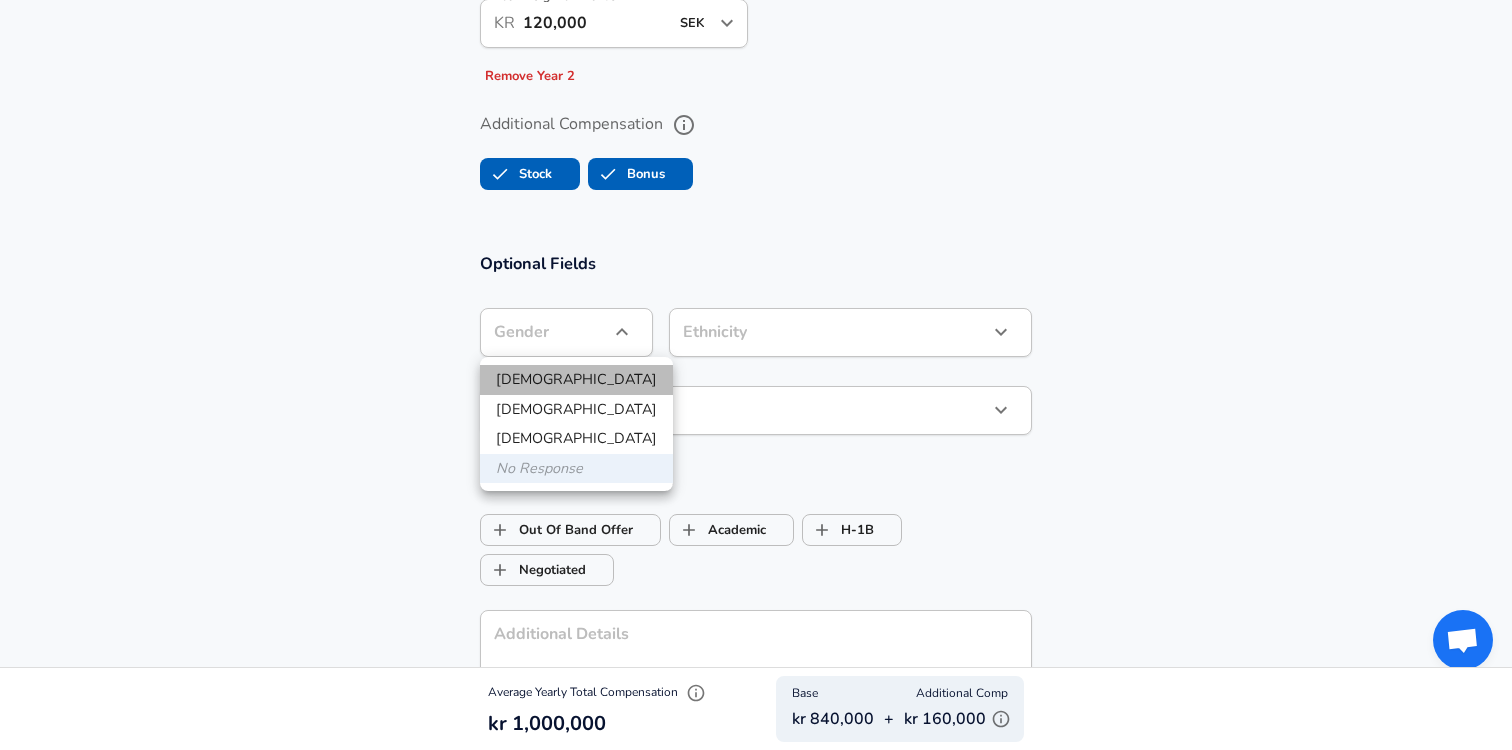 click on "[DEMOGRAPHIC_DATA]" at bounding box center [576, 380] 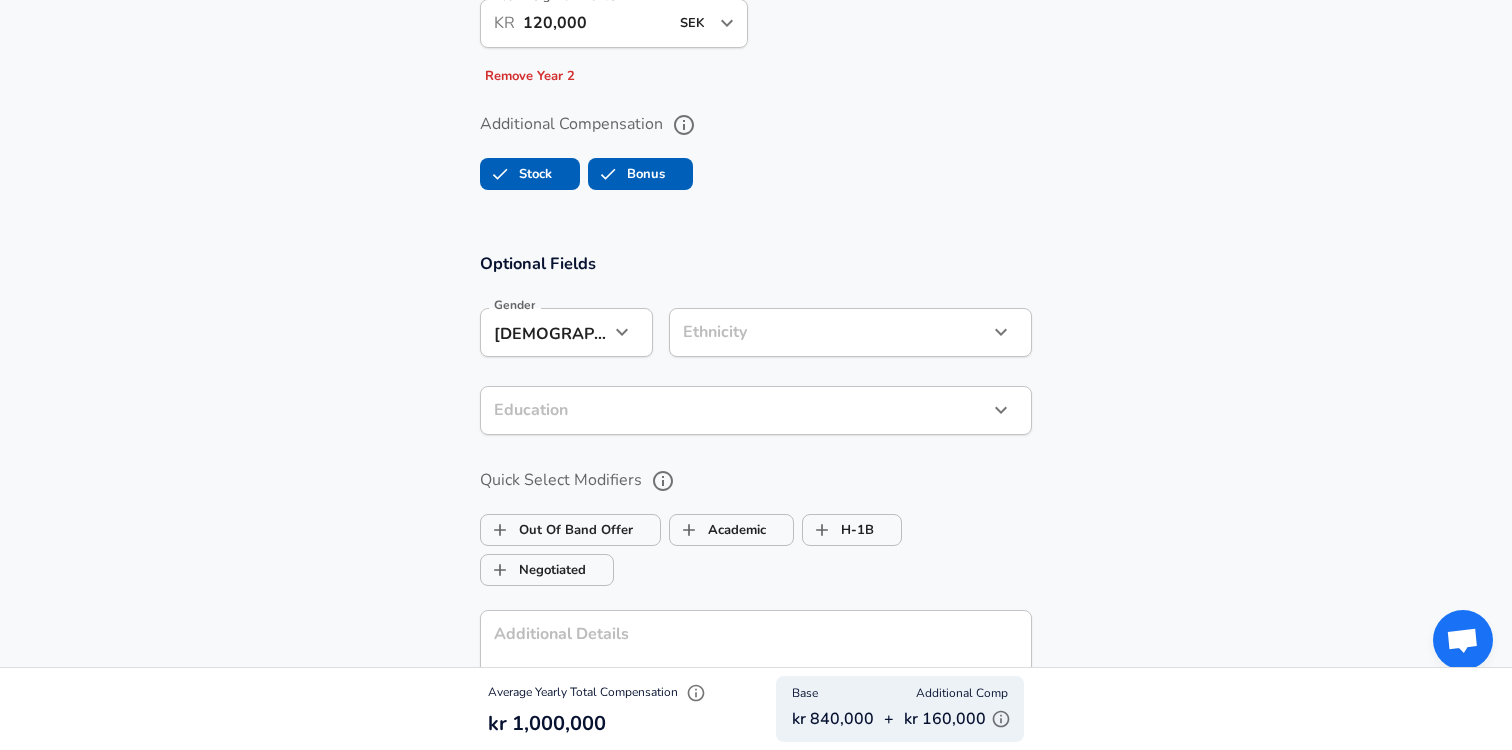 click on "Ethnicity ​ Ethnicity" at bounding box center [842, 331] 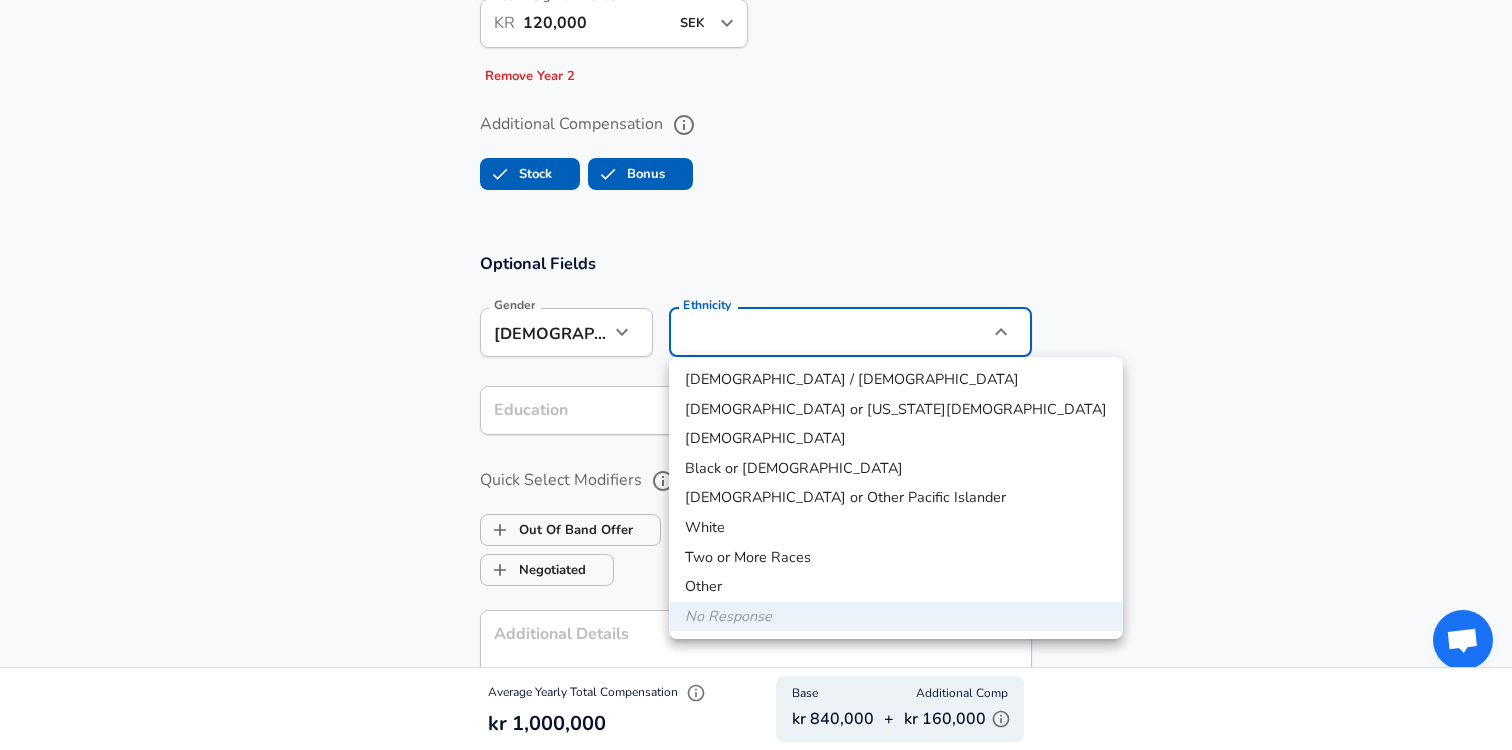 click at bounding box center (756, 375) 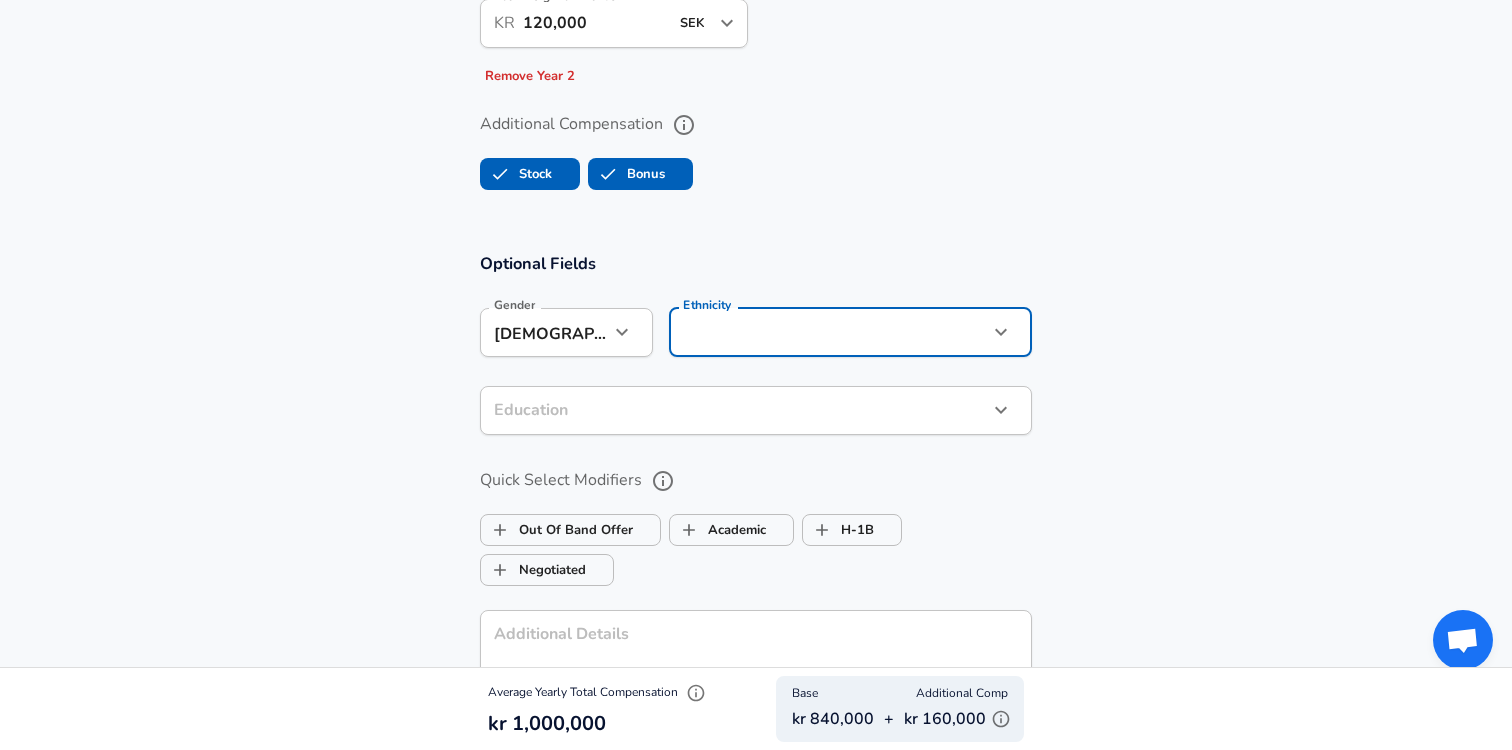 click on "We value your privacy We use cookies to enhance your browsing experience, serve personalized ads or content, and analyze our traffic. By clicking "Accept All", you consent to our use of cookies. Customize    Accept All   Customize Consent Preferences   We use cookies to help you navigate efficiently and perform certain functions. You will find detailed information about all cookies under each consent category below. The cookies that are categorized as "Necessary" are stored on your browser as they are essential for enabling the basic functionalities of the site. ...  Show more Necessary Always Active Necessary cookies are required to enable the basic features of this site, such as providing secure log-in or adjusting your consent preferences. These cookies do not store any personally identifiable data. Cookie _GRECAPTCHA Duration 5 months 27 days Description Google Recaptcha service sets this cookie to identify bots to protect the website against malicious spam attacks. Cookie __stripe_mid Duration 1 year MR" at bounding box center (756, -1570) 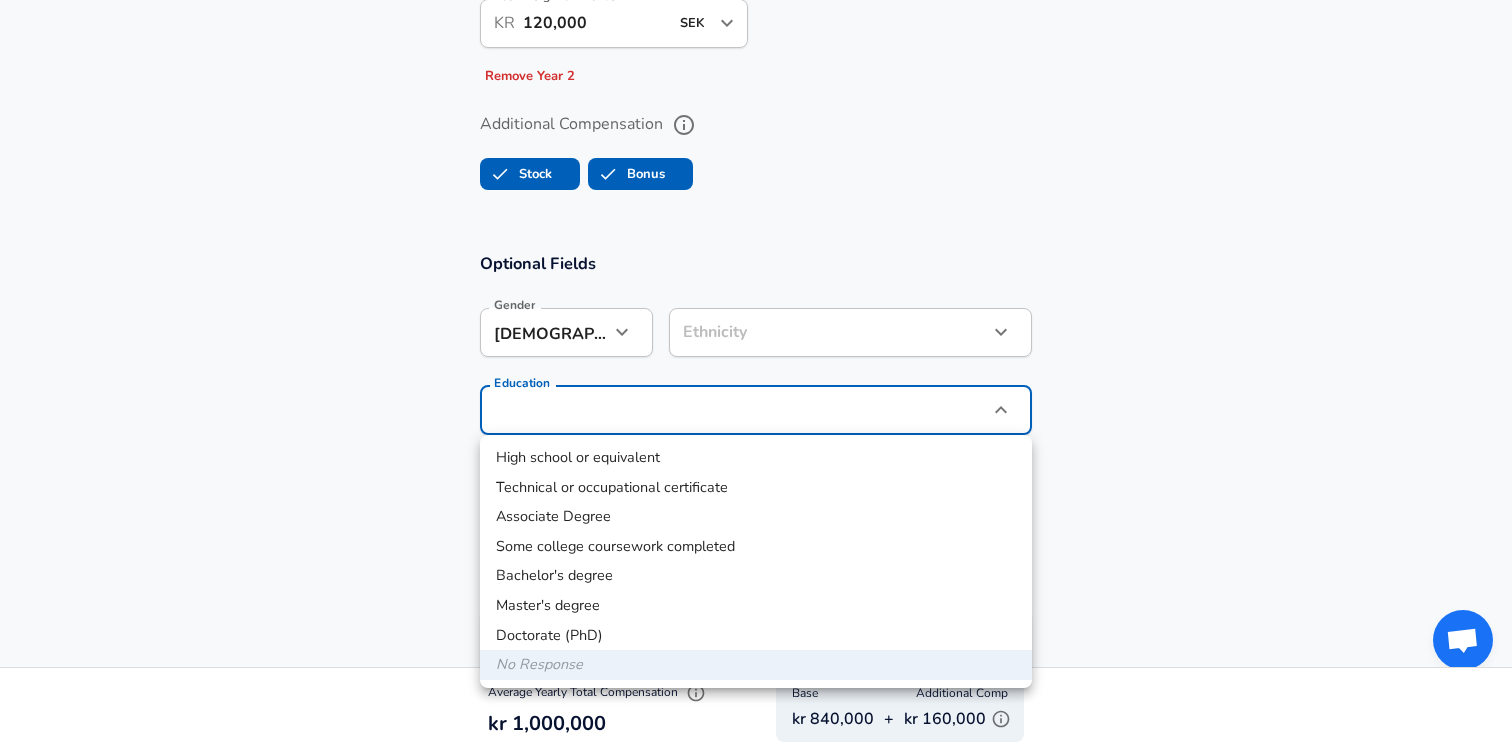 click on "Master's degree" at bounding box center (756, 606) 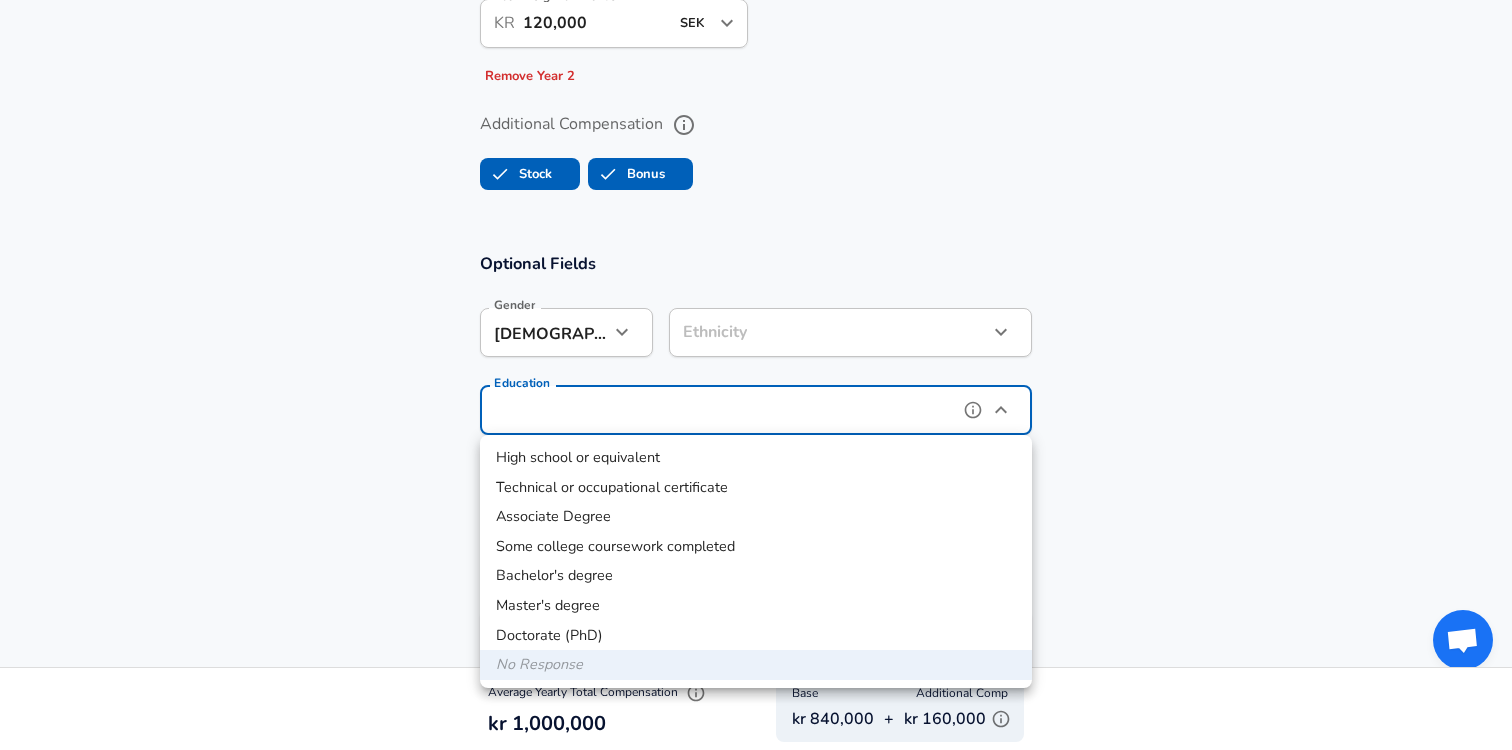 type on "Masters degree" 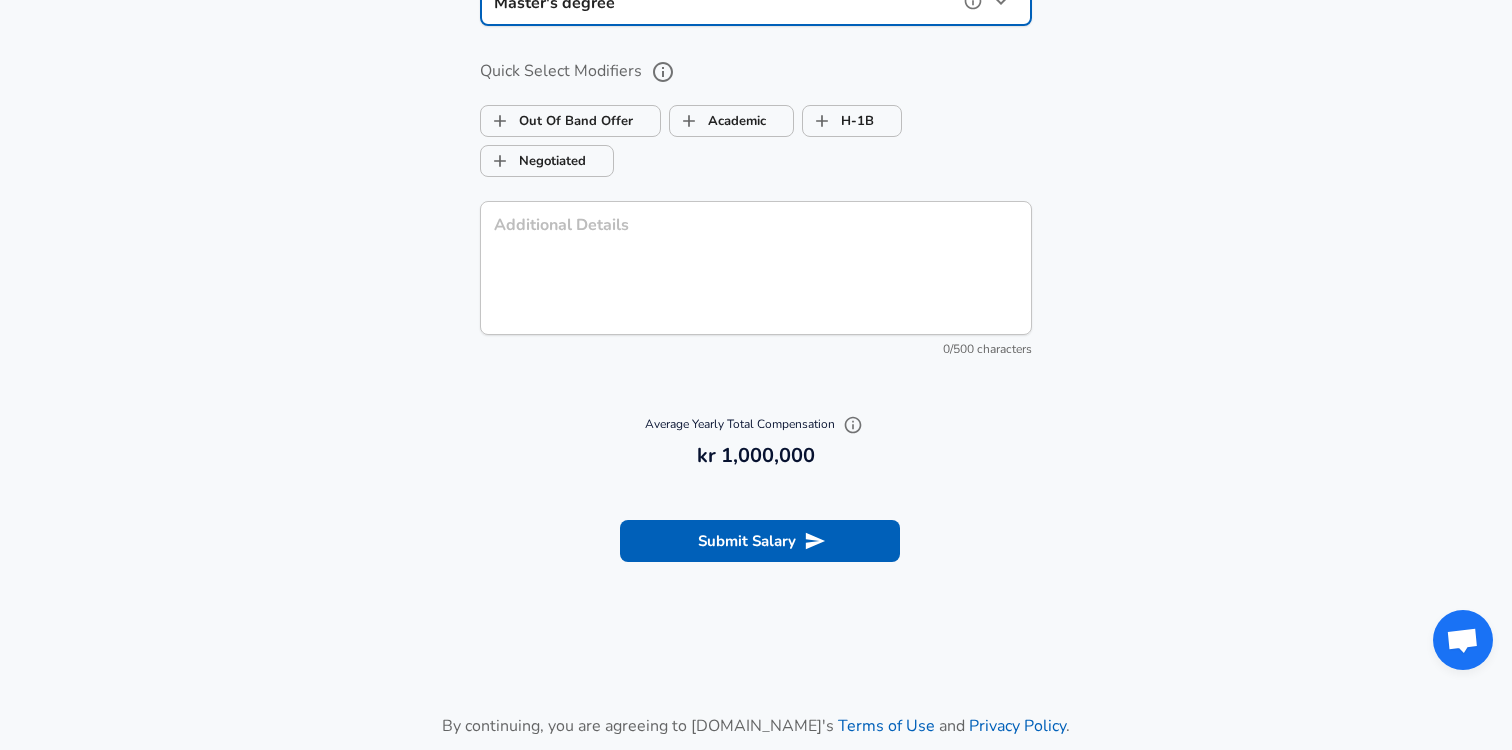 scroll, scrollTop: 2366, scrollLeft: 0, axis: vertical 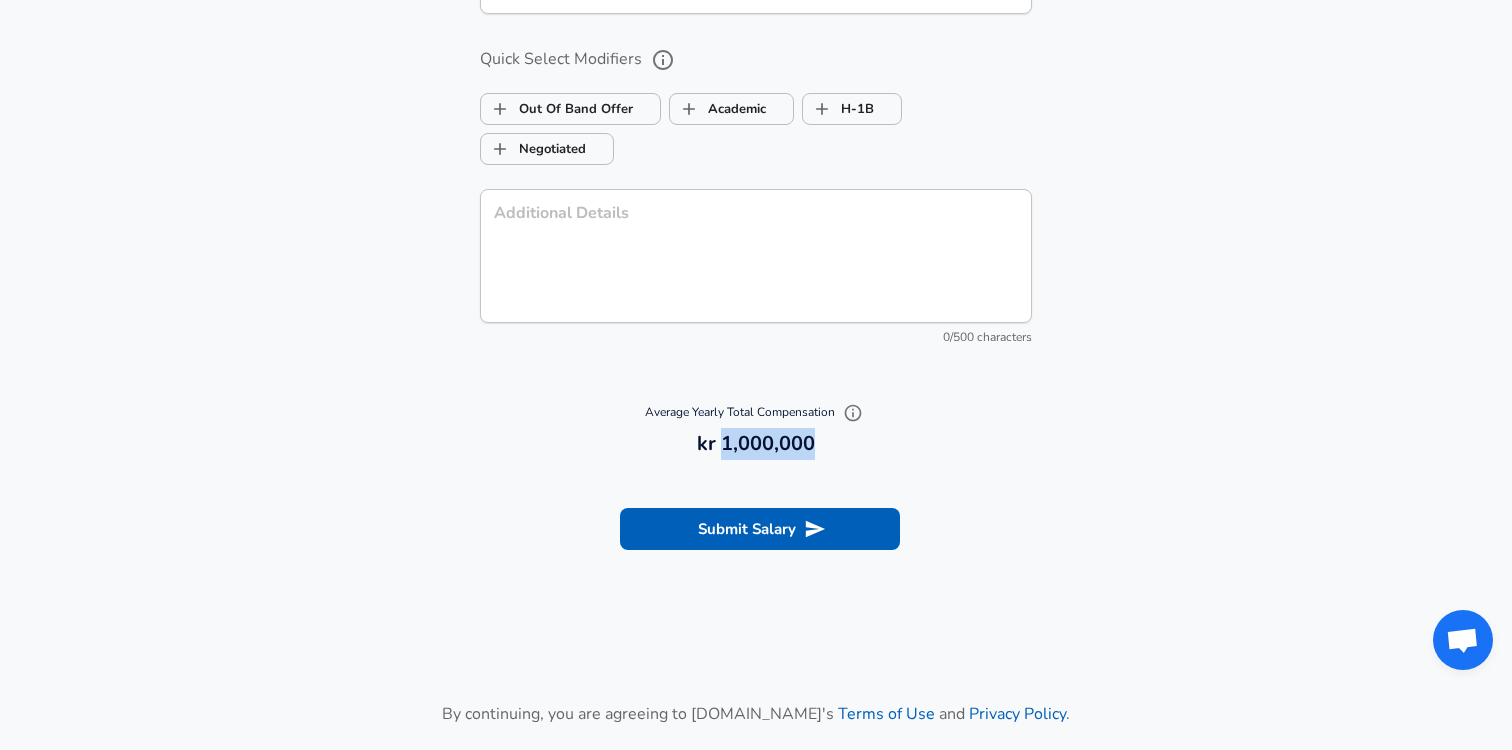 drag, startPoint x: 734, startPoint y: 442, endPoint x: 845, endPoint y: 442, distance: 111 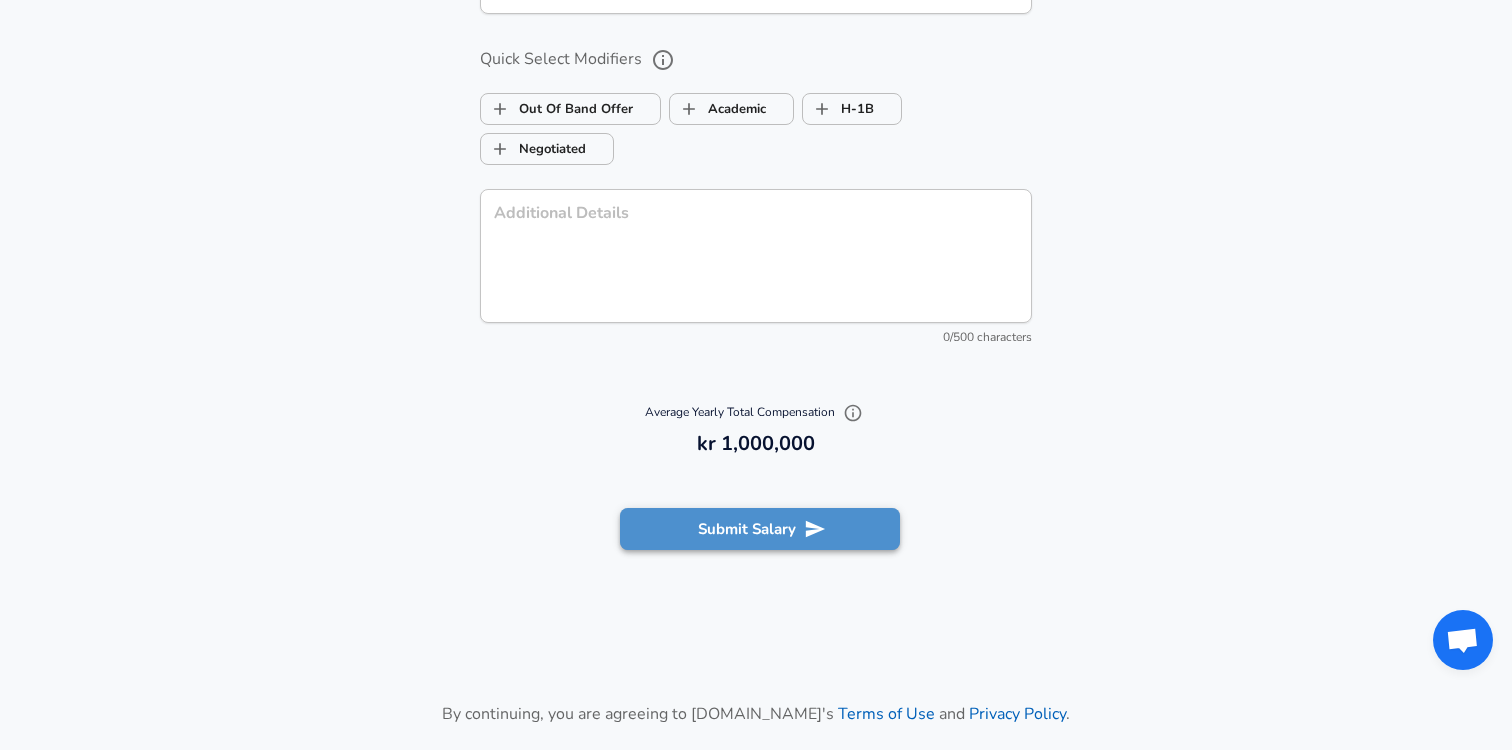 click on "Submit Salary" at bounding box center [760, 529] 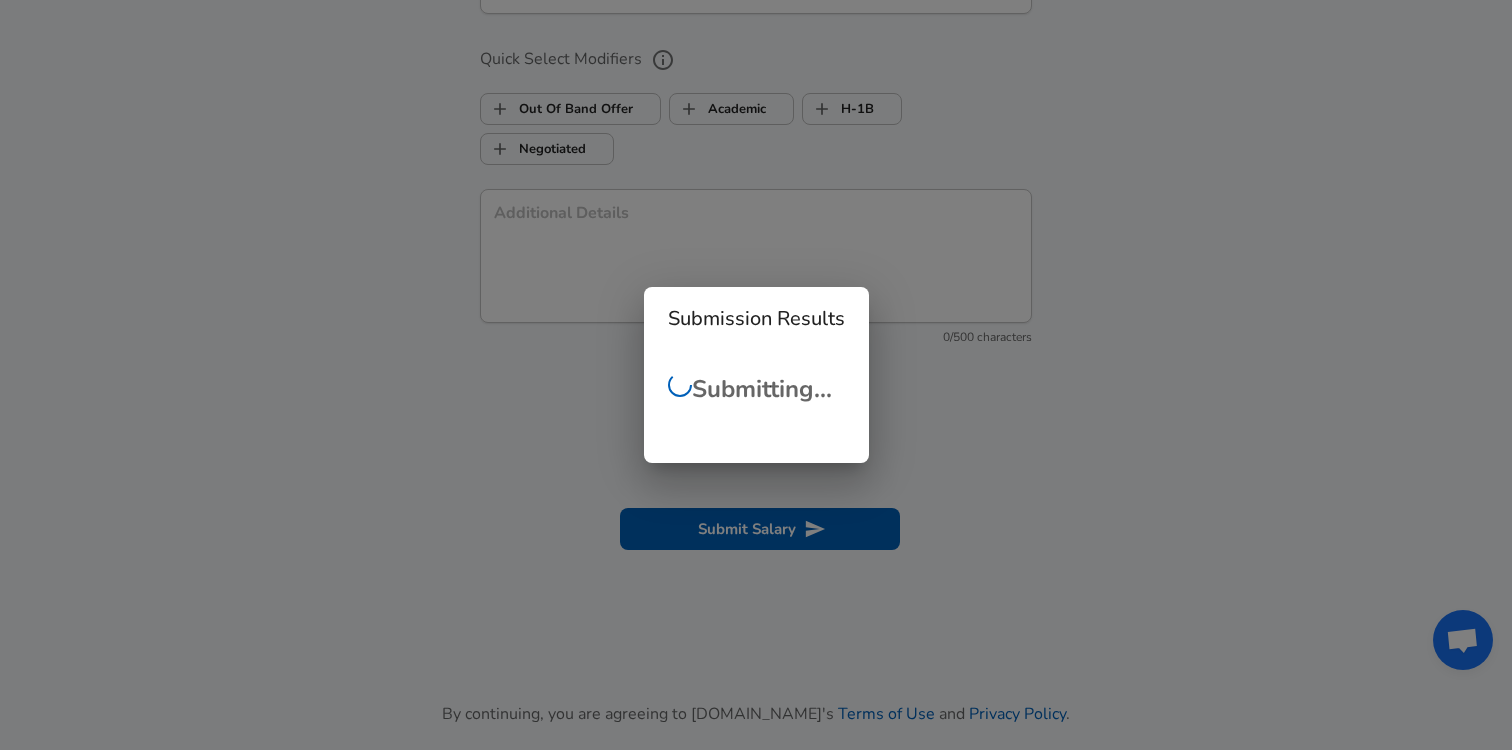 checkbox on "false" 